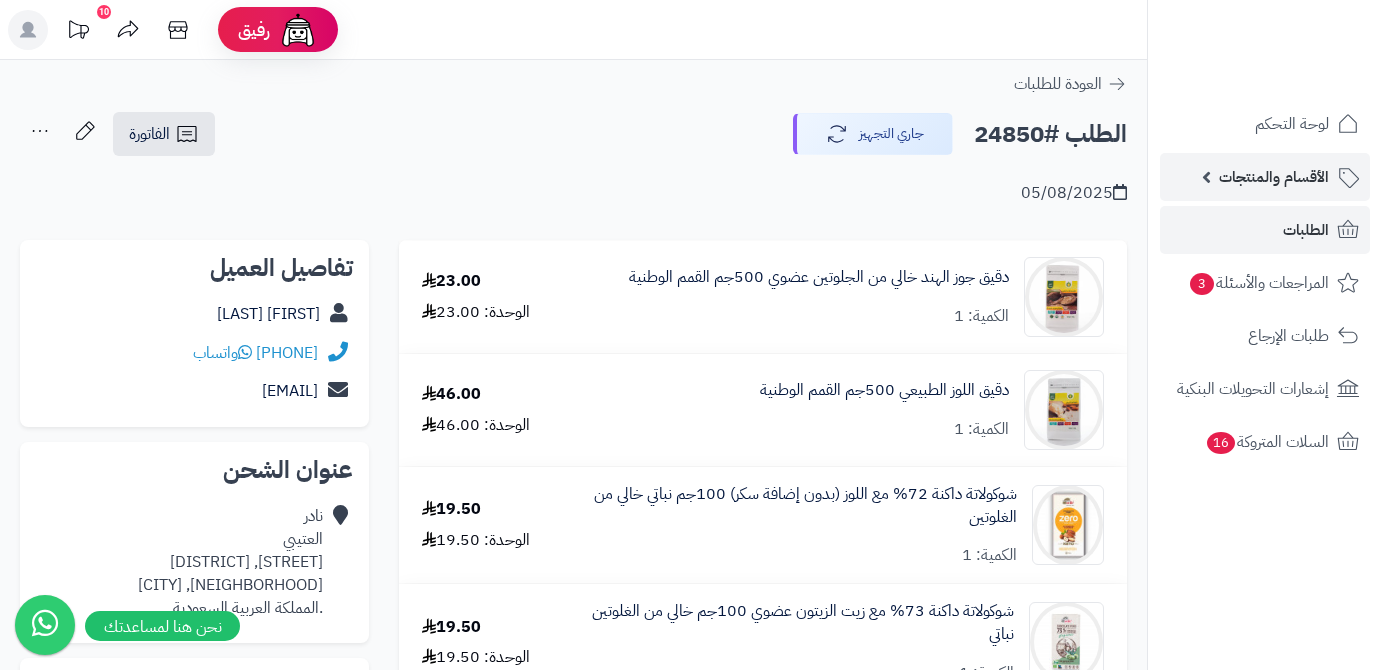 scroll, scrollTop: 454, scrollLeft: 0, axis: vertical 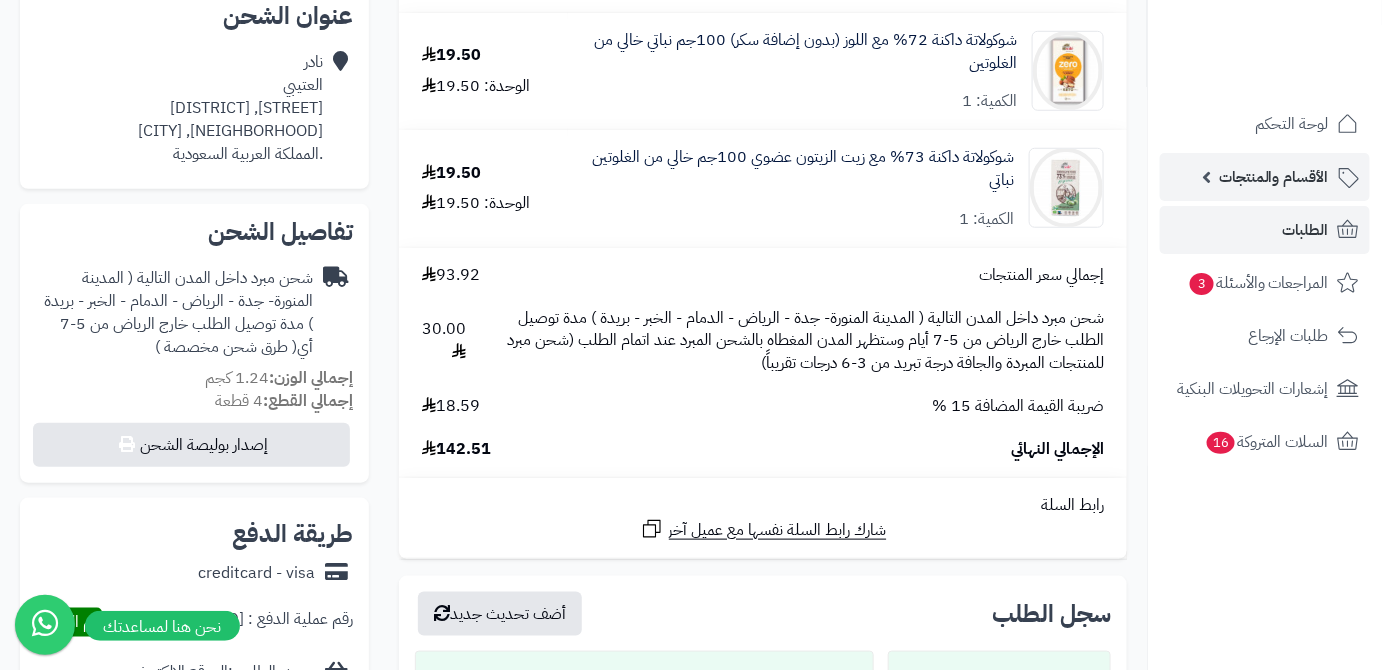 click on "الأقسام والمنتجات" at bounding box center [1274, 177] 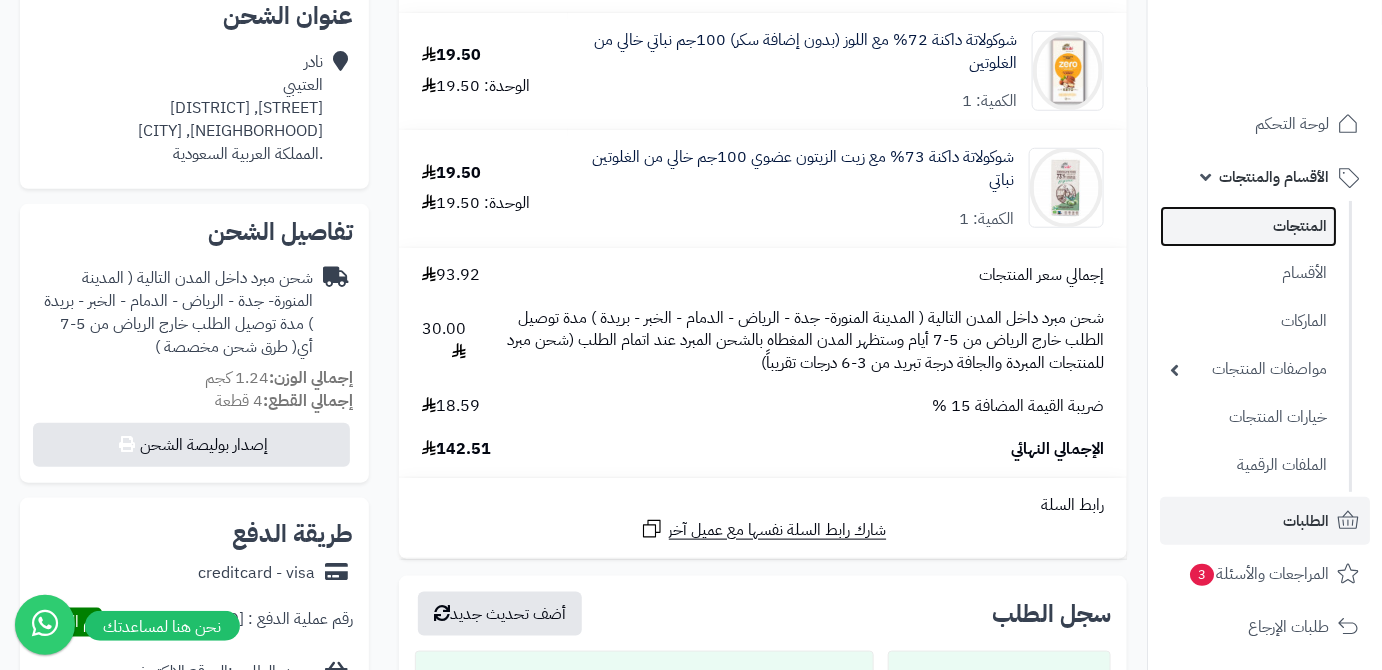 click on "المنتجات" at bounding box center (1248, 226) 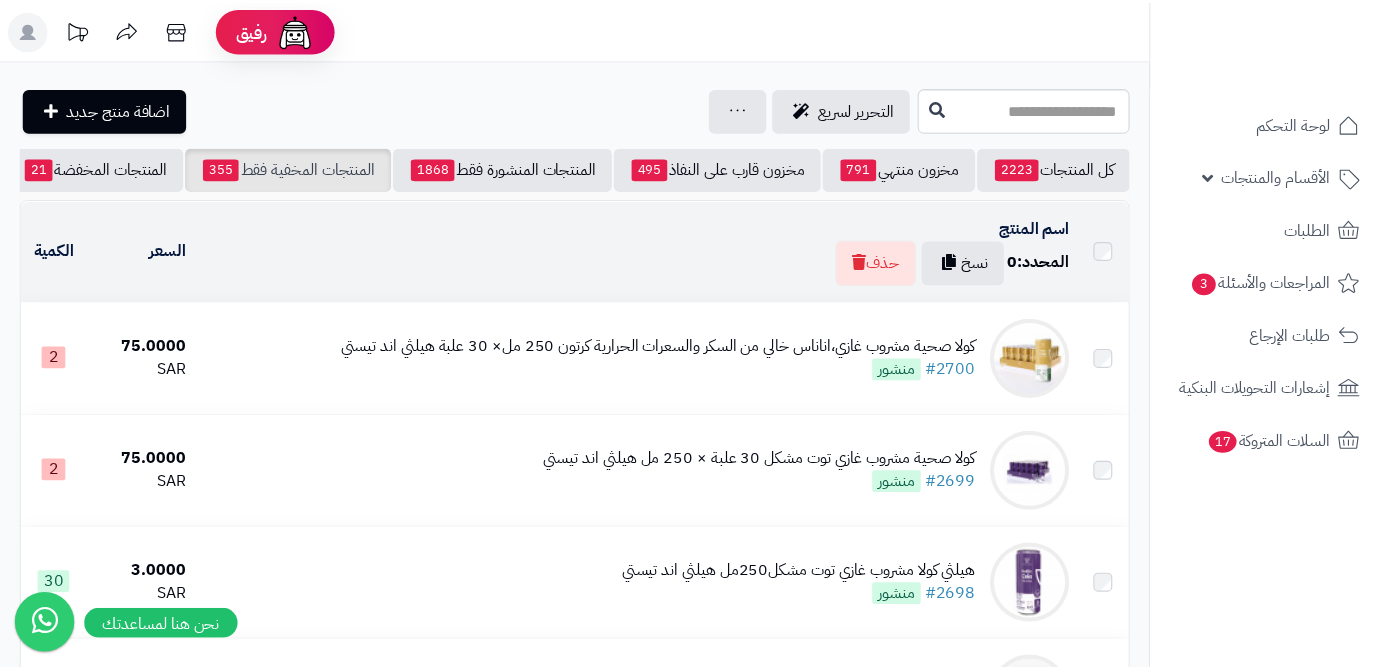 scroll, scrollTop: 0, scrollLeft: 0, axis: both 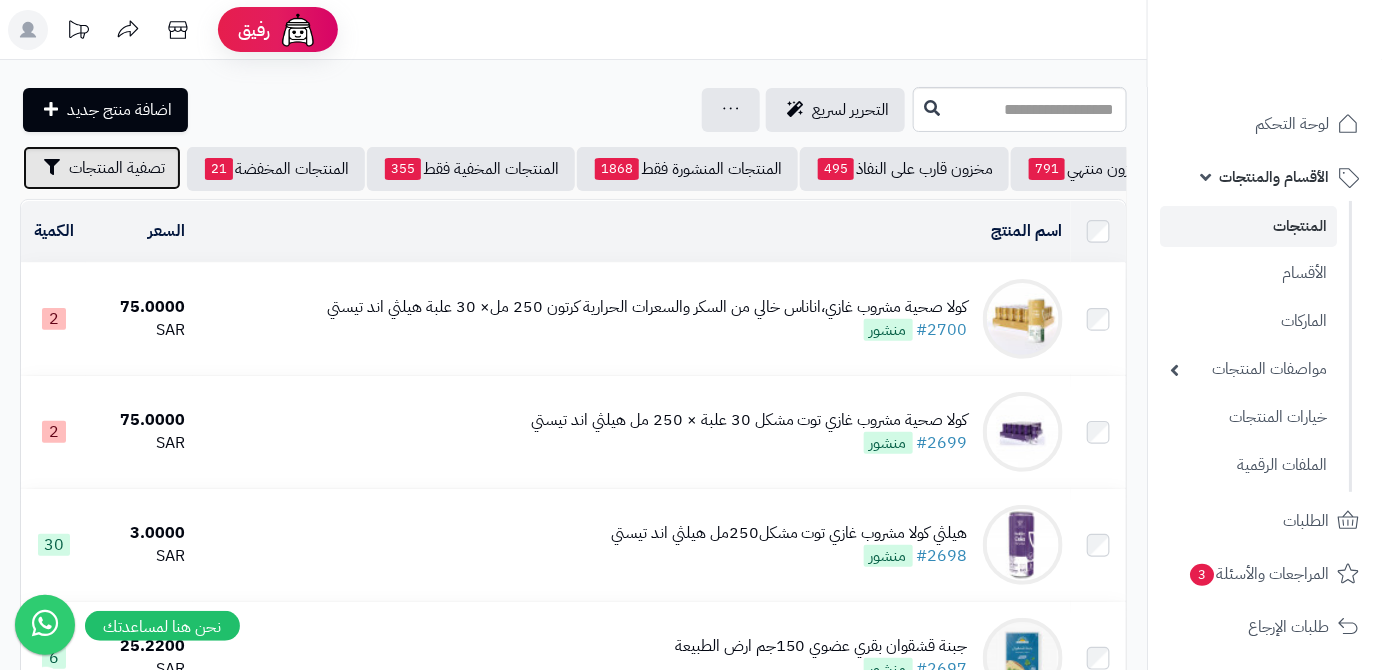 click on "تصفية المنتجات" at bounding box center [117, 168] 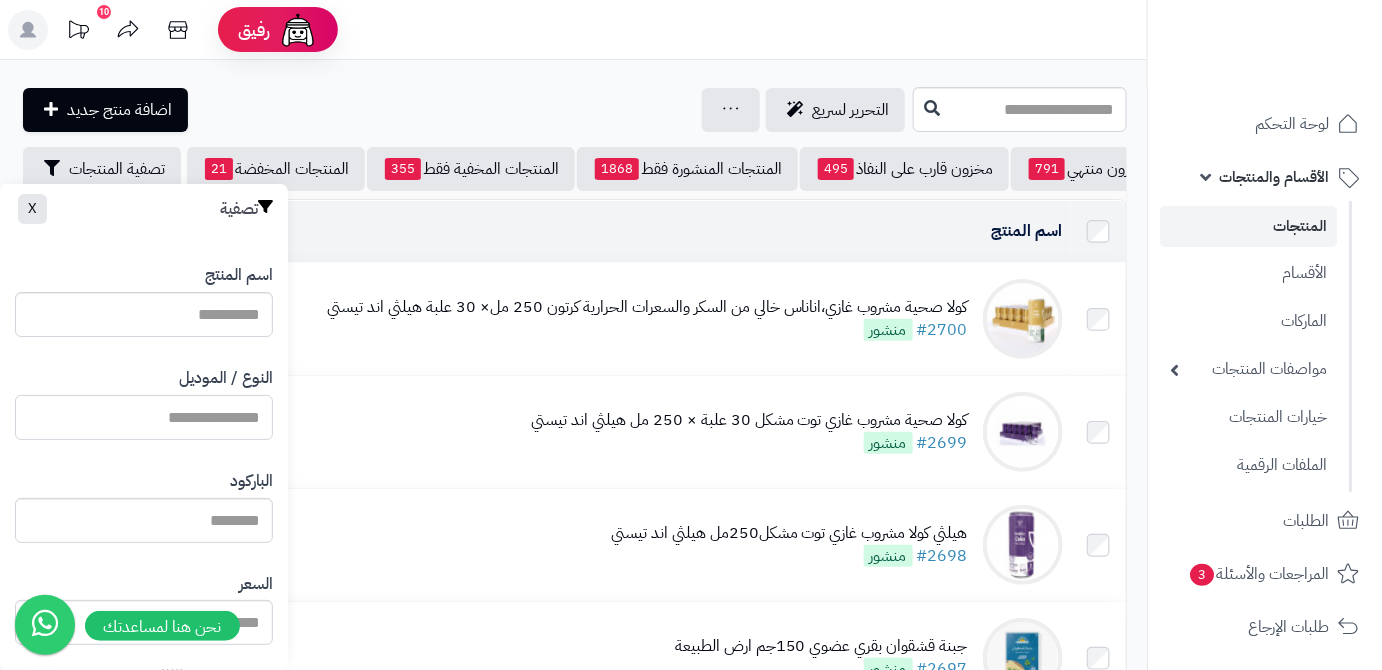 paste on "**********" 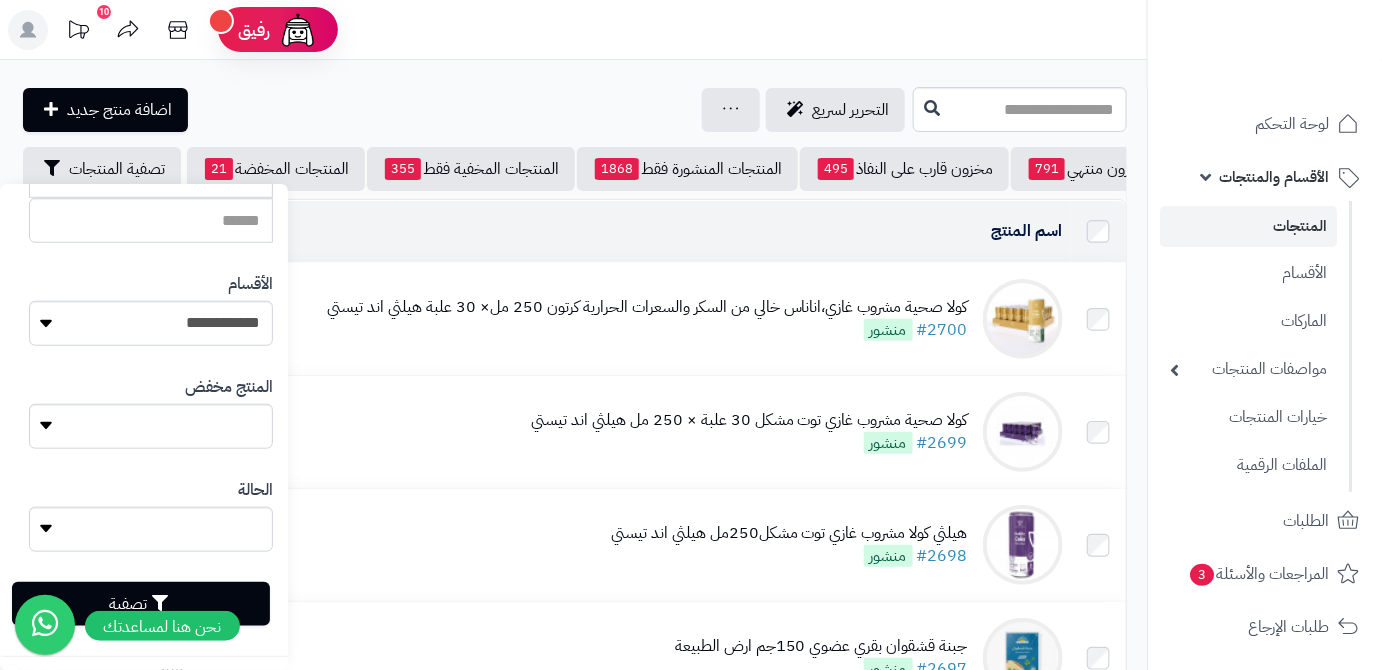 scroll, scrollTop: 552, scrollLeft: 0, axis: vertical 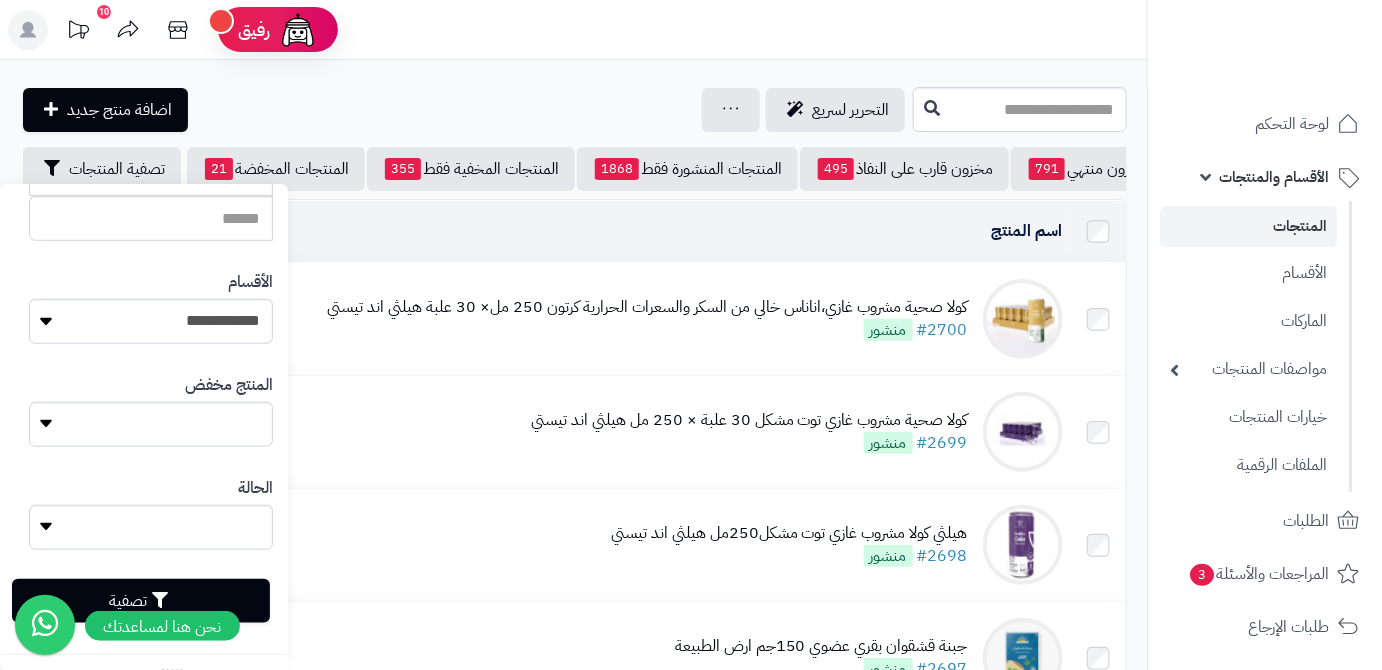 type on "**********" 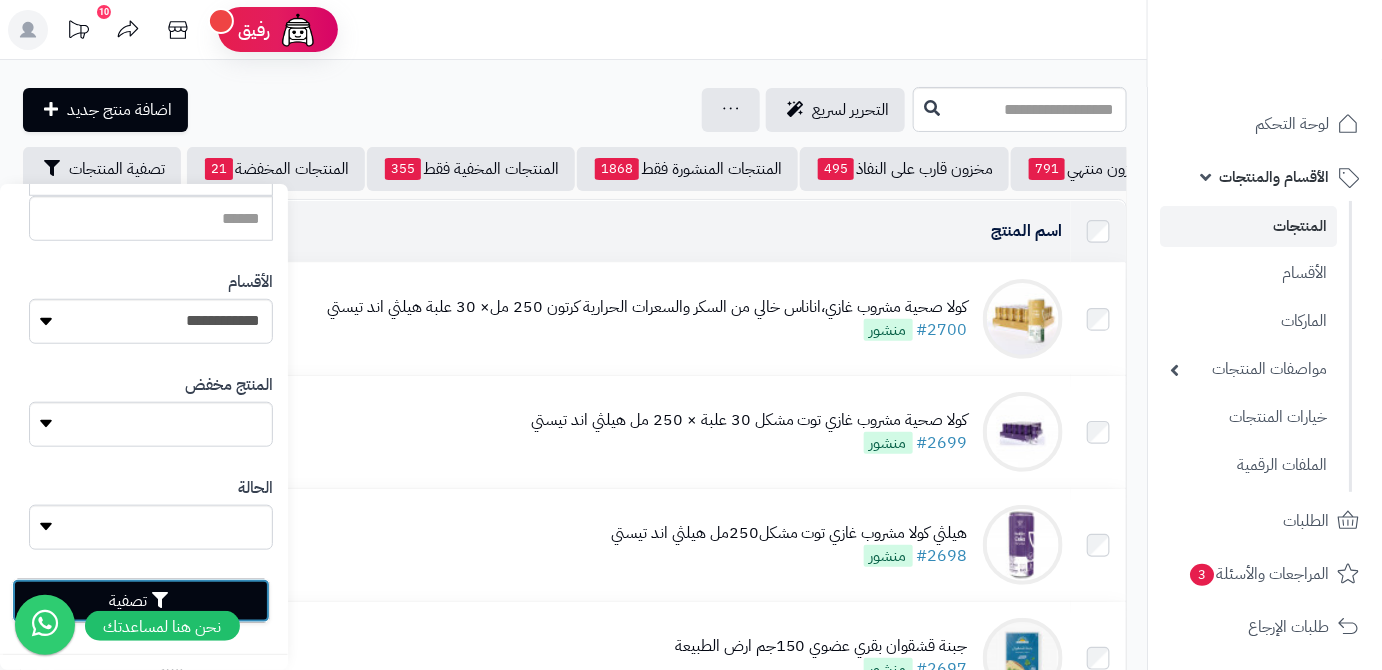 click on "تصفية" at bounding box center [141, 601] 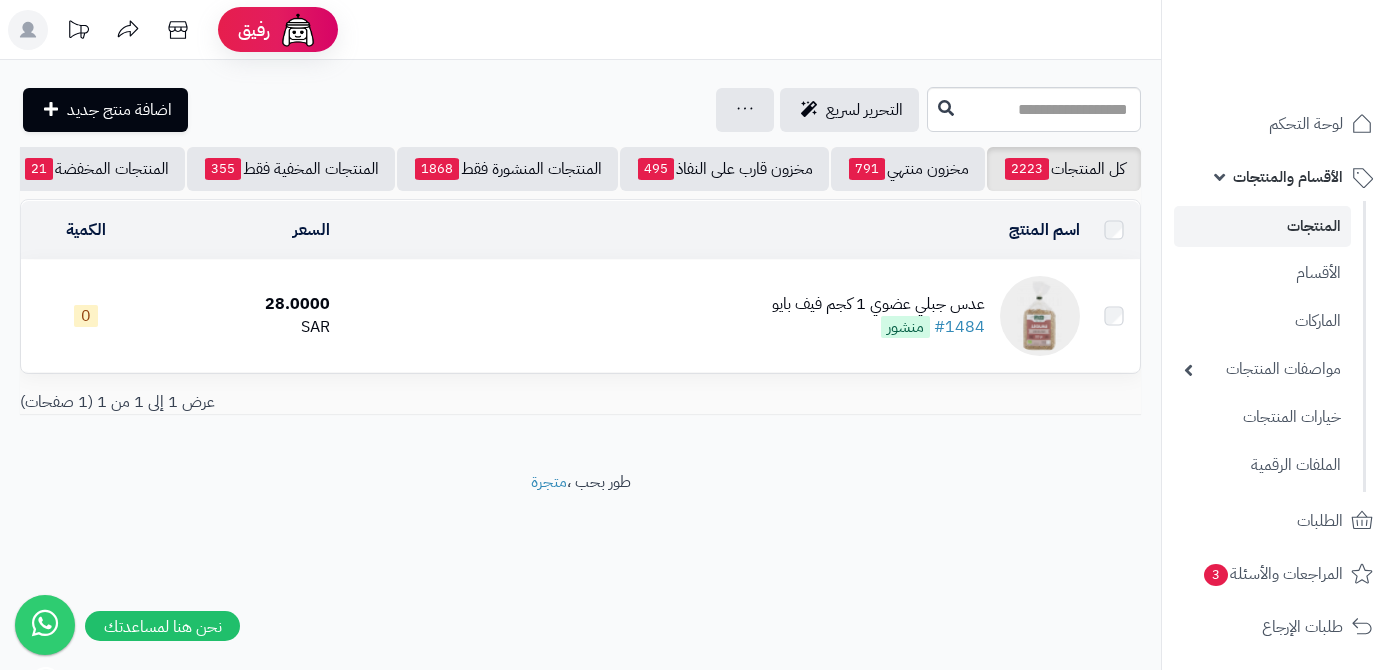 scroll, scrollTop: 0, scrollLeft: 0, axis: both 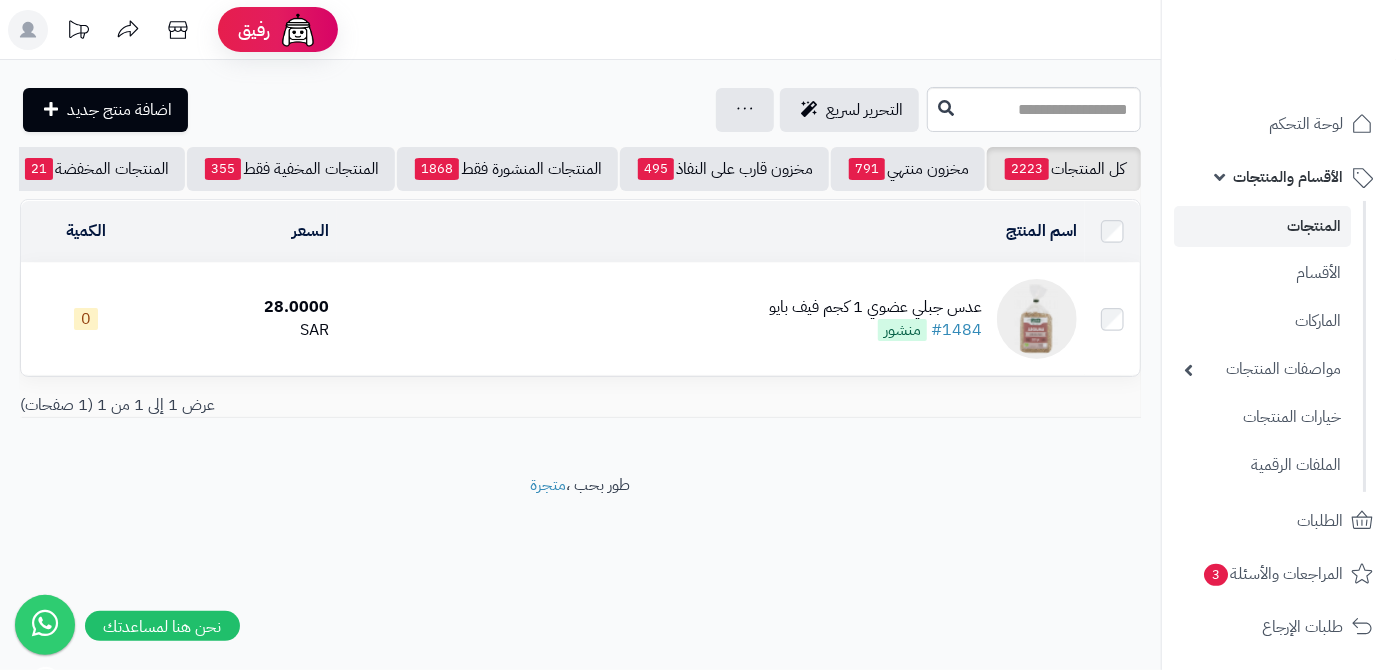 click on "عدس جبلي عضوي 1 كجم فيف بايو" at bounding box center (875, 307) 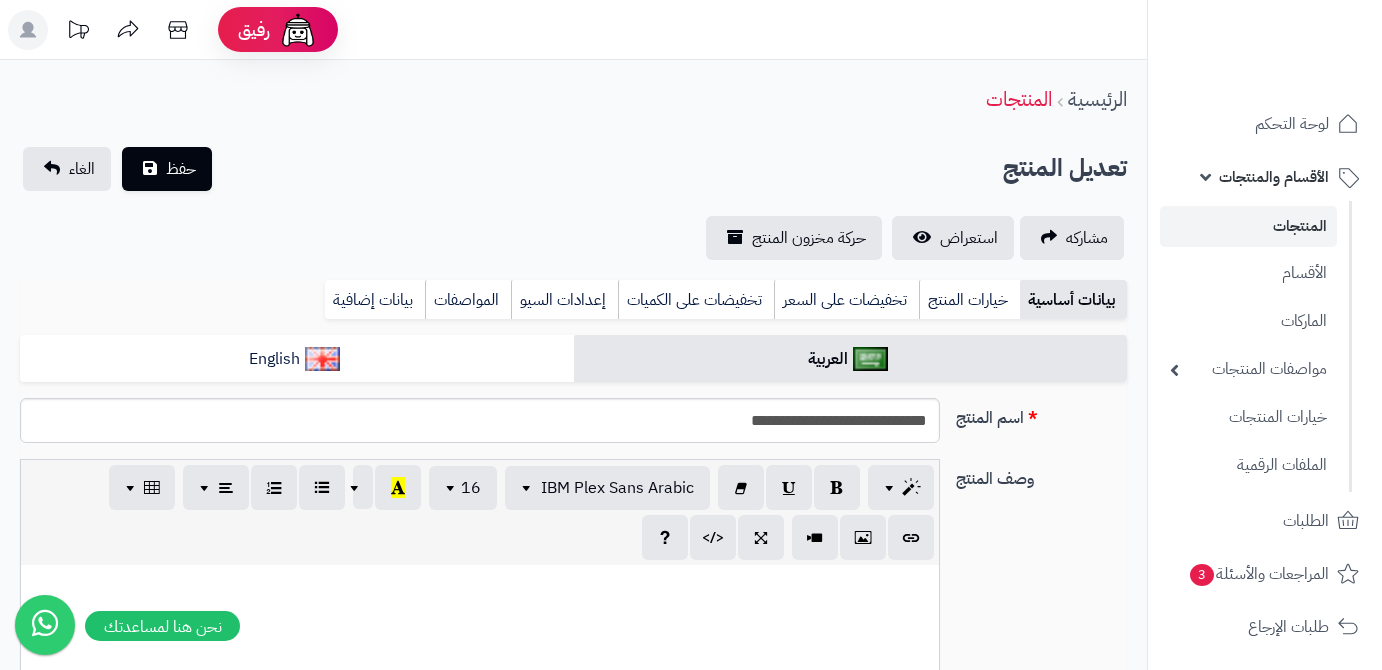 scroll, scrollTop: 0, scrollLeft: 0, axis: both 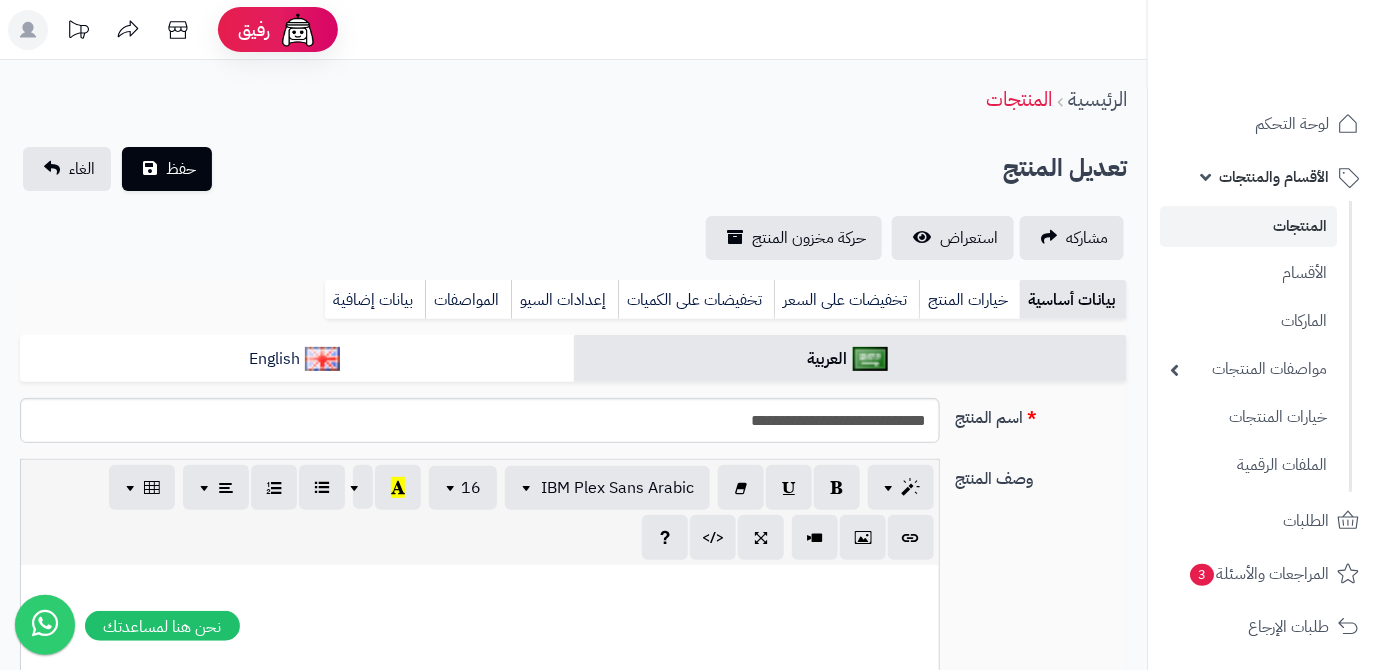 type on "*****" 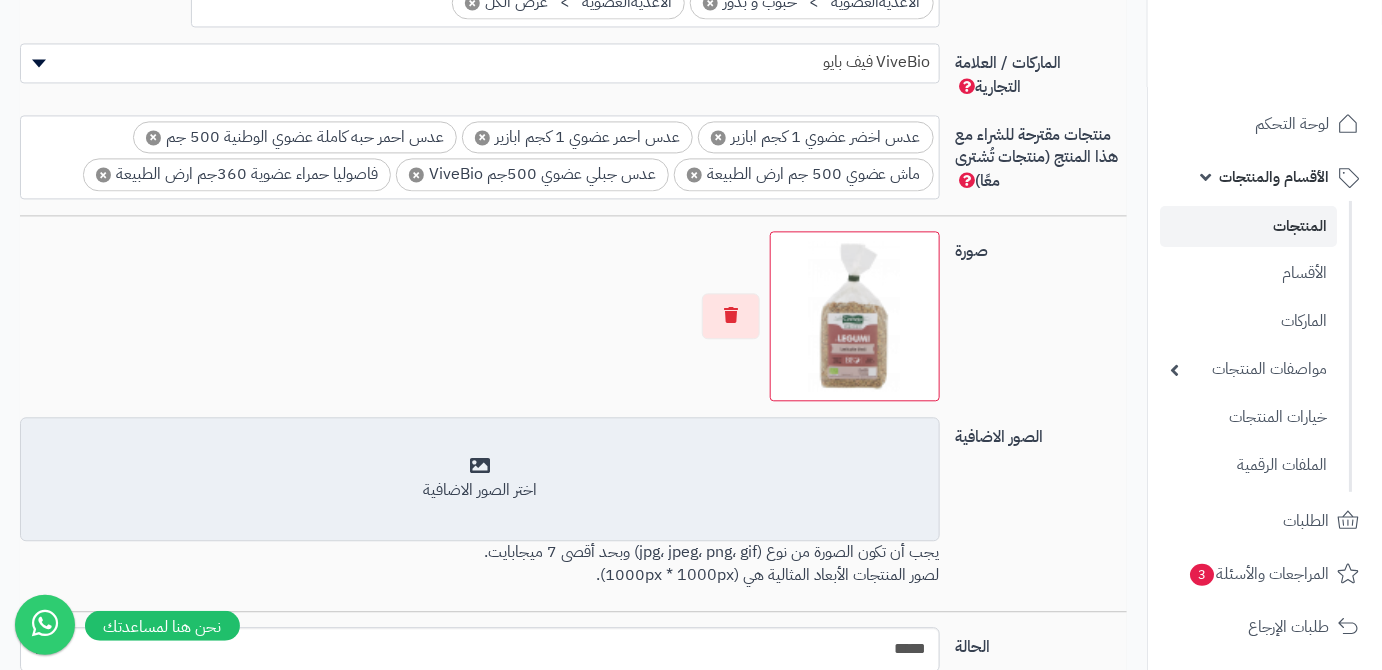 scroll, scrollTop: 1477, scrollLeft: 0, axis: vertical 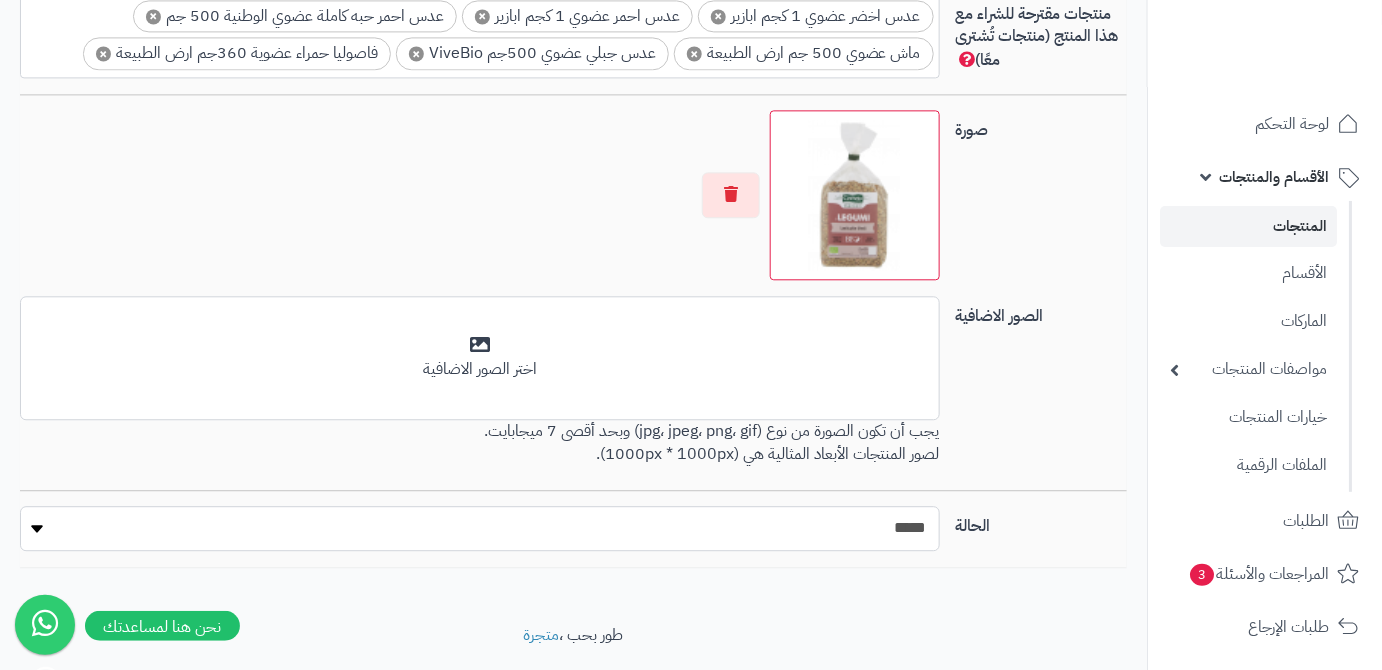 click on "***** ****" at bounding box center [480, 528] 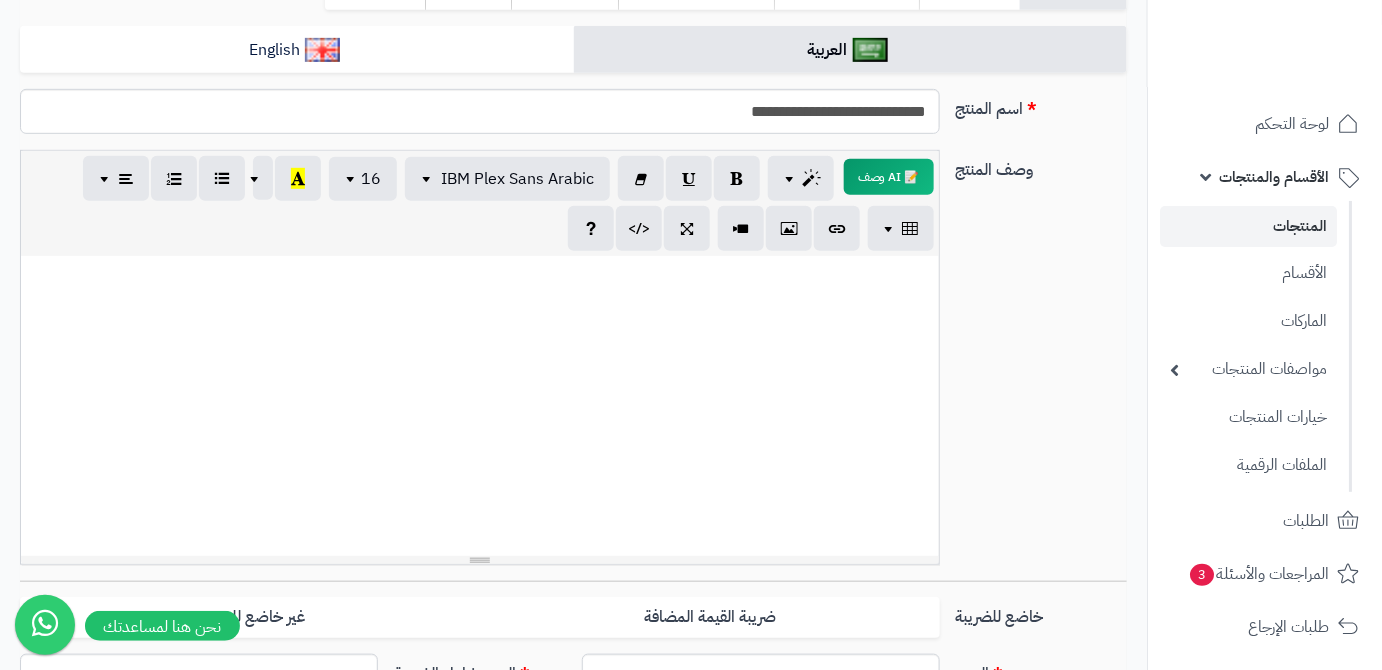 scroll, scrollTop: 113, scrollLeft: 0, axis: vertical 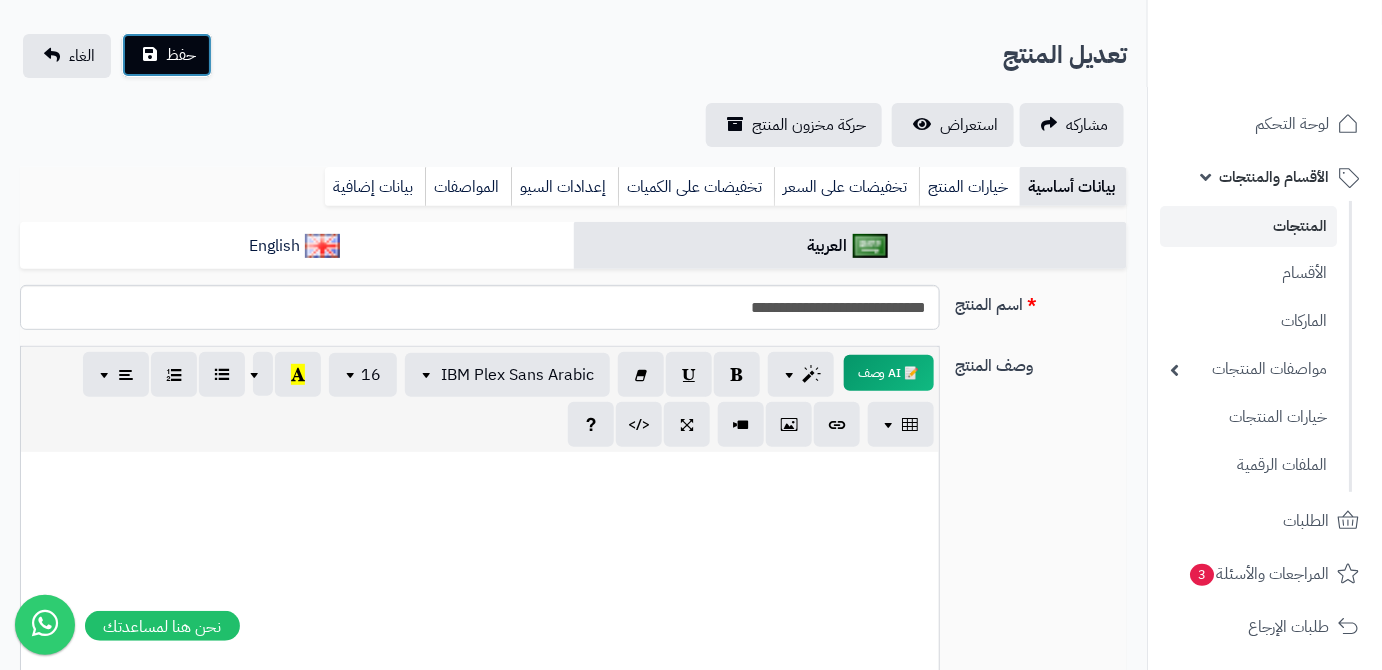 click on "حفظ" at bounding box center [167, 55] 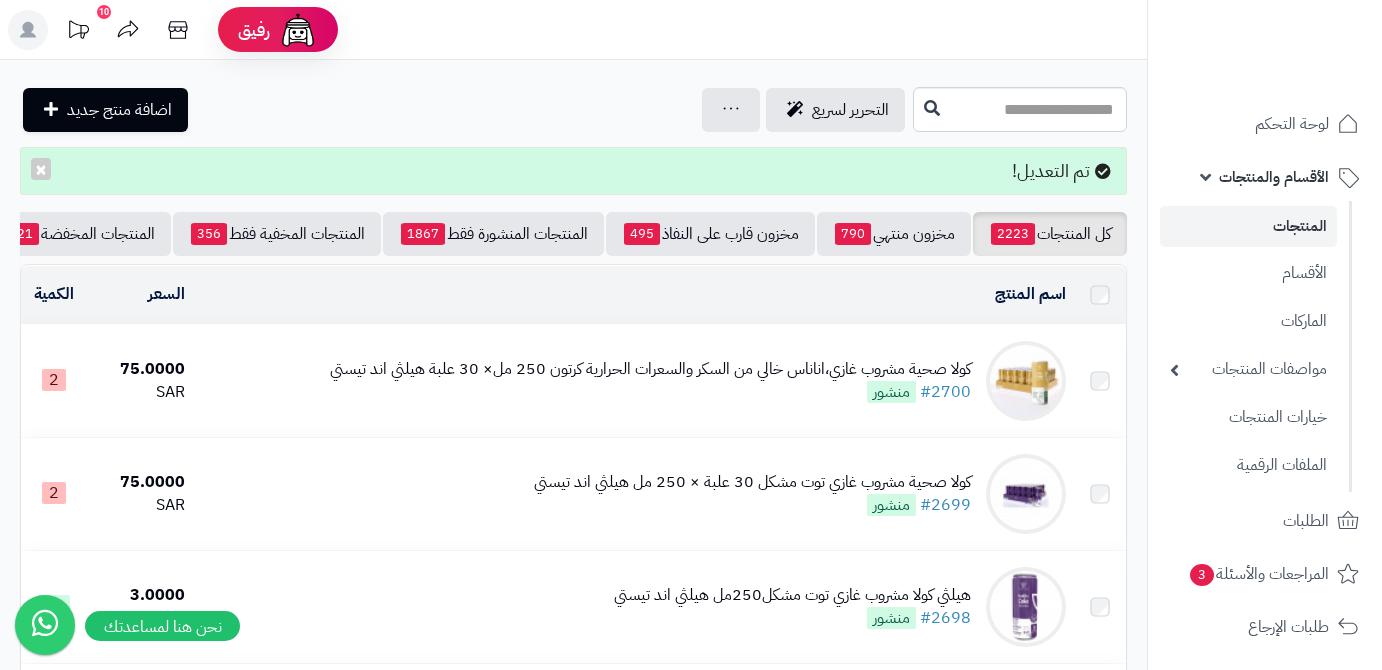 scroll, scrollTop: 0, scrollLeft: 0, axis: both 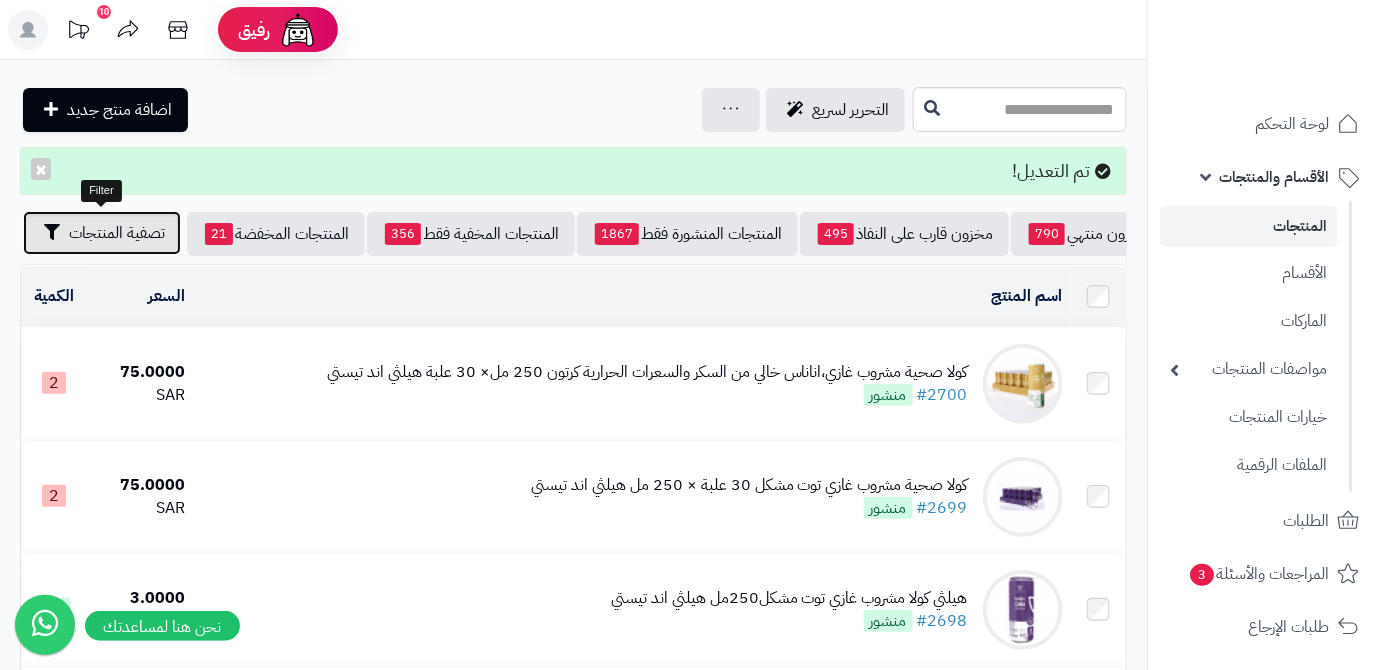 click on "تصفية المنتجات" at bounding box center [117, 233] 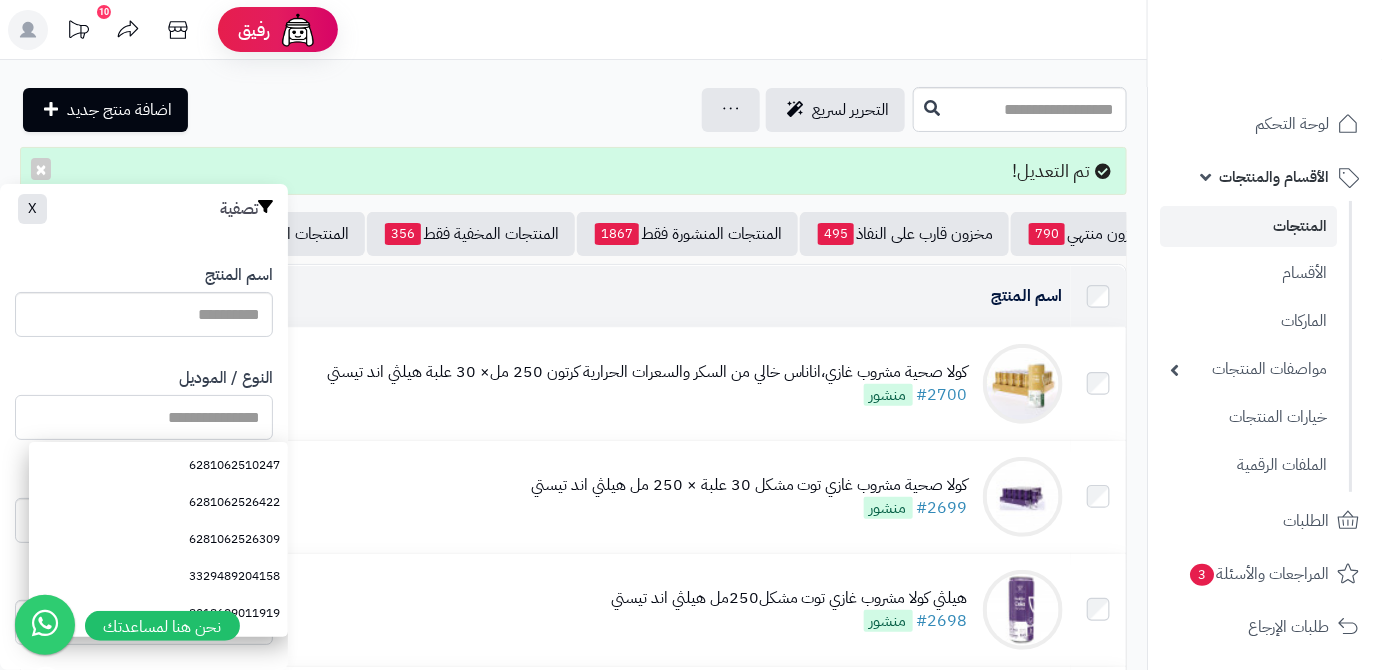 paste on "**********" 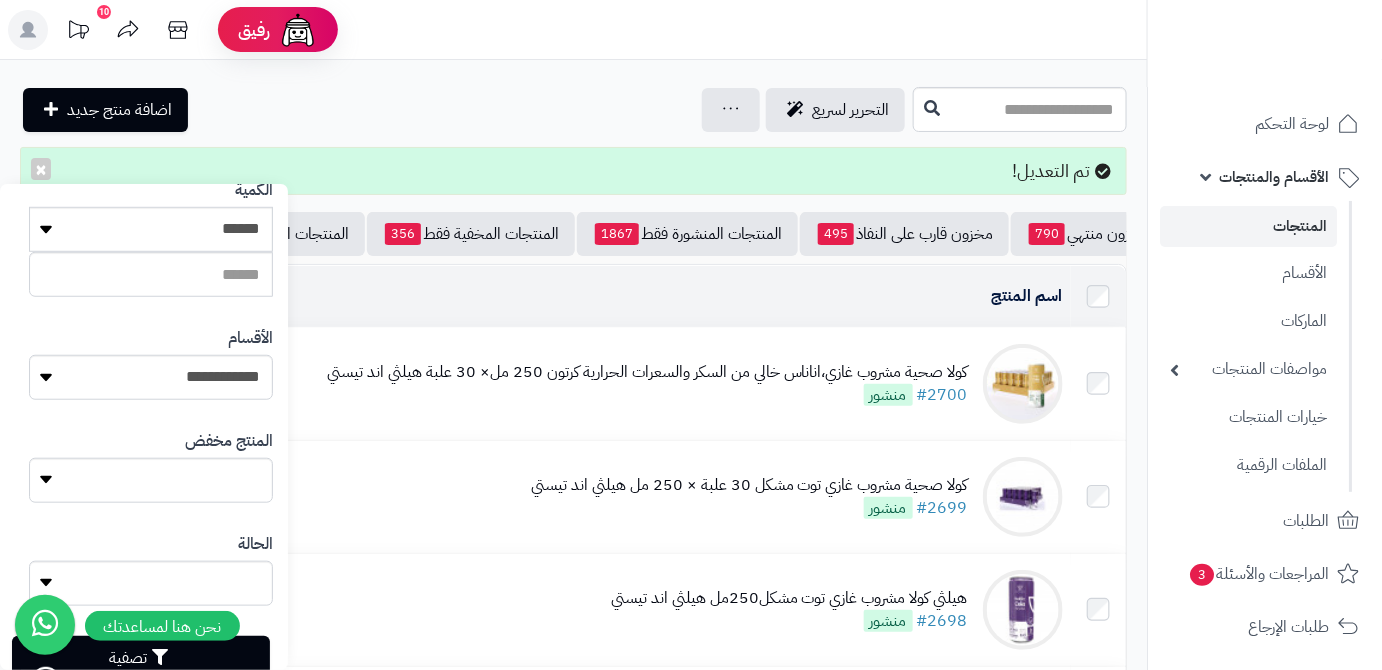 scroll, scrollTop: 552, scrollLeft: 0, axis: vertical 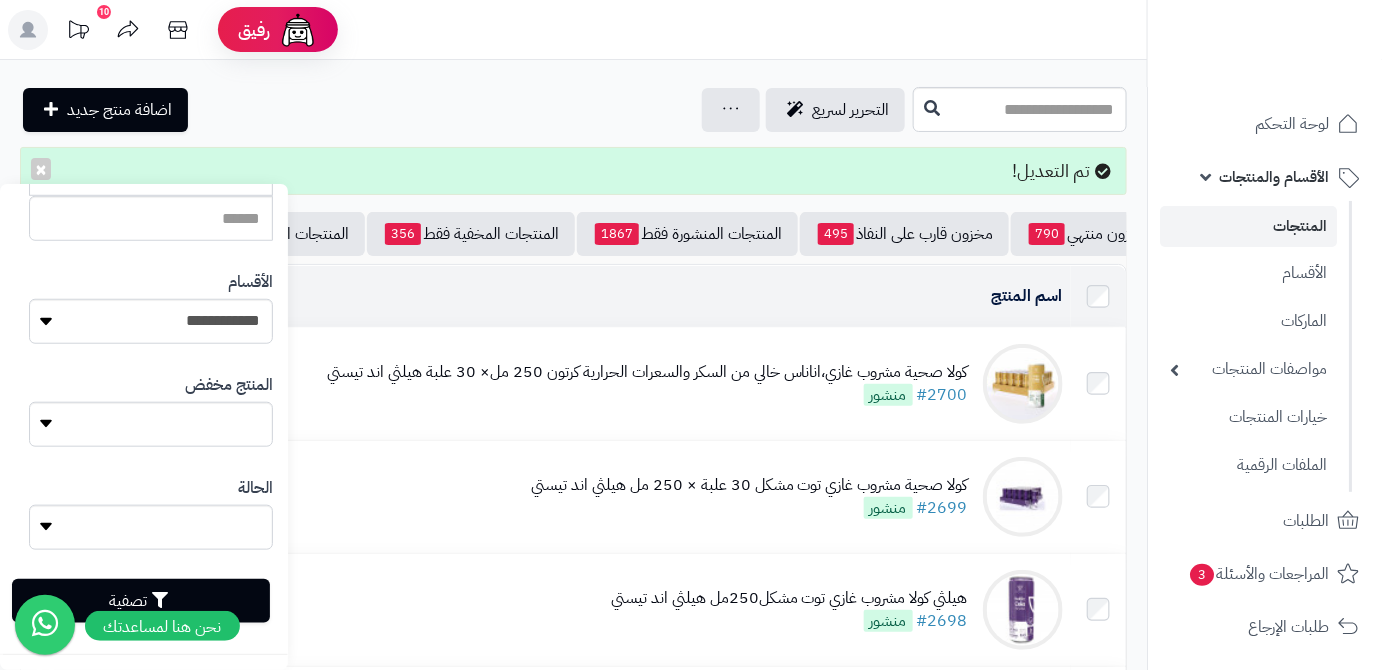 type on "**********" 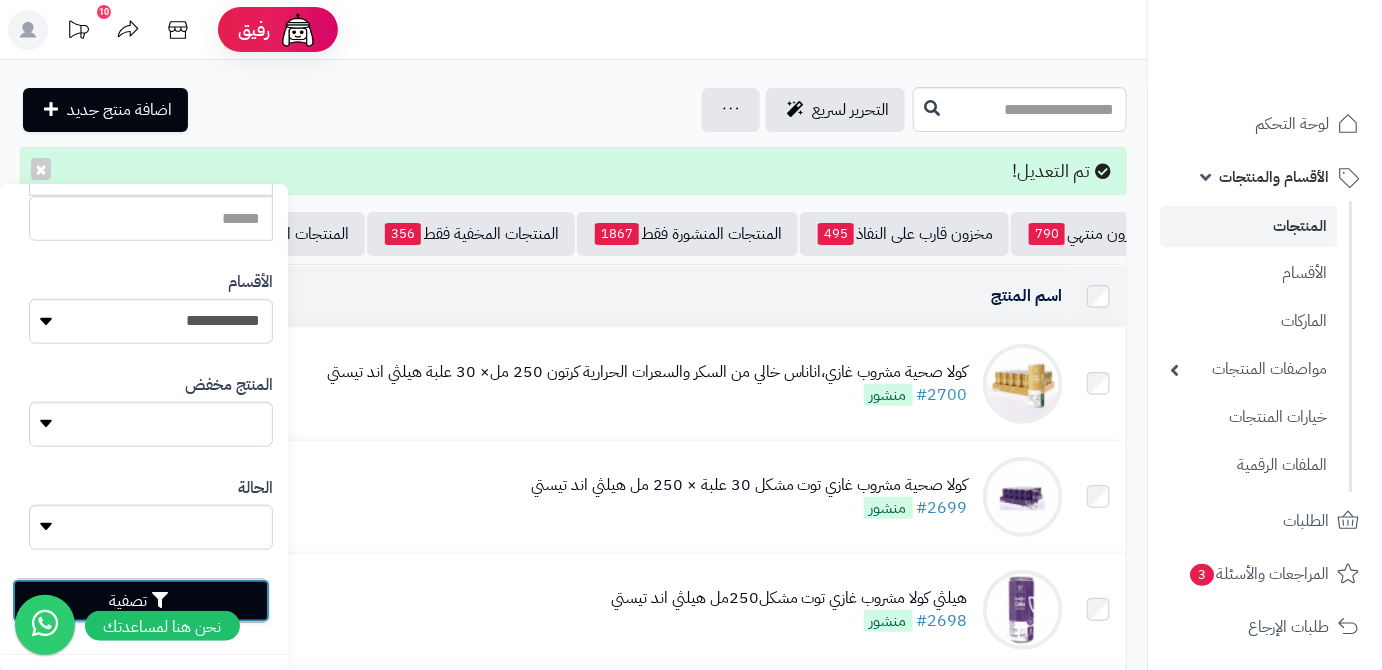 click on "تصفية" at bounding box center (141, 601) 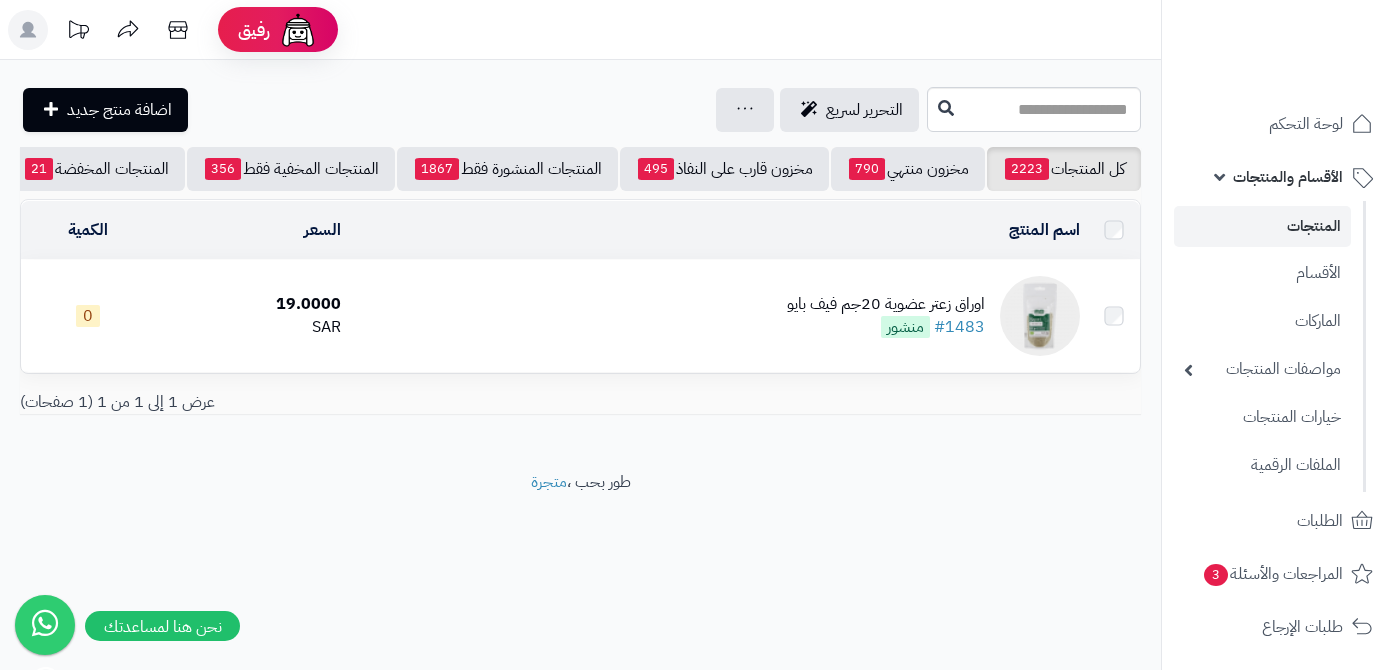 scroll, scrollTop: 0, scrollLeft: 0, axis: both 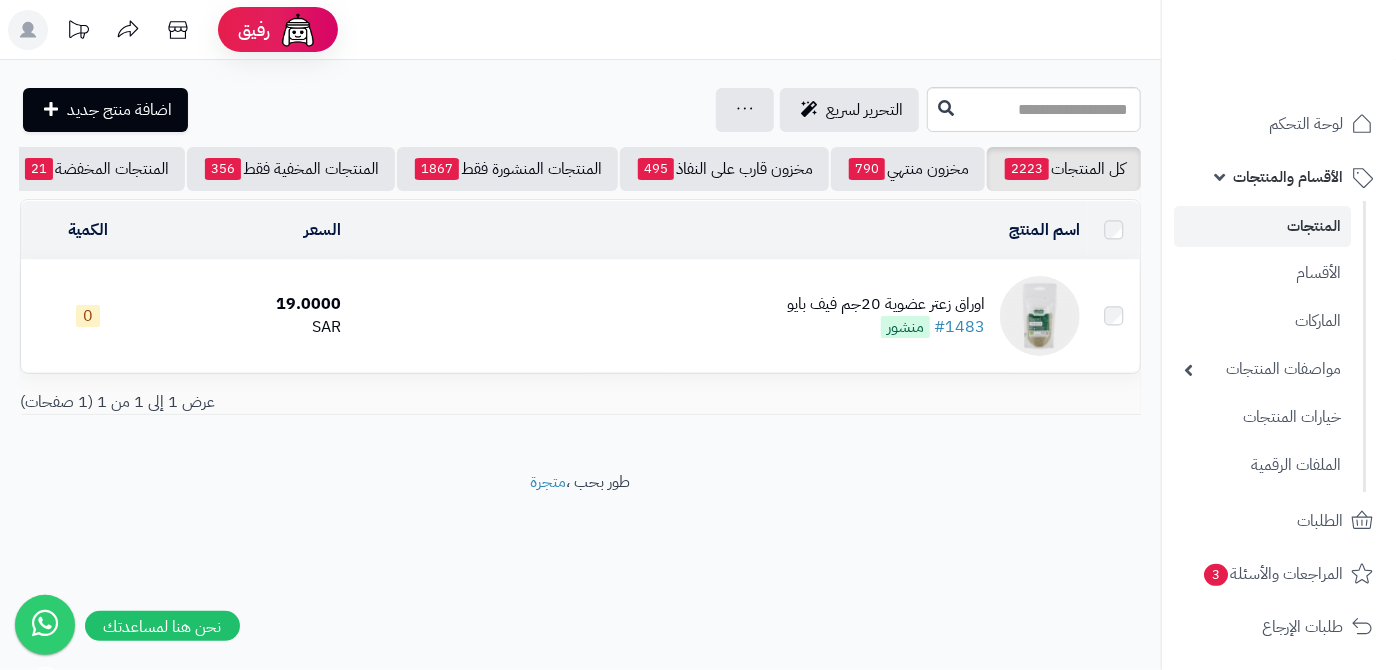 click on "اوراق زعتر عضوية 20جم  فيف بايو" at bounding box center [886, 304] 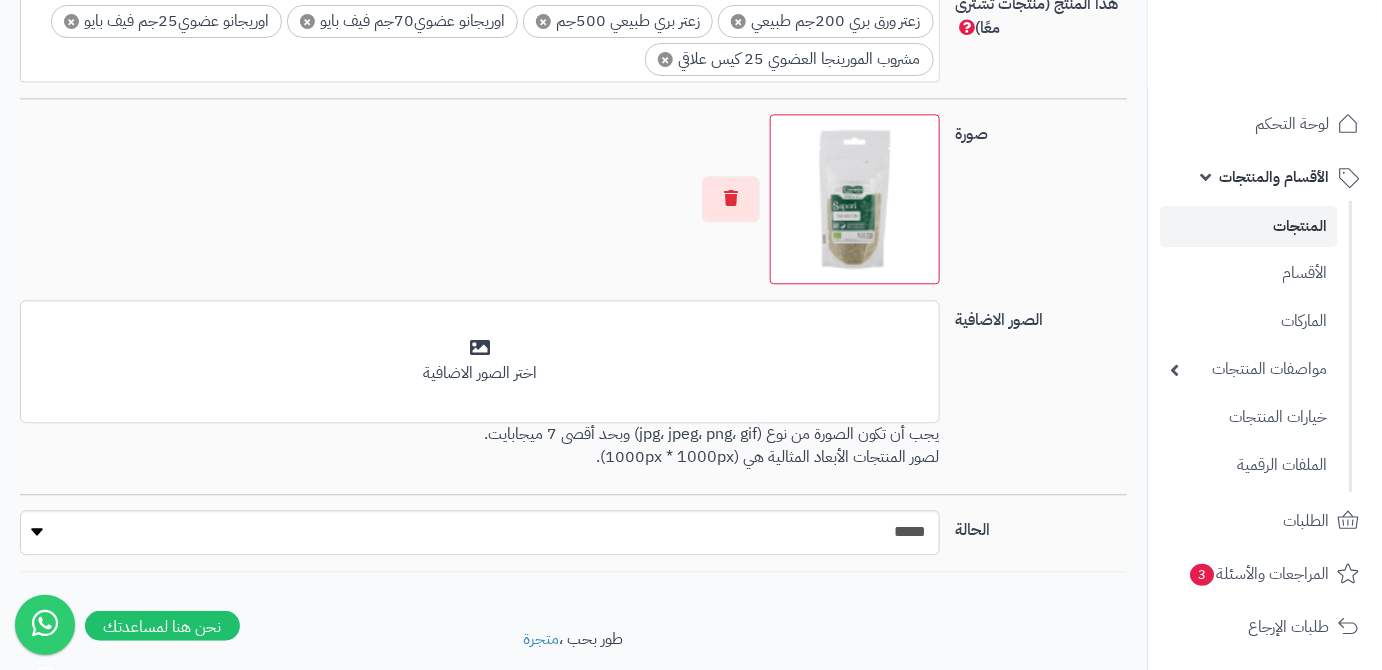 scroll, scrollTop: 1514, scrollLeft: 0, axis: vertical 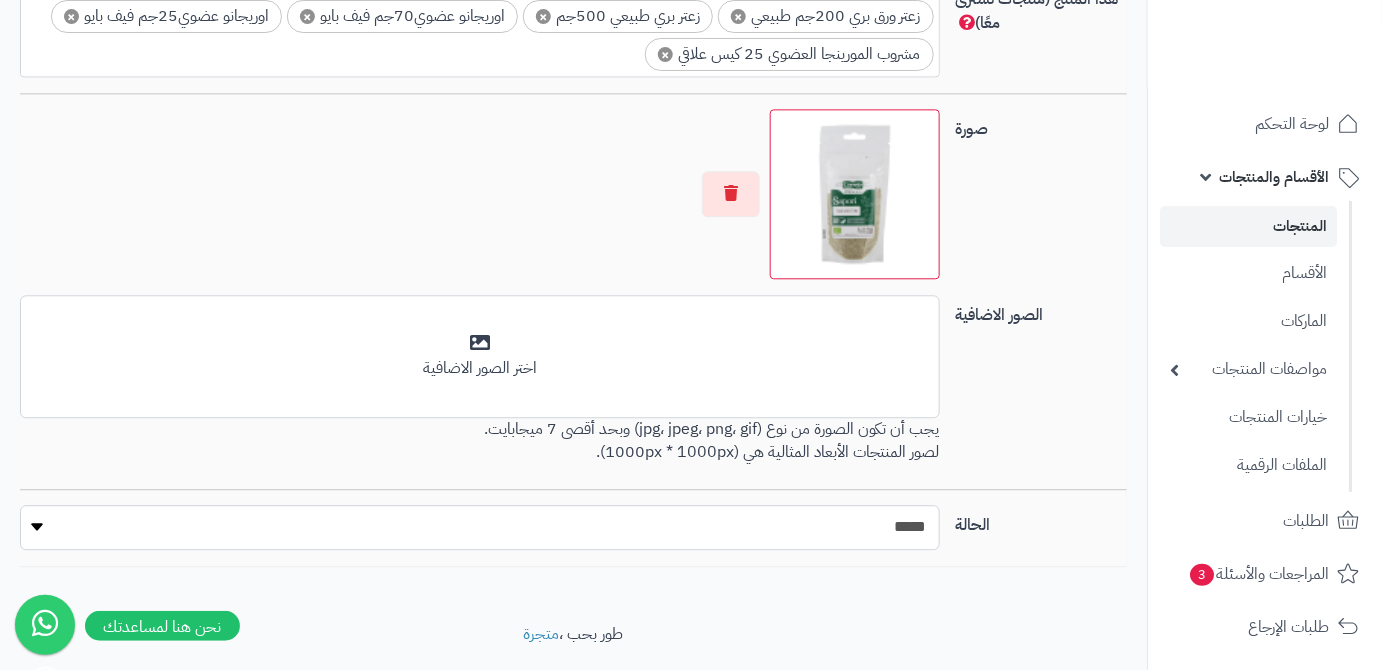 click on "***** ****" at bounding box center [480, 527] 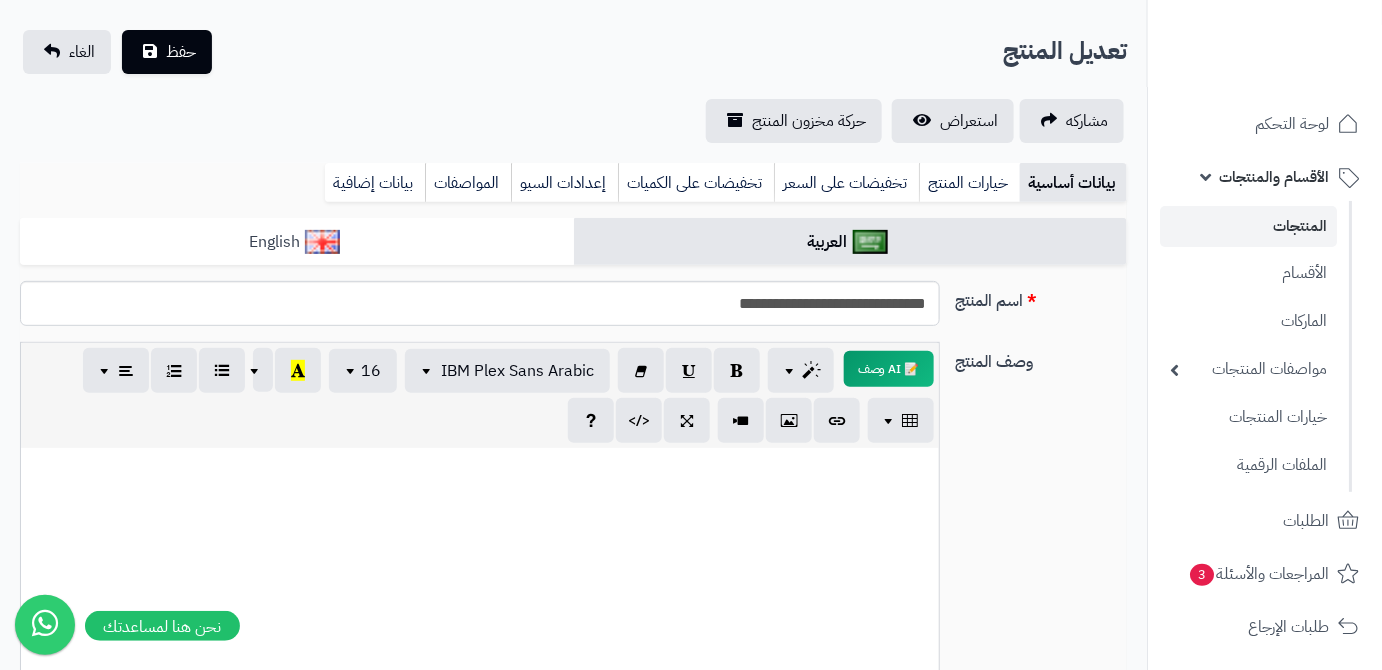 scroll, scrollTop: 0, scrollLeft: 0, axis: both 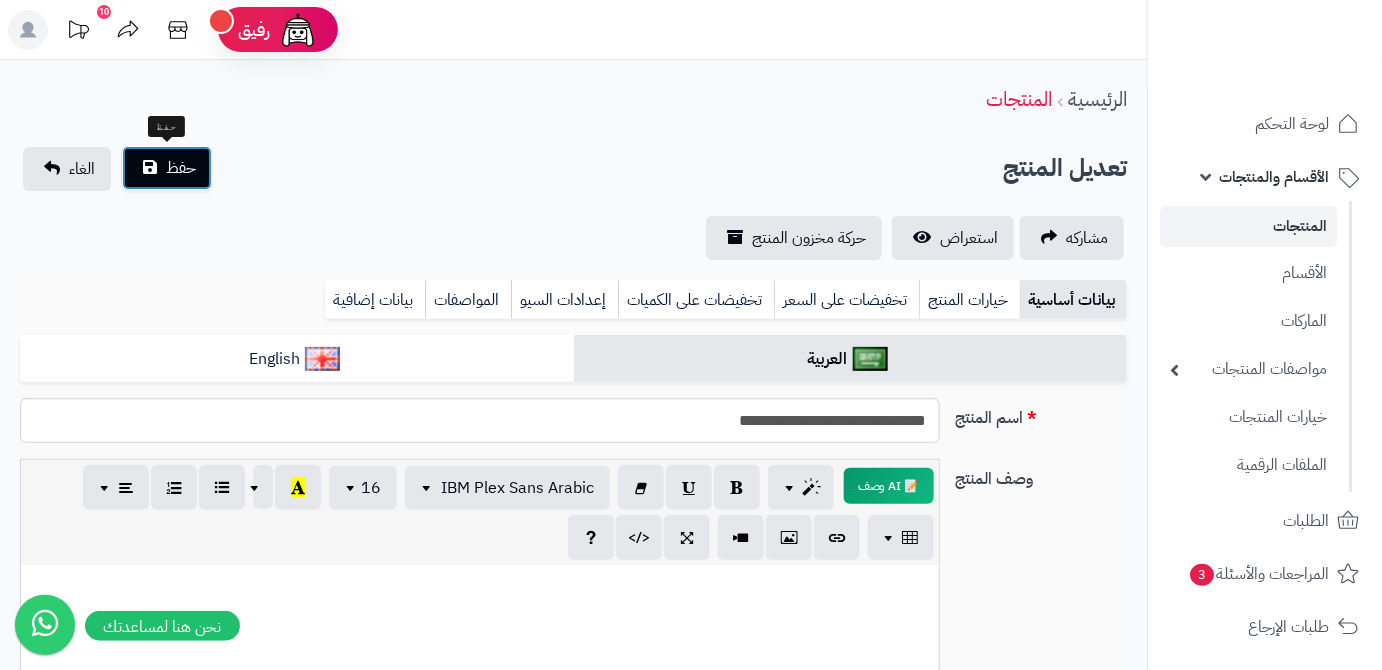 click on "حفظ" at bounding box center [181, 168] 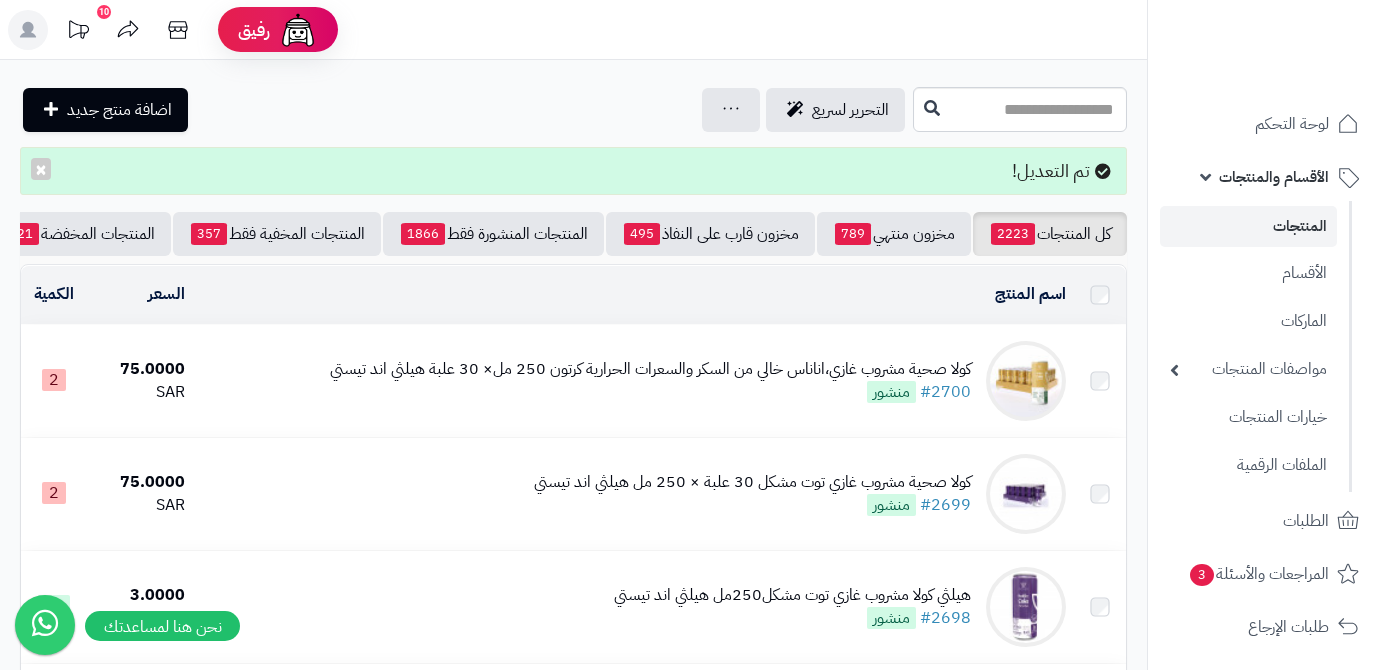 scroll, scrollTop: 0, scrollLeft: 0, axis: both 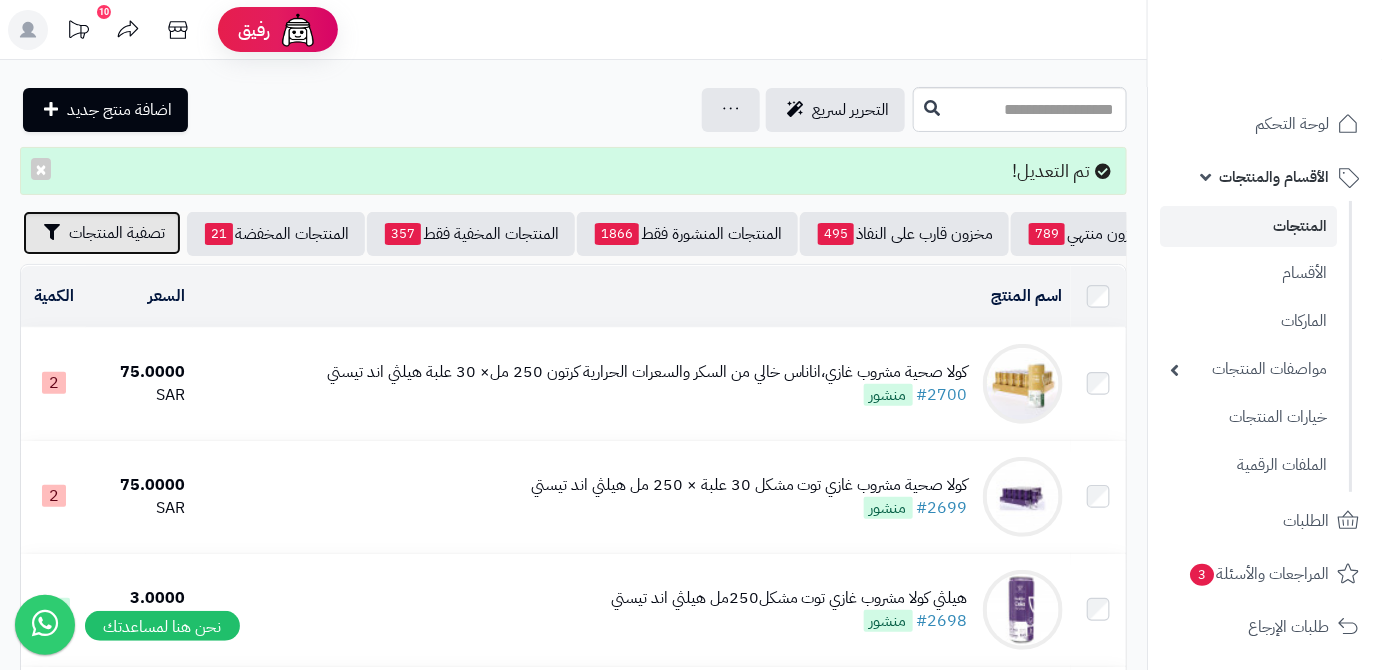click on "تصفية المنتجات" at bounding box center (117, 233) 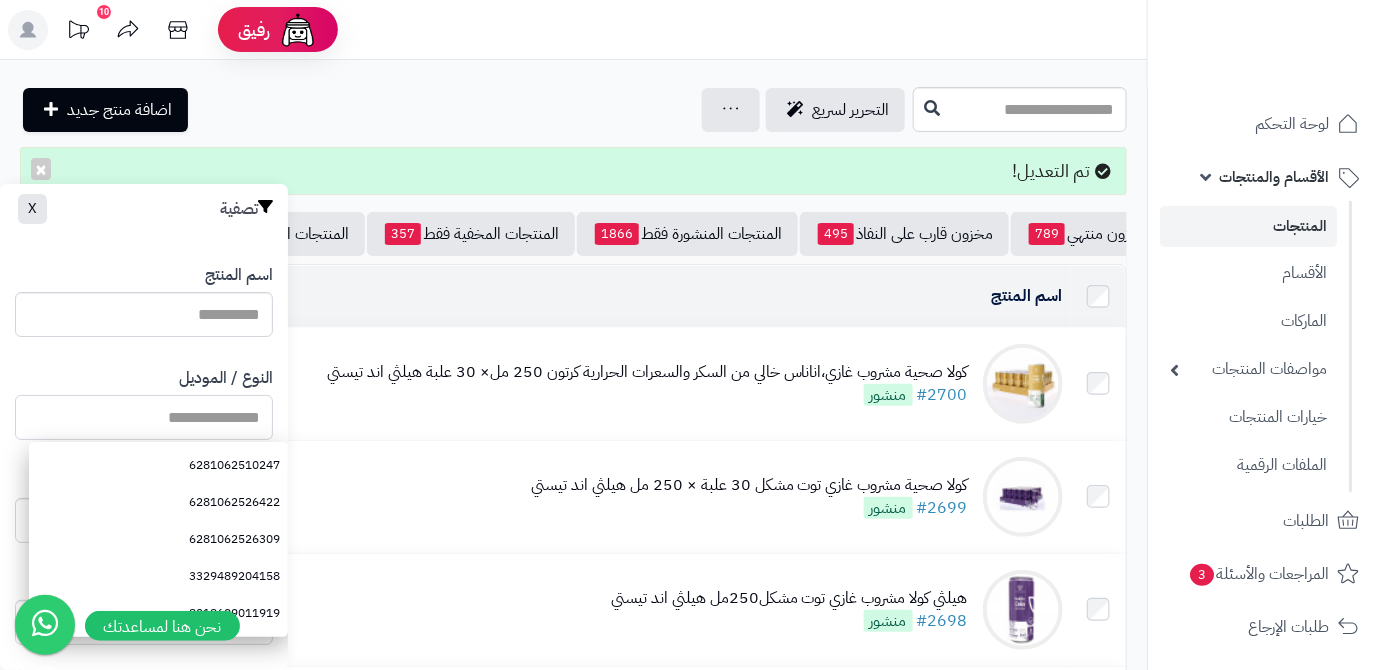 paste on "**********" 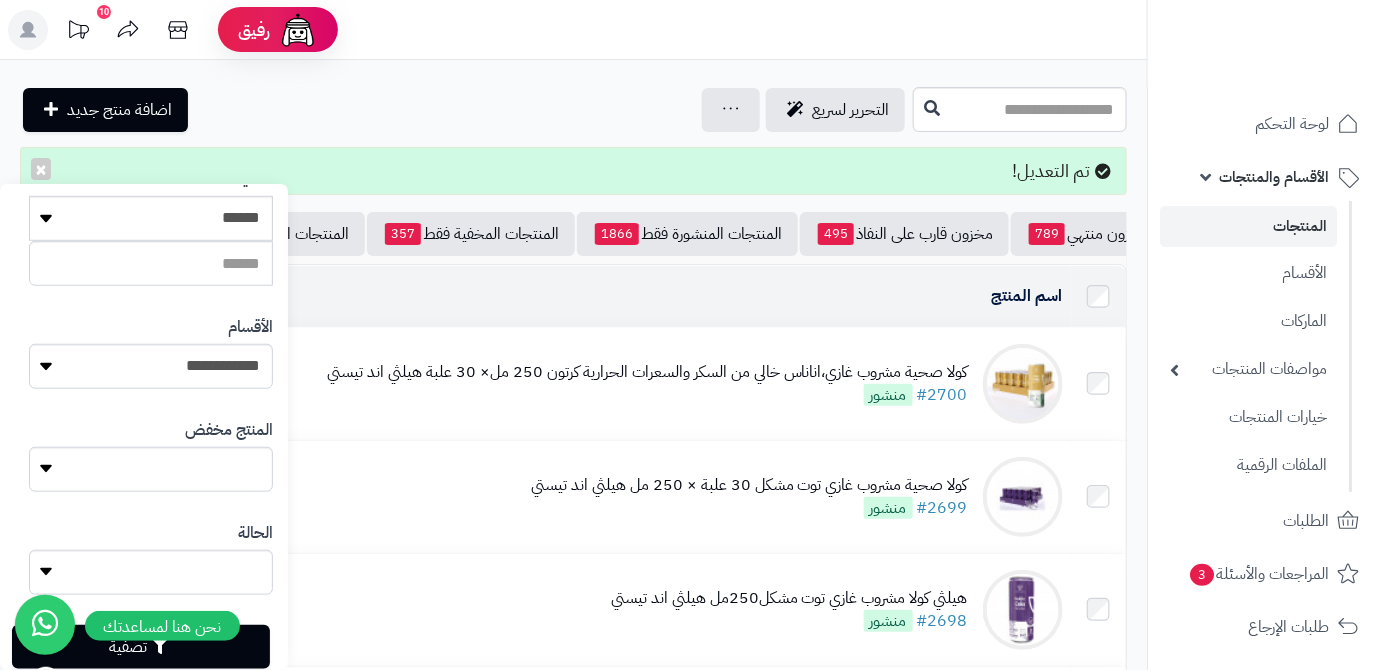 scroll, scrollTop: 552, scrollLeft: 0, axis: vertical 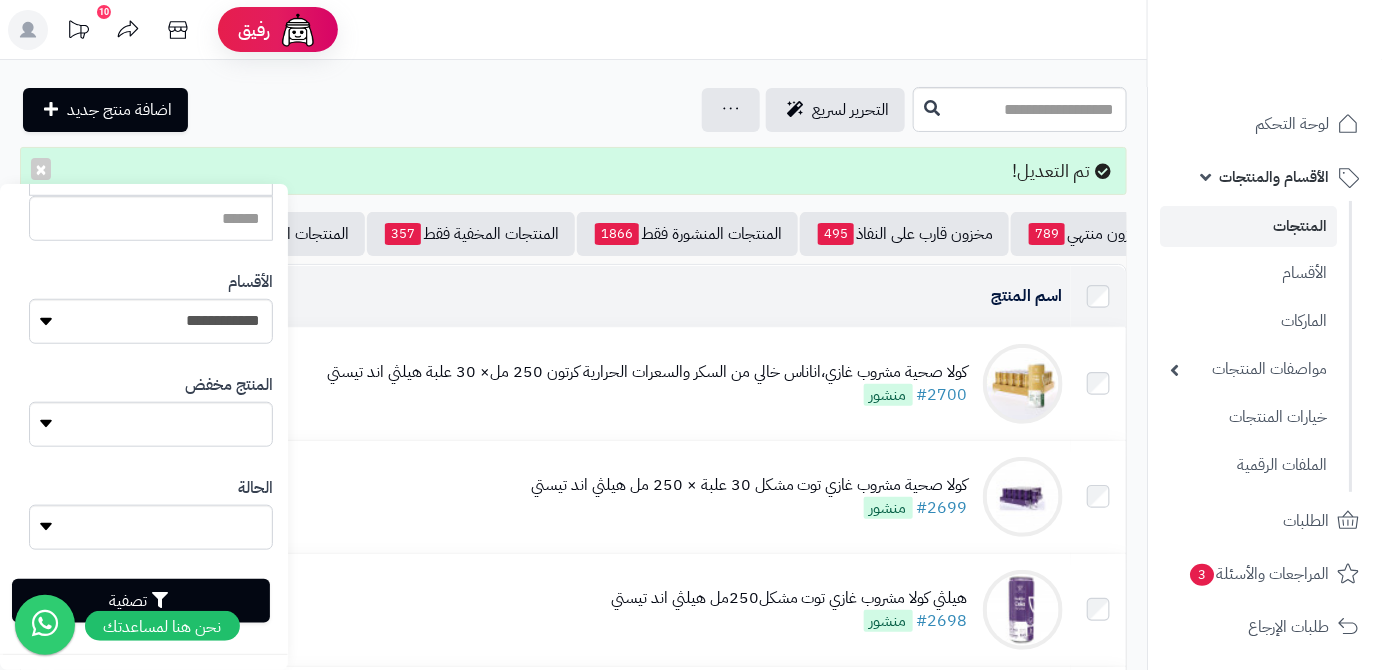 type on "**********" 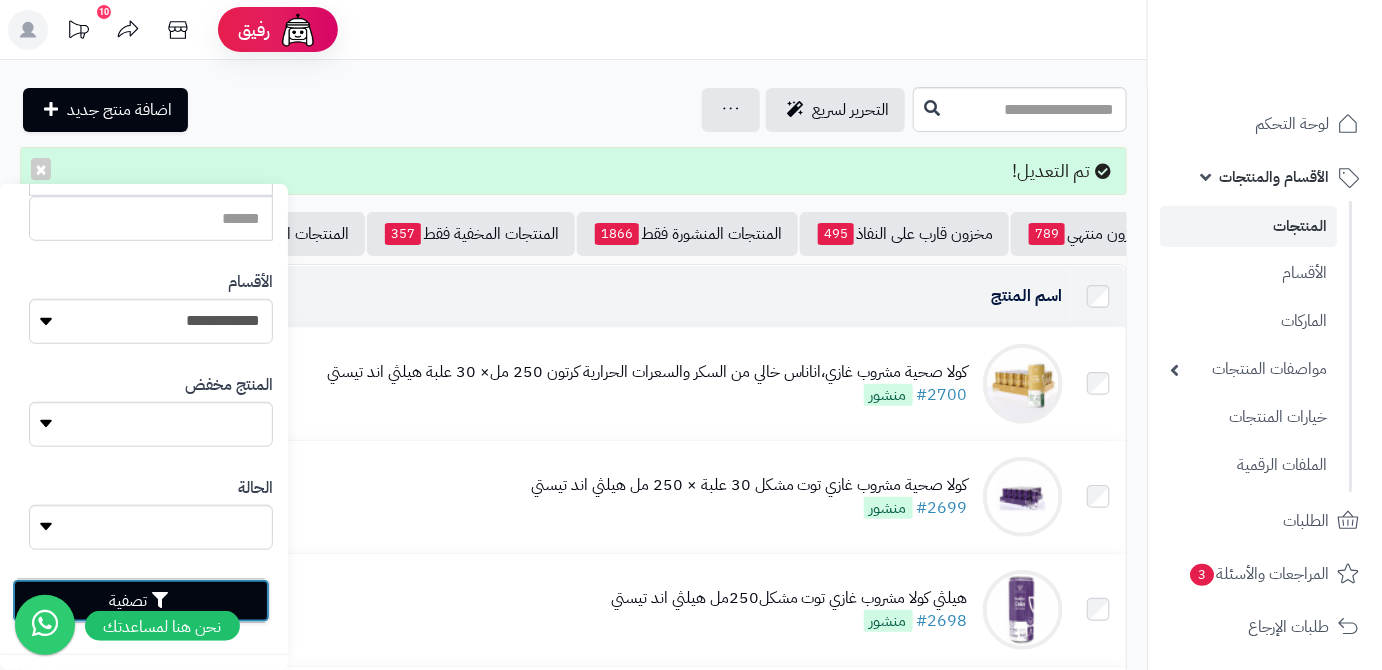 click on "تصفية" at bounding box center (141, 601) 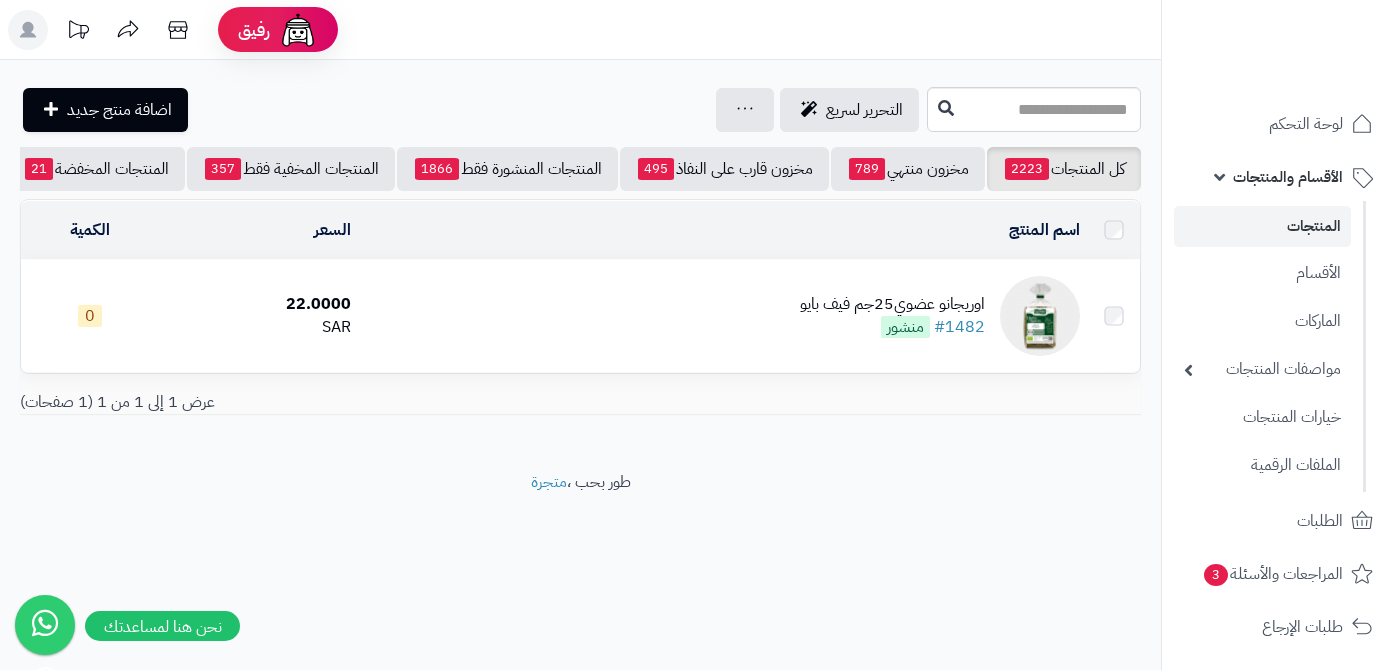 scroll, scrollTop: 0, scrollLeft: 0, axis: both 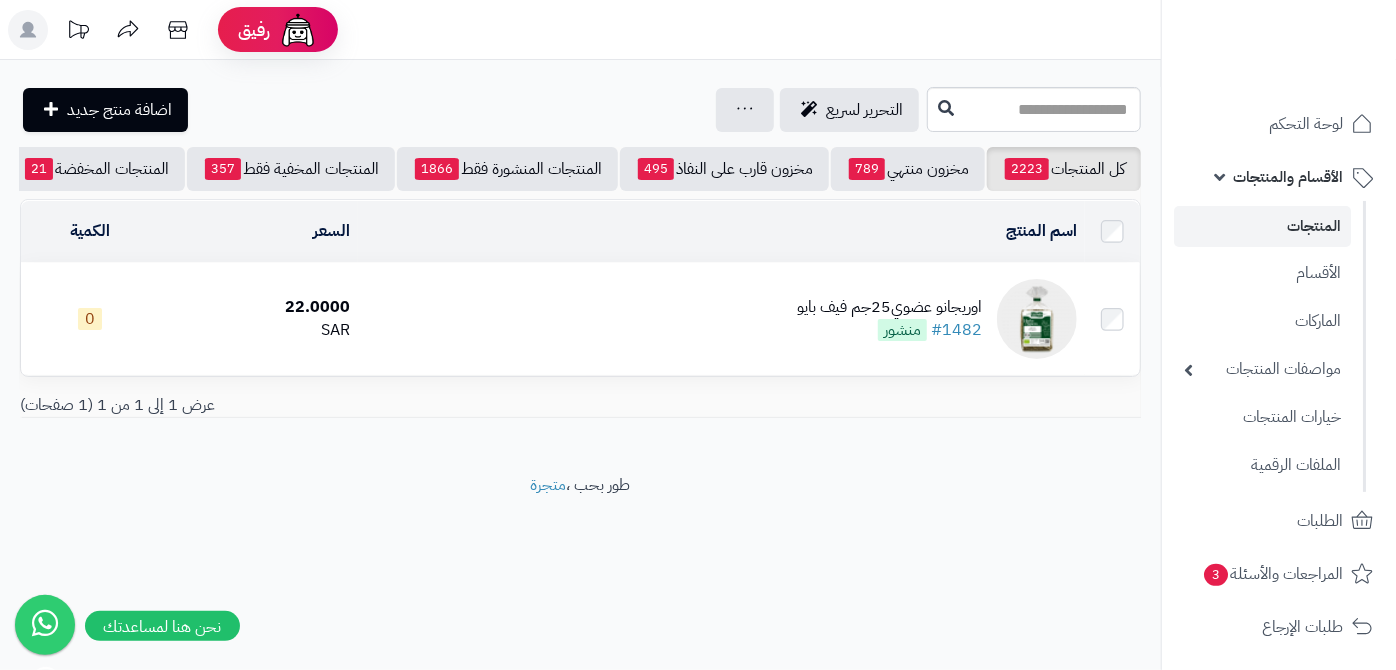 click on "اوريجانو عضوي25جم فيف بايو" at bounding box center [889, 307] 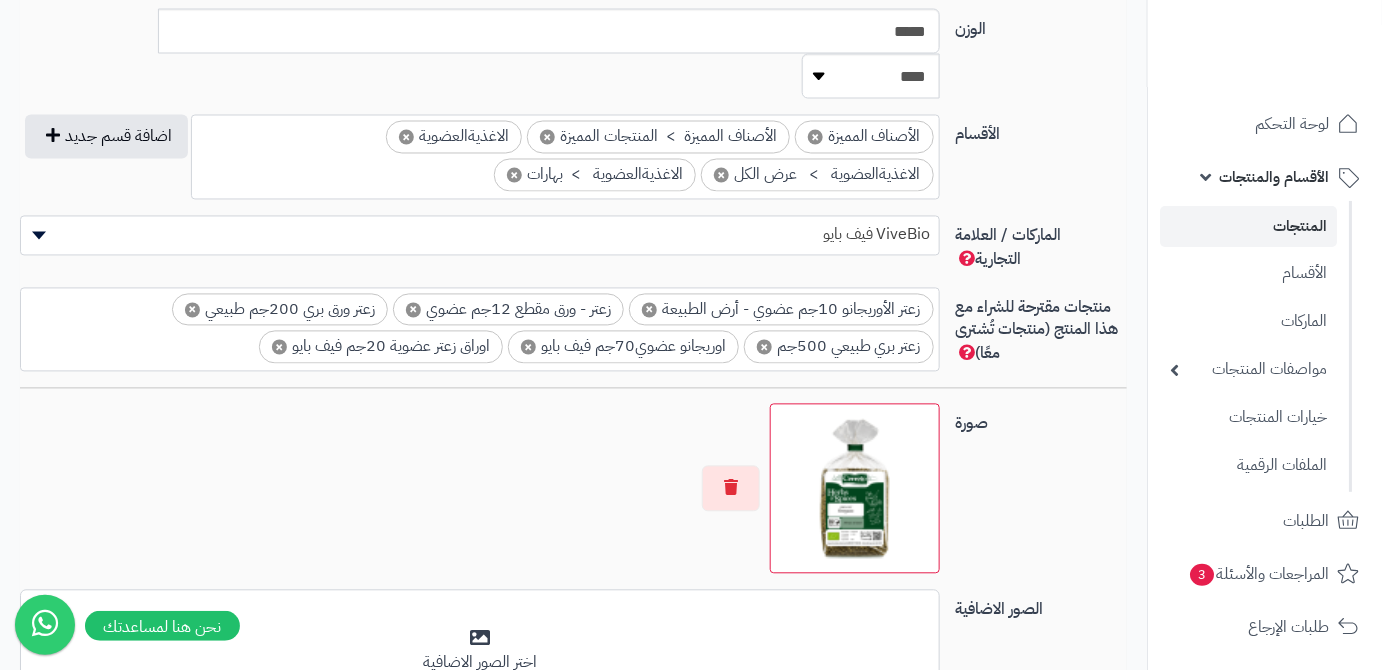 scroll, scrollTop: 1363, scrollLeft: 0, axis: vertical 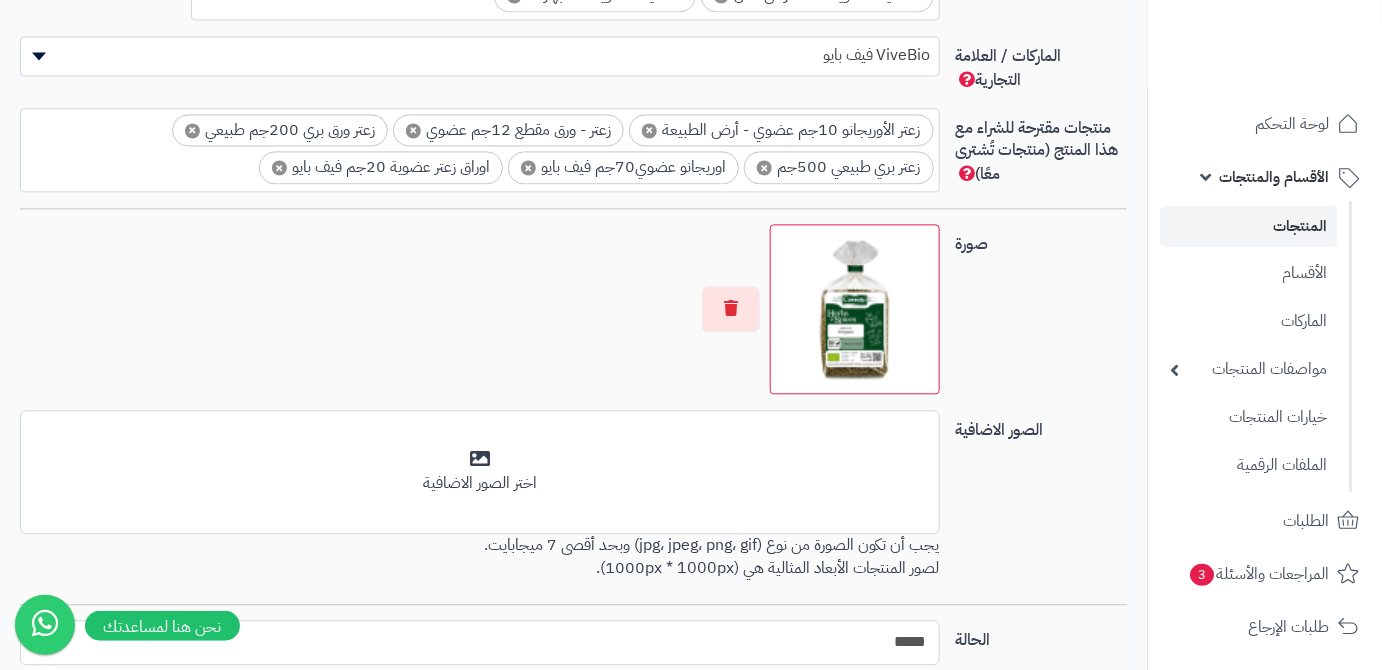 click on "***** ****" at bounding box center [480, 642] 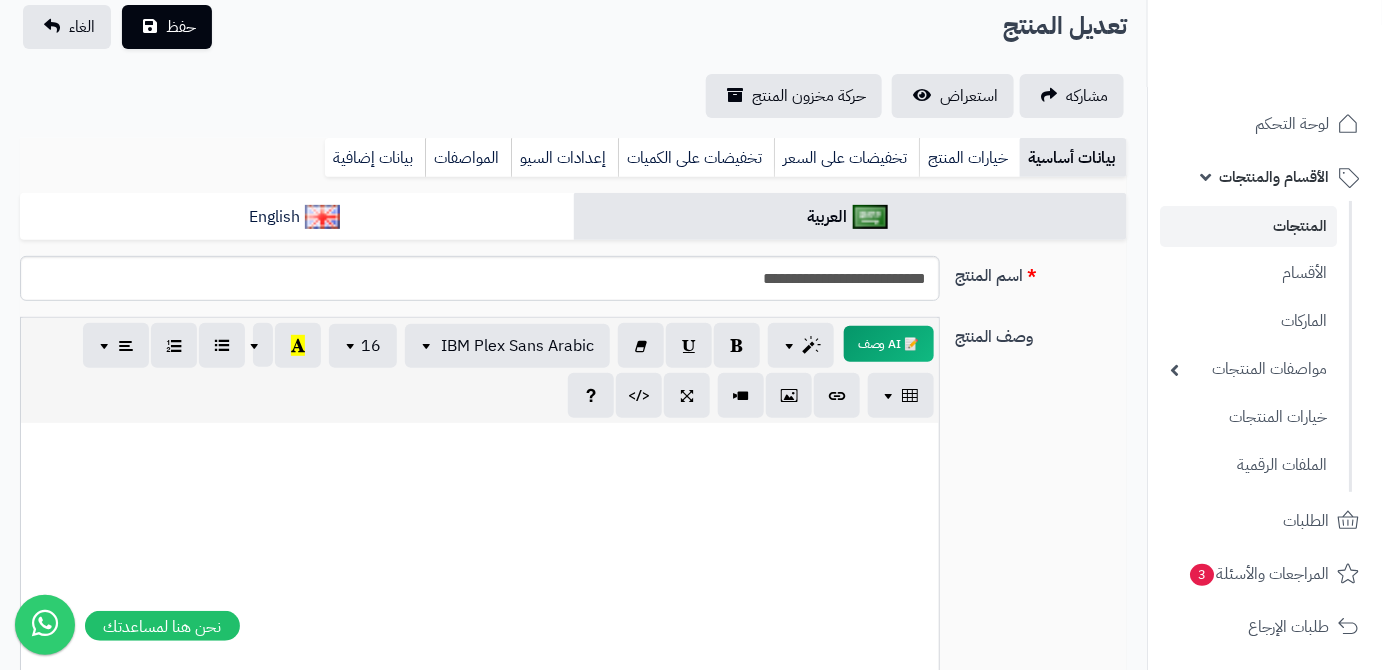 scroll, scrollTop: 0, scrollLeft: 0, axis: both 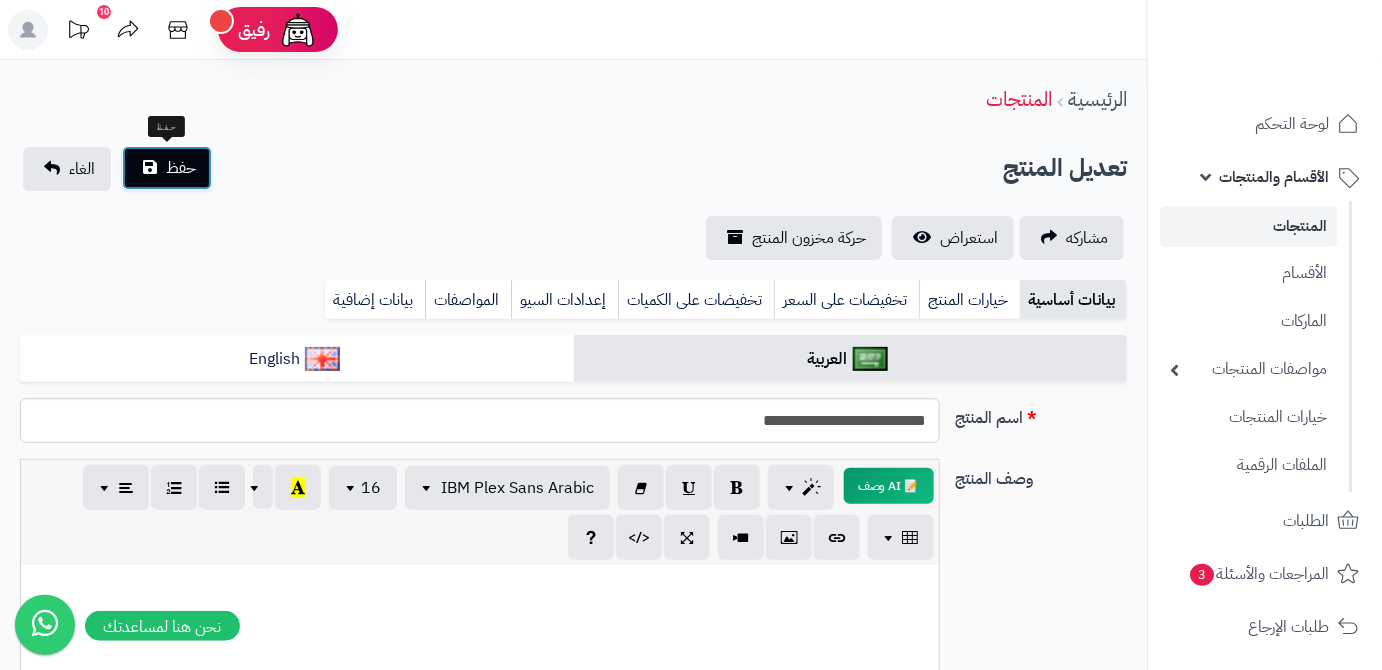 click on "حفظ" at bounding box center [181, 168] 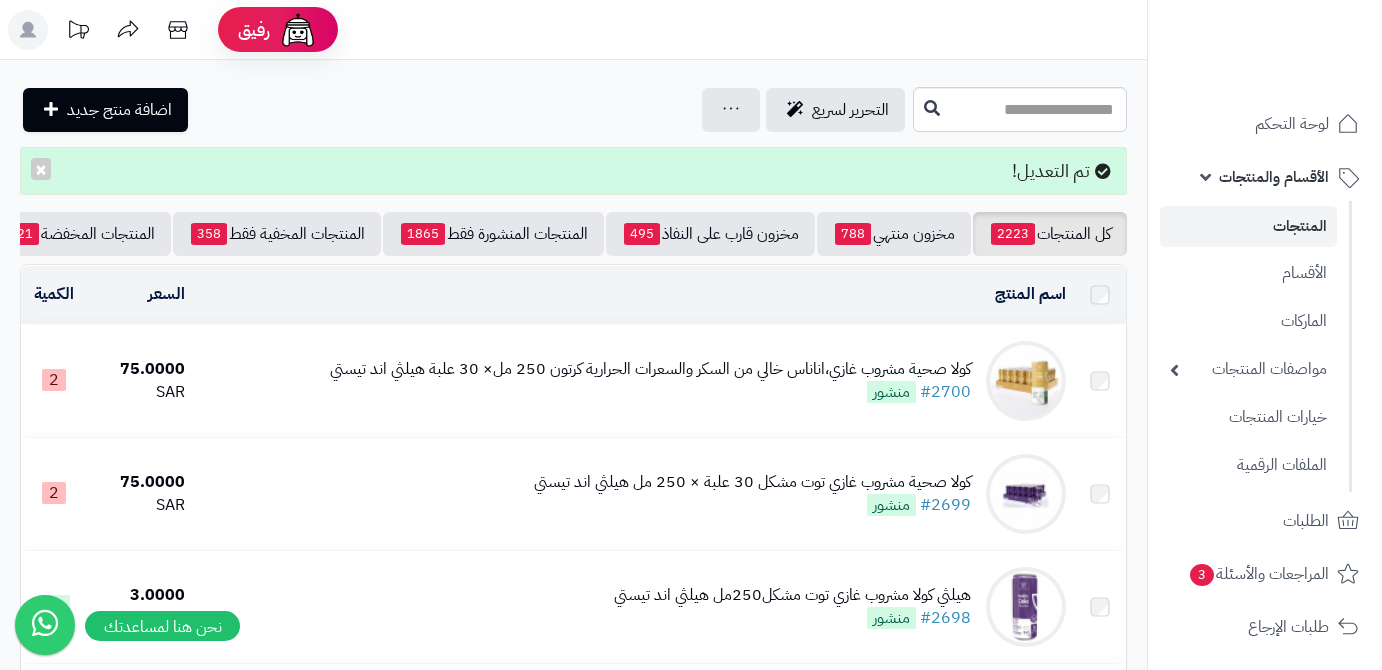 scroll, scrollTop: 0, scrollLeft: 0, axis: both 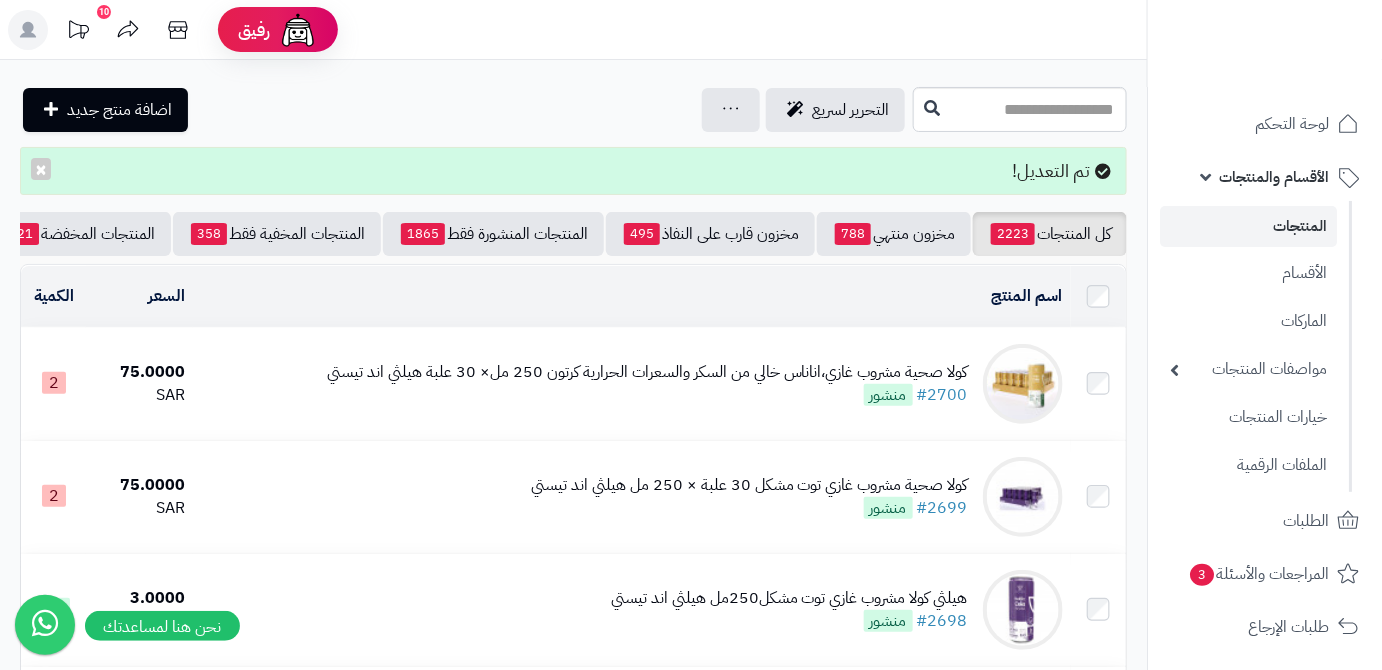 click on "كل المنتجات
2223
مخزون منتهي
788
مخزون قارب على النفاذ
495
المنتجات المنشورة فقط
1865
المنتجات المخفية فقط
358
المنتجات المخفضة
21
تصفية المنتجات
اسم المنتج المحدد:  0
نسخ
حذف                             السعر                          الكمية
كولا صحية مشروب غازي،اناناس خالي من السكر والسعرات الحرارية كرتون  250 مل× 30 علبة   هيلثي اند تيستي
#2700
منشور
75.0000 SAR                          2
كولا صحية  مشروب غازي توت مشكل 30 علبة × 250 مل هيلثي اند تيستي
#2699
منشور
75.0000 SAR                          2
30" at bounding box center [573, 1974] 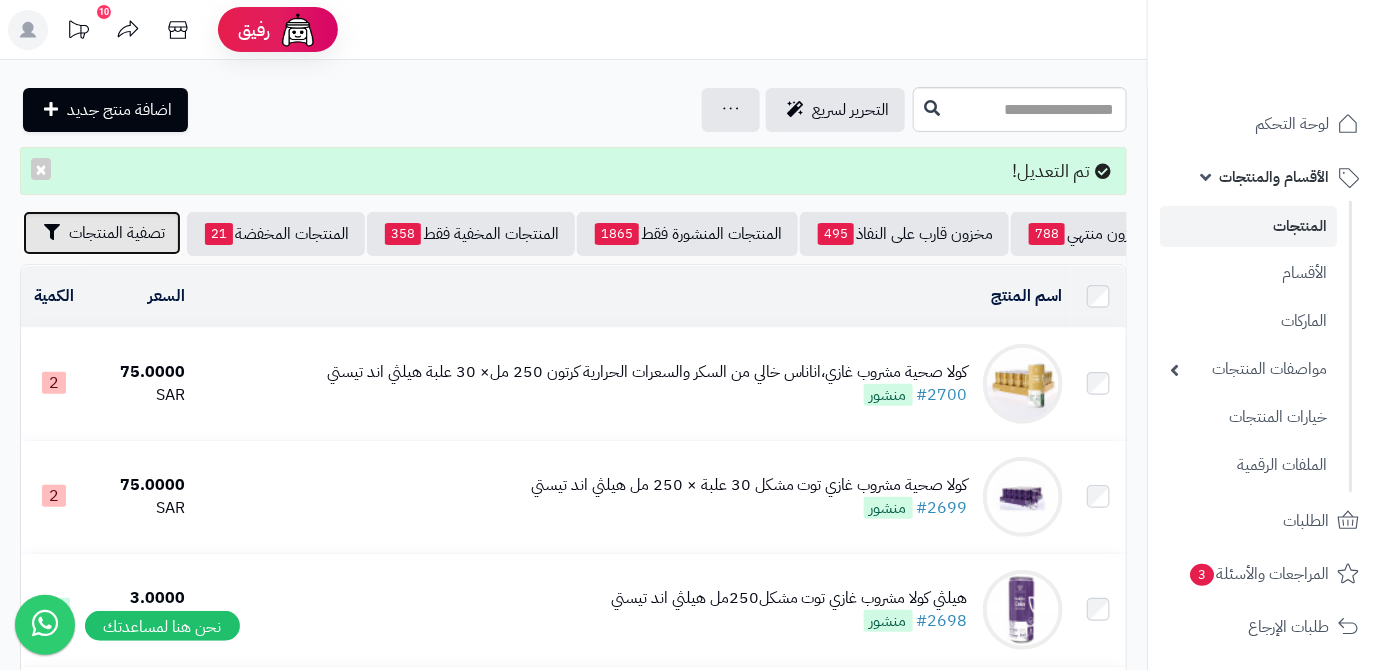 click on "تصفية المنتجات" at bounding box center (117, 233) 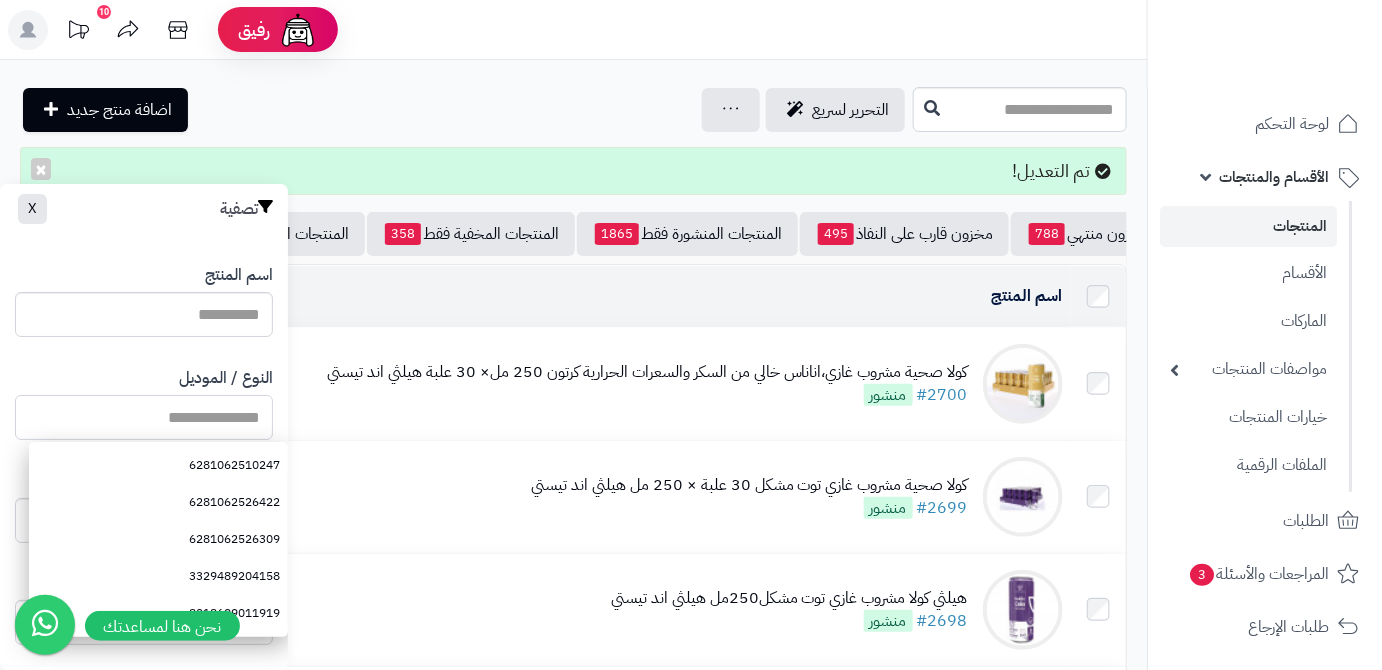 paste on "**********" 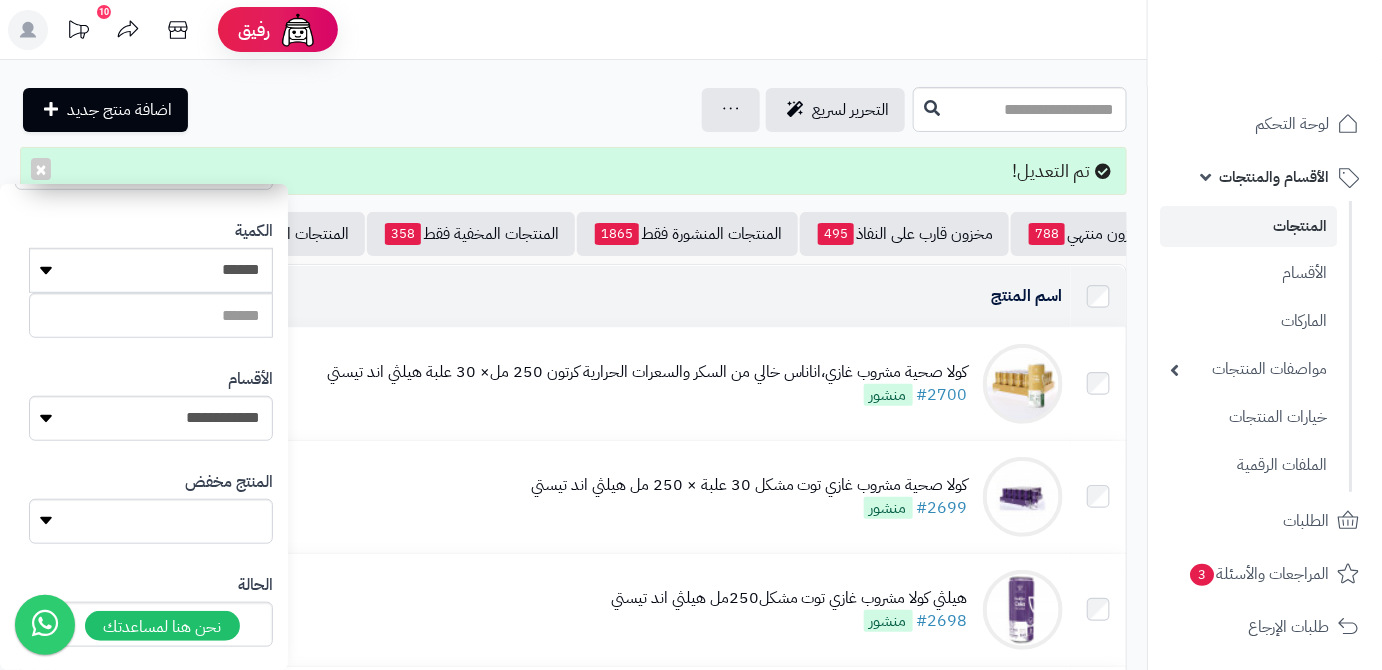 scroll, scrollTop: 552, scrollLeft: 0, axis: vertical 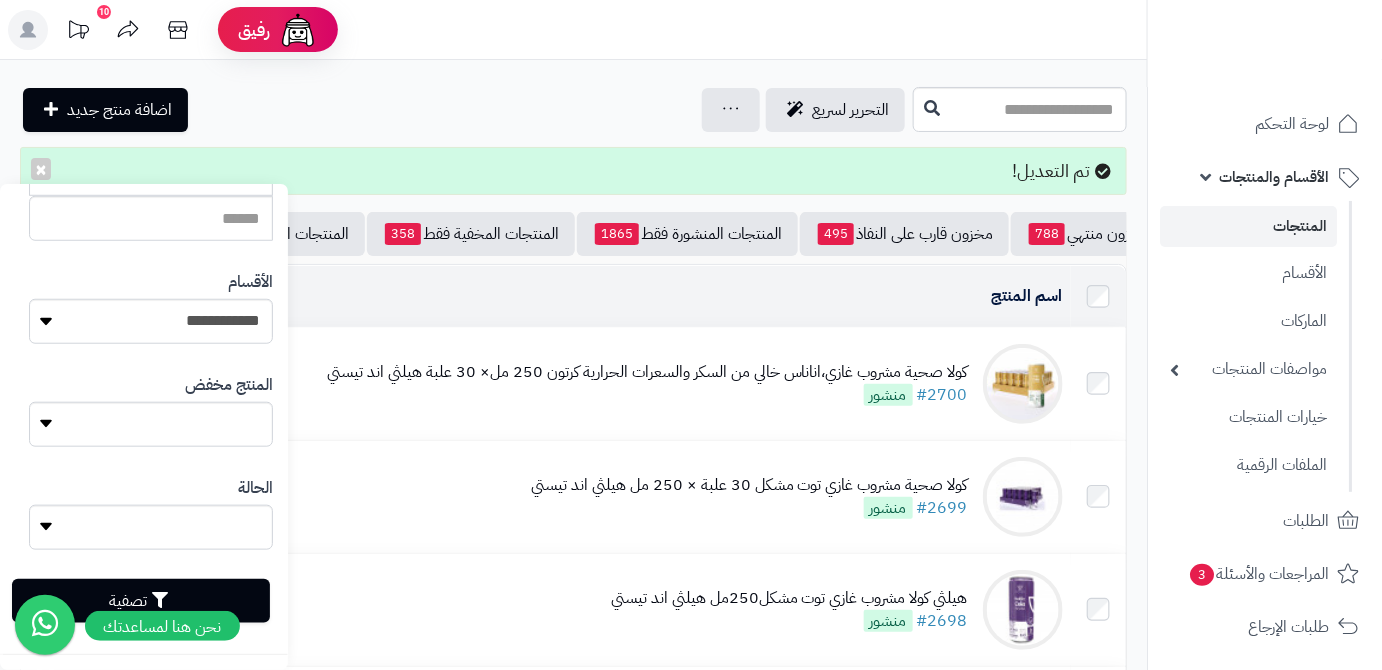 type on "**********" 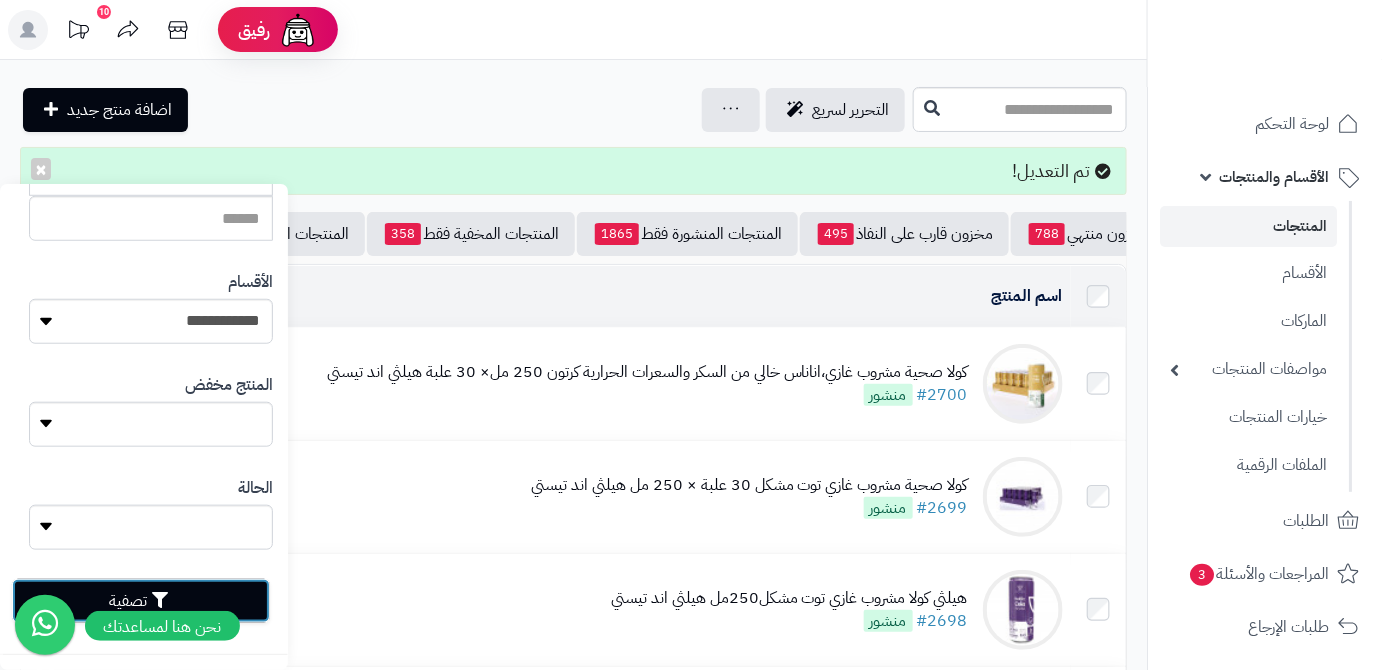 click on "تصفية" at bounding box center (141, 601) 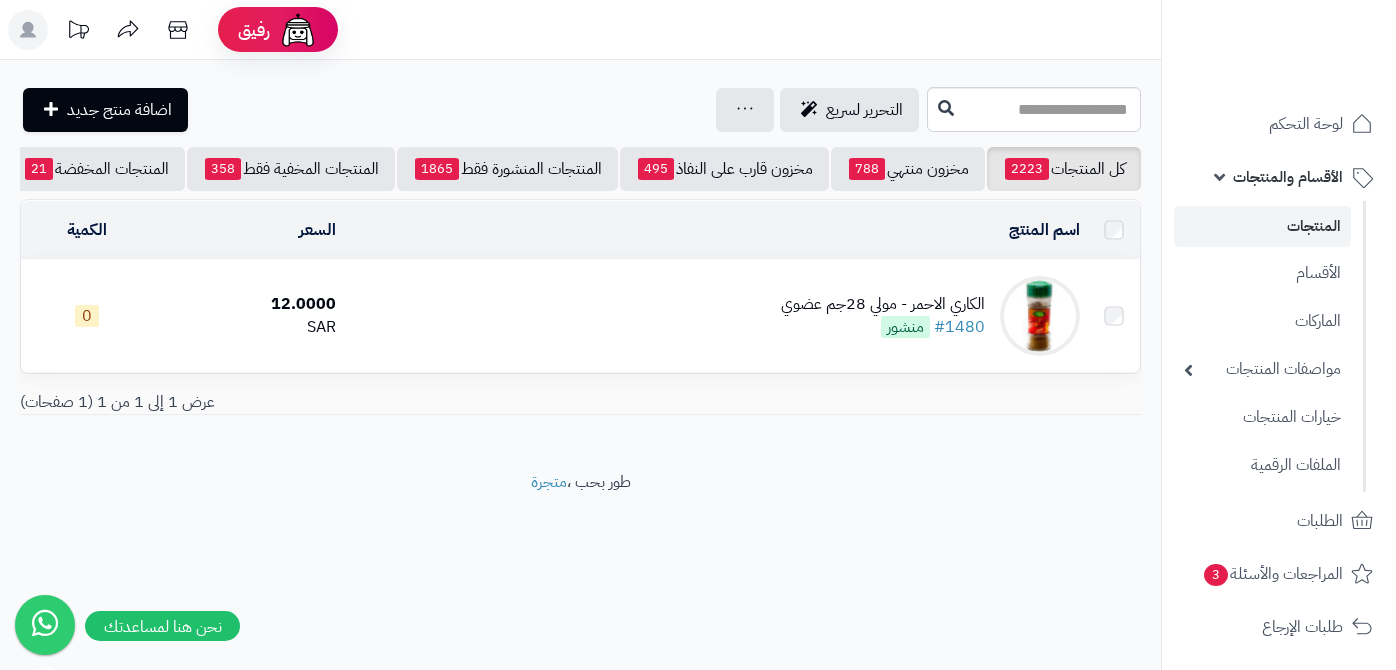 scroll, scrollTop: 0, scrollLeft: 0, axis: both 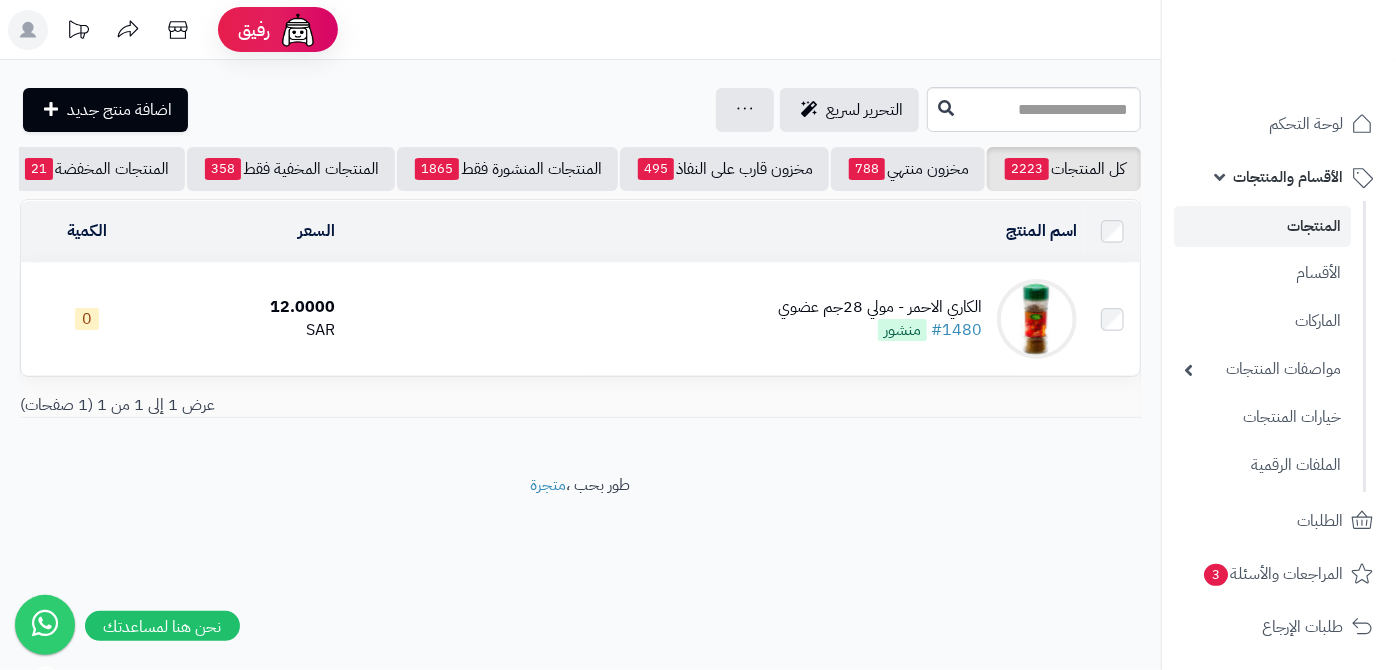 click on "الكاري الاحمر - مولي 28جم عضوي" at bounding box center (880, 307) 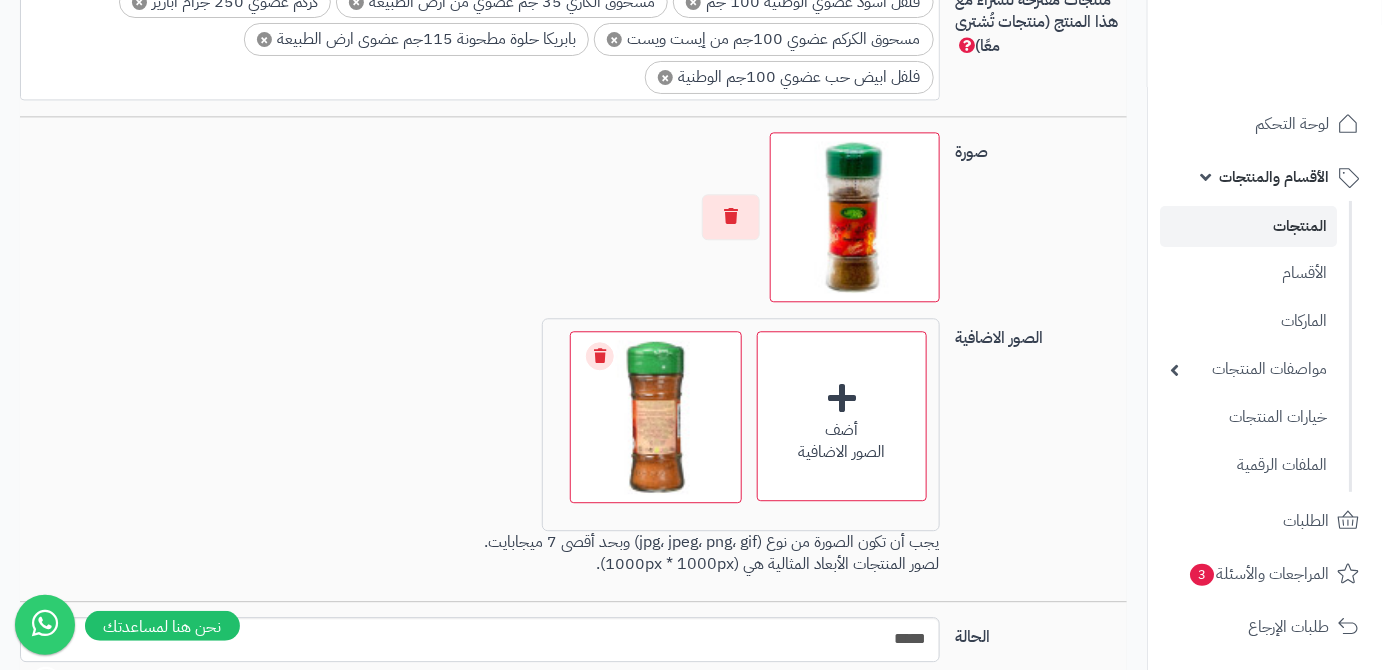 scroll, scrollTop: 1602, scrollLeft: 0, axis: vertical 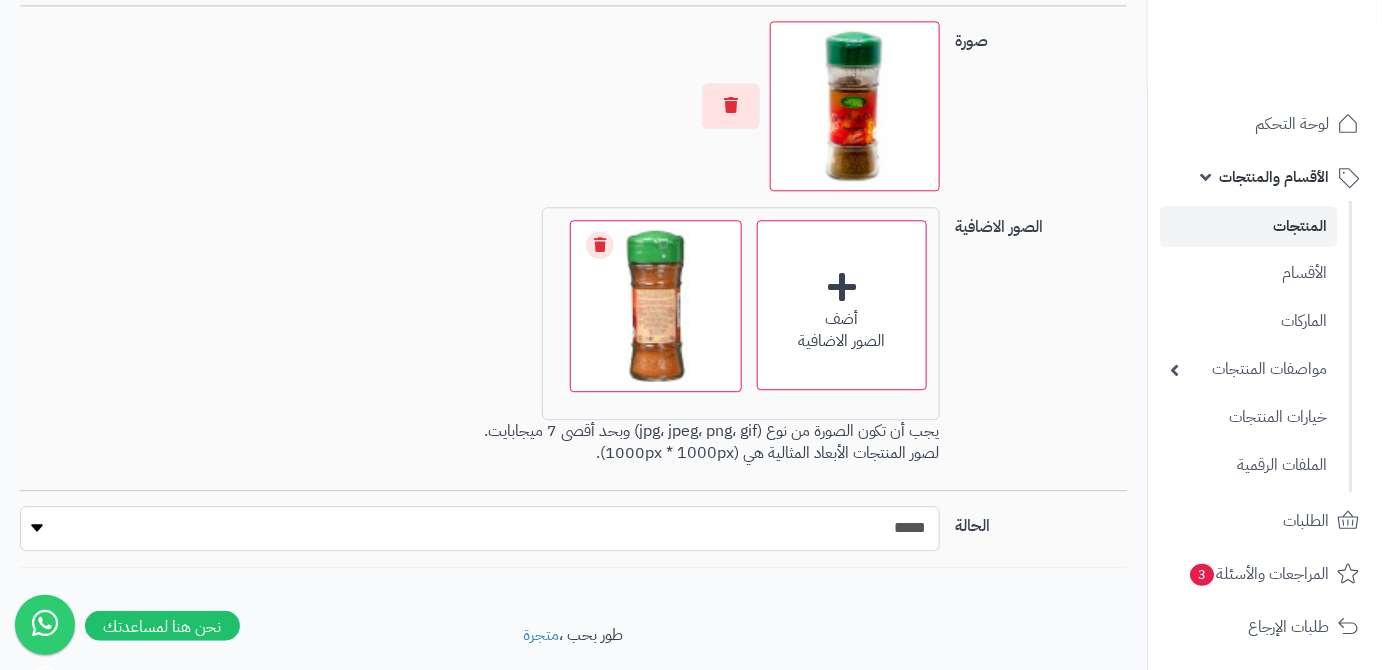 click on "***** ****" at bounding box center [480, 528] 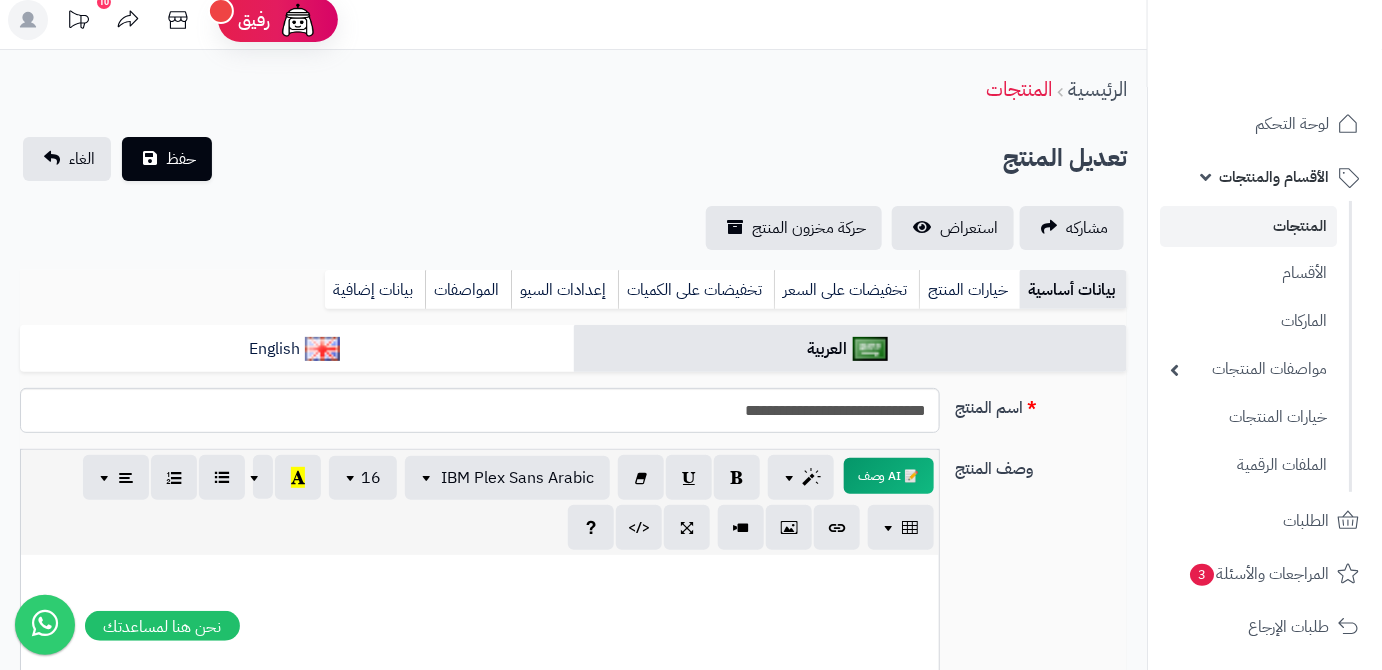 scroll, scrollTop: 0, scrollLeft: 0, axis: both 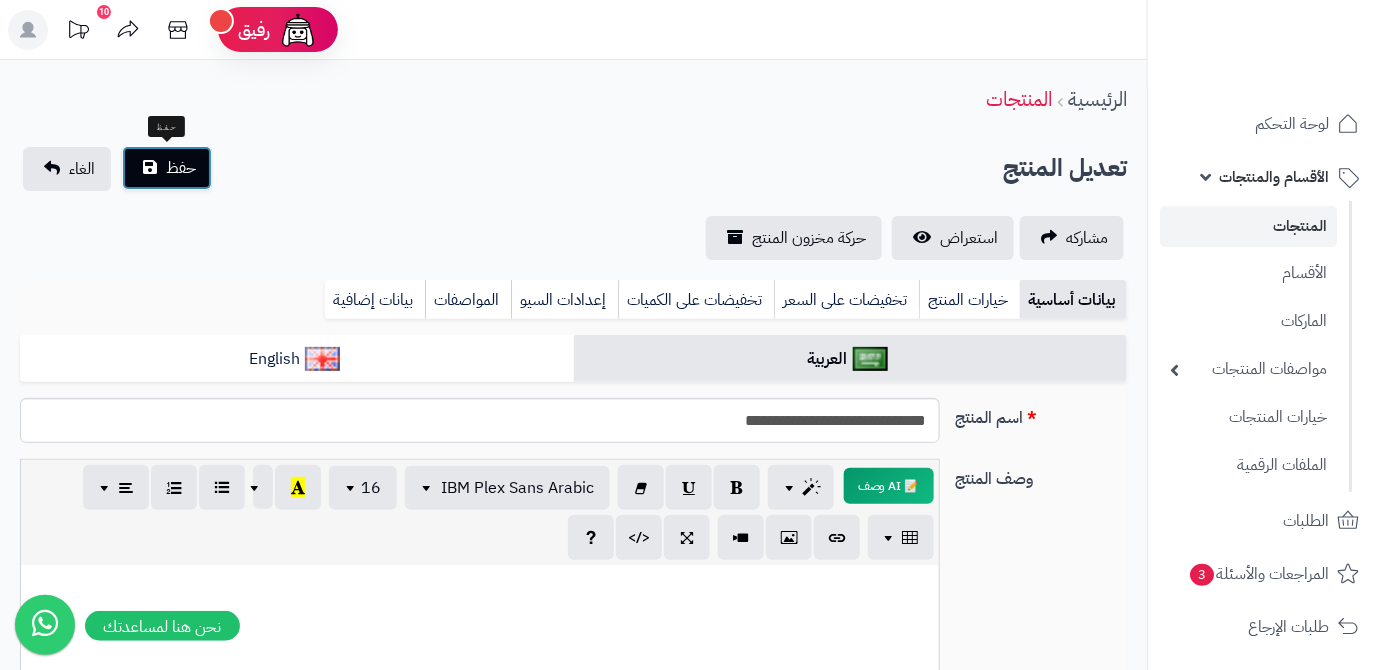 click on "حفظ" at bounding box center (181, 168) 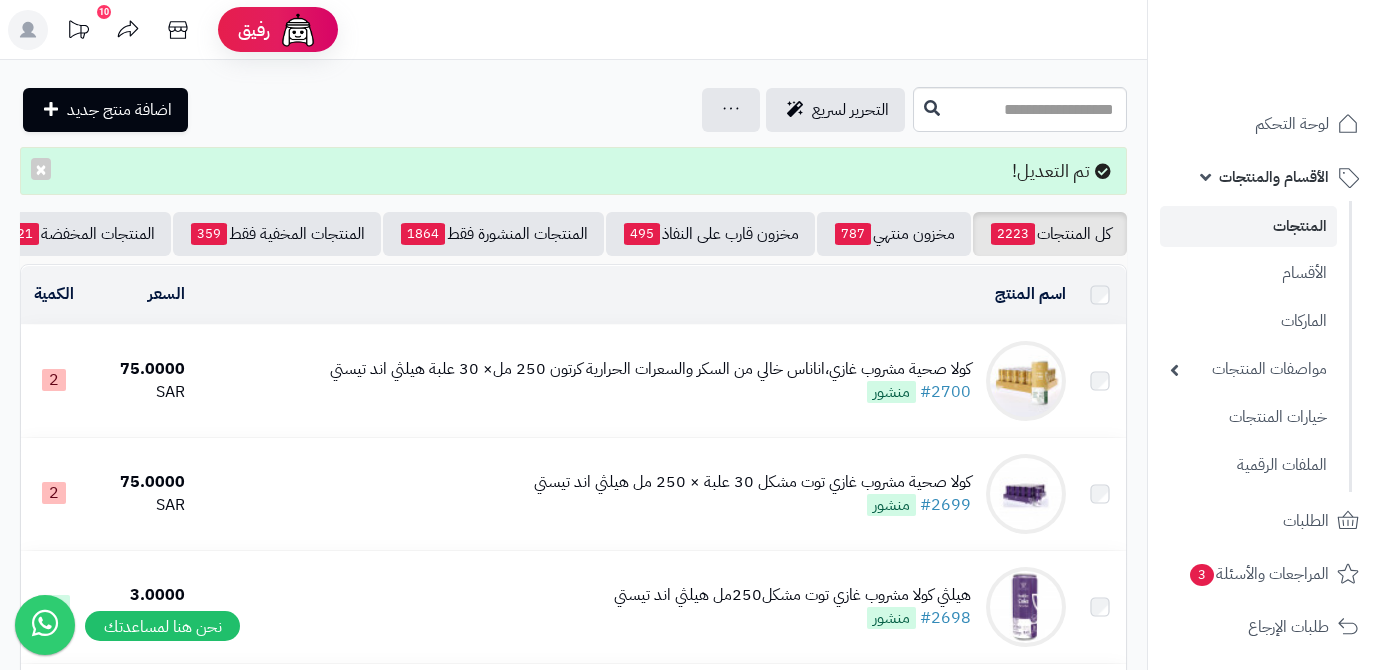 scroll, scrollTop: 0, scrollLeft: 0, axis: both 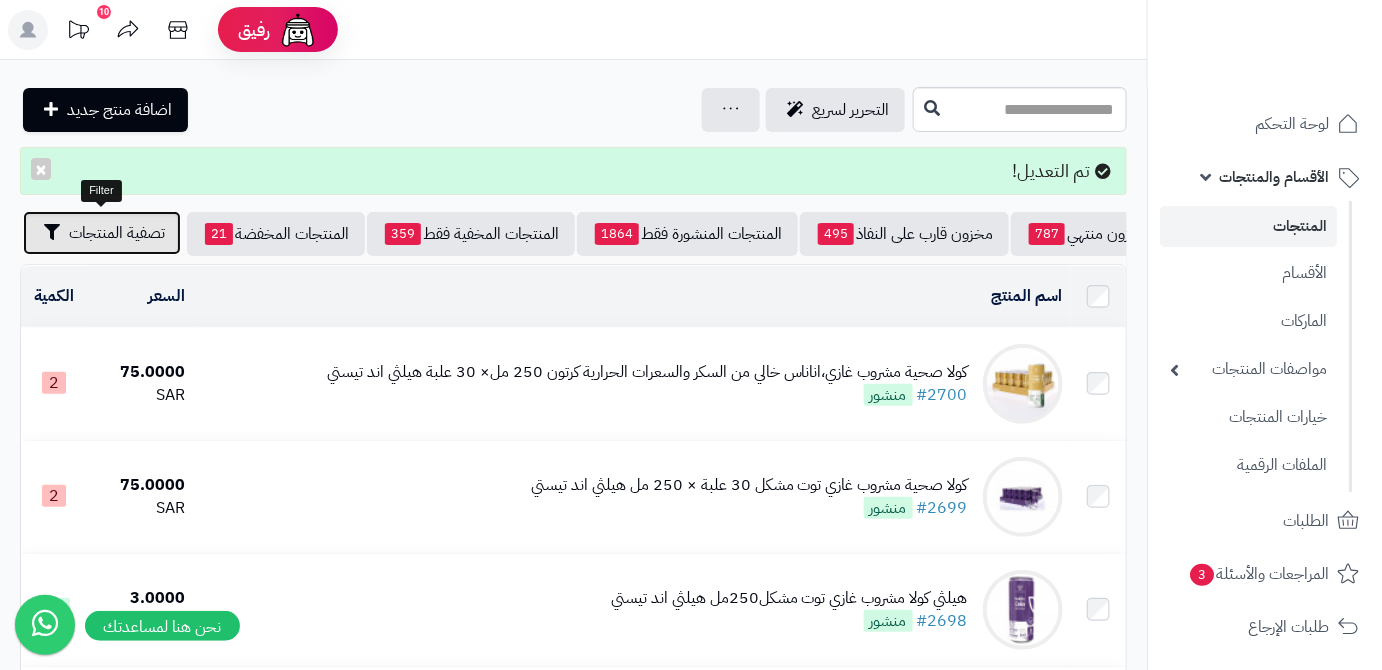 click on "تصفية المنتجات" at bounding box center [117, 233] 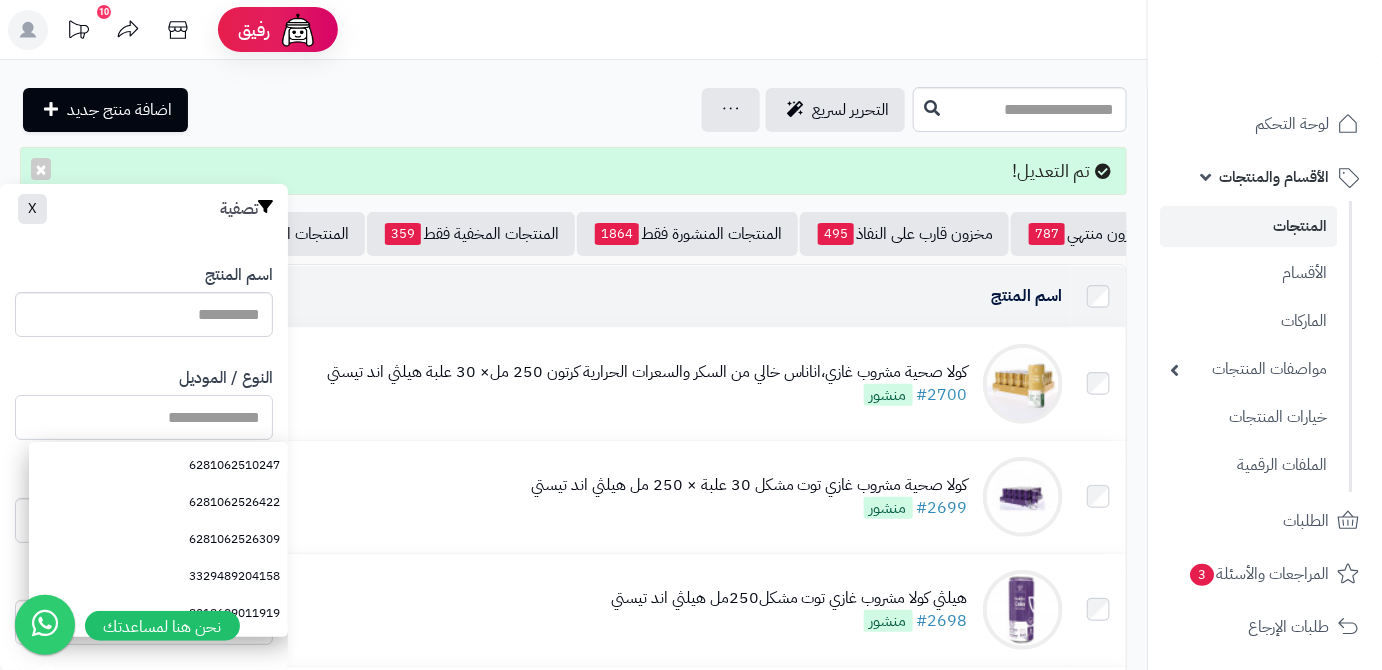 paste on "**********" 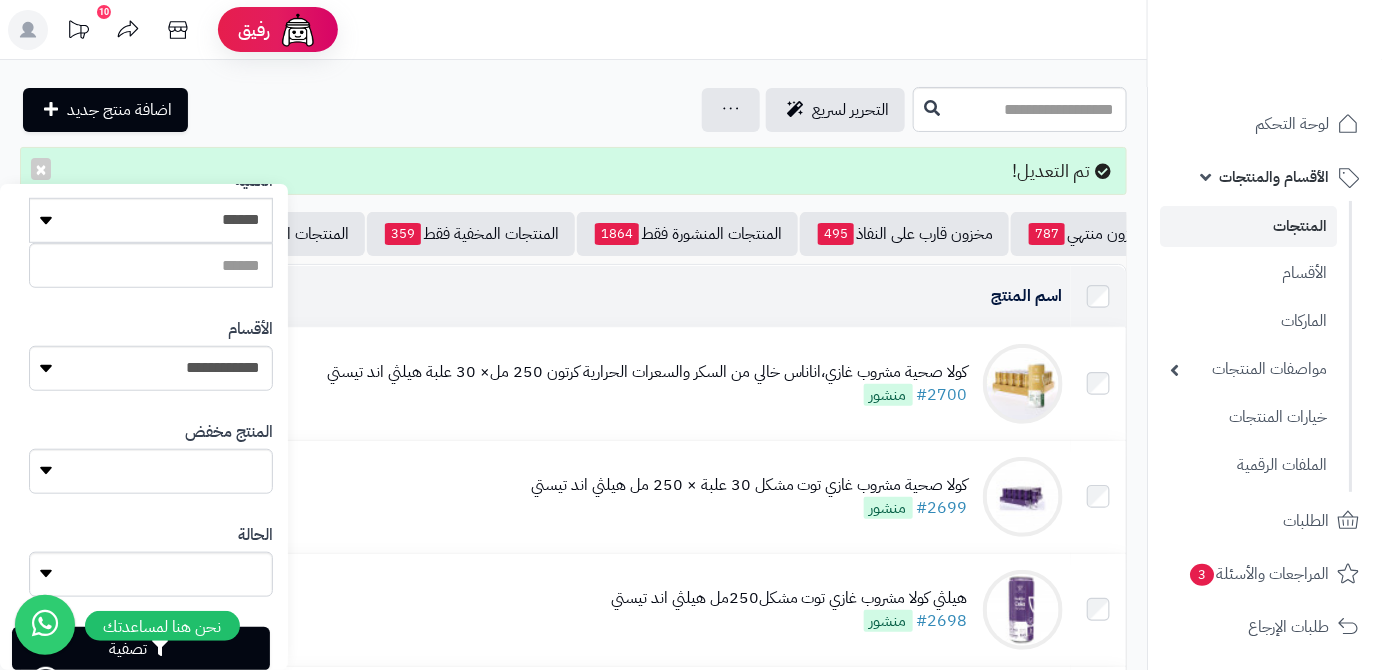 scroll, scrollTop: 552, scrollLeft: 0, axis: vertical 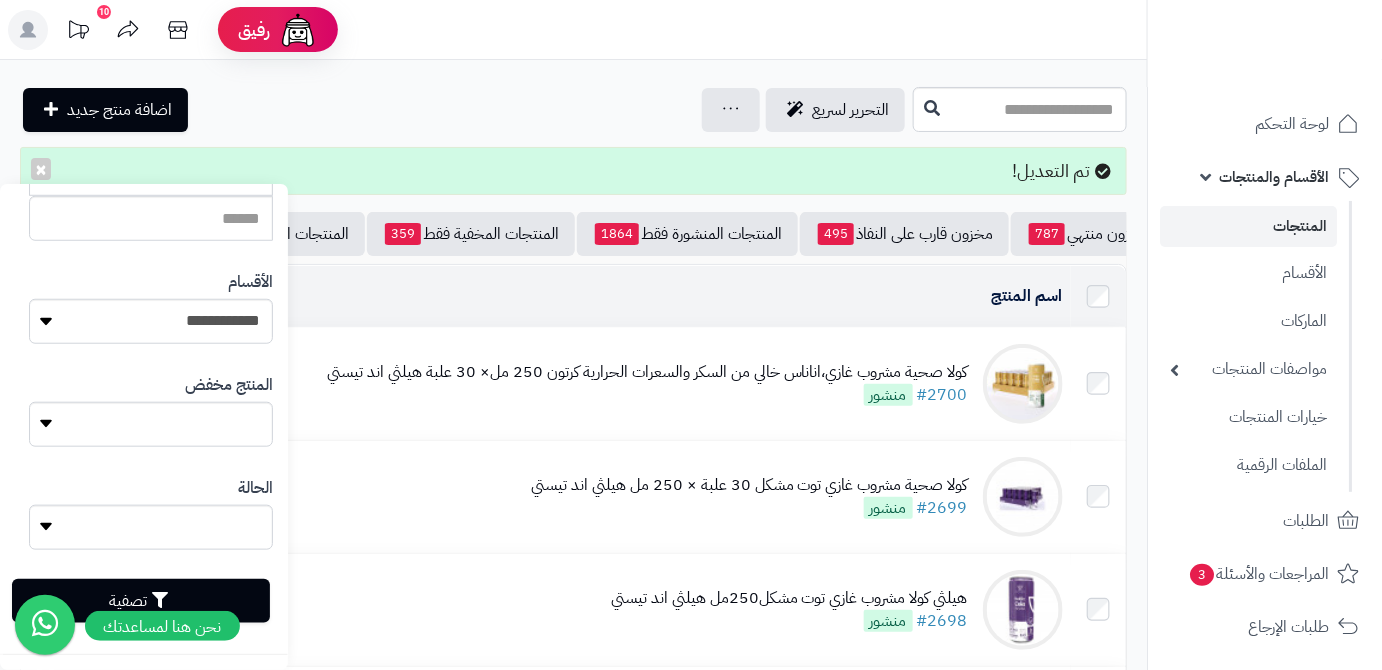 type on "**********" 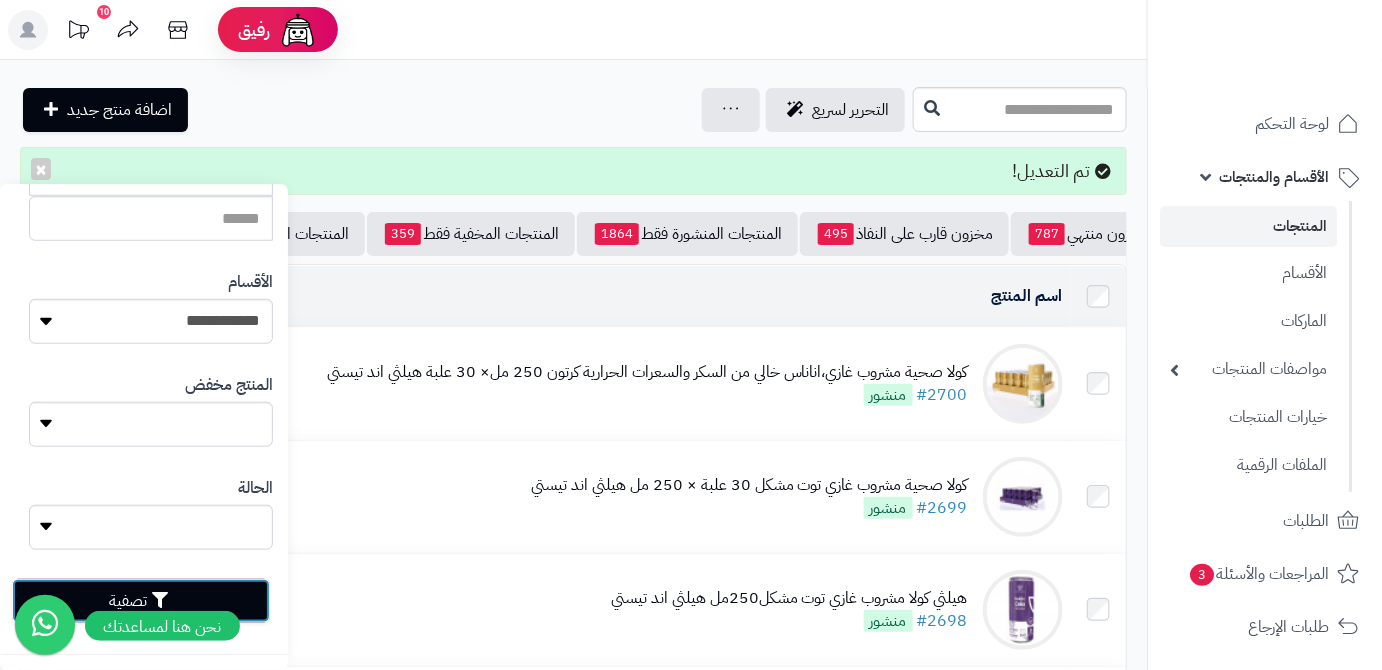 click on "تصفية" at bounding box center [141, 601] 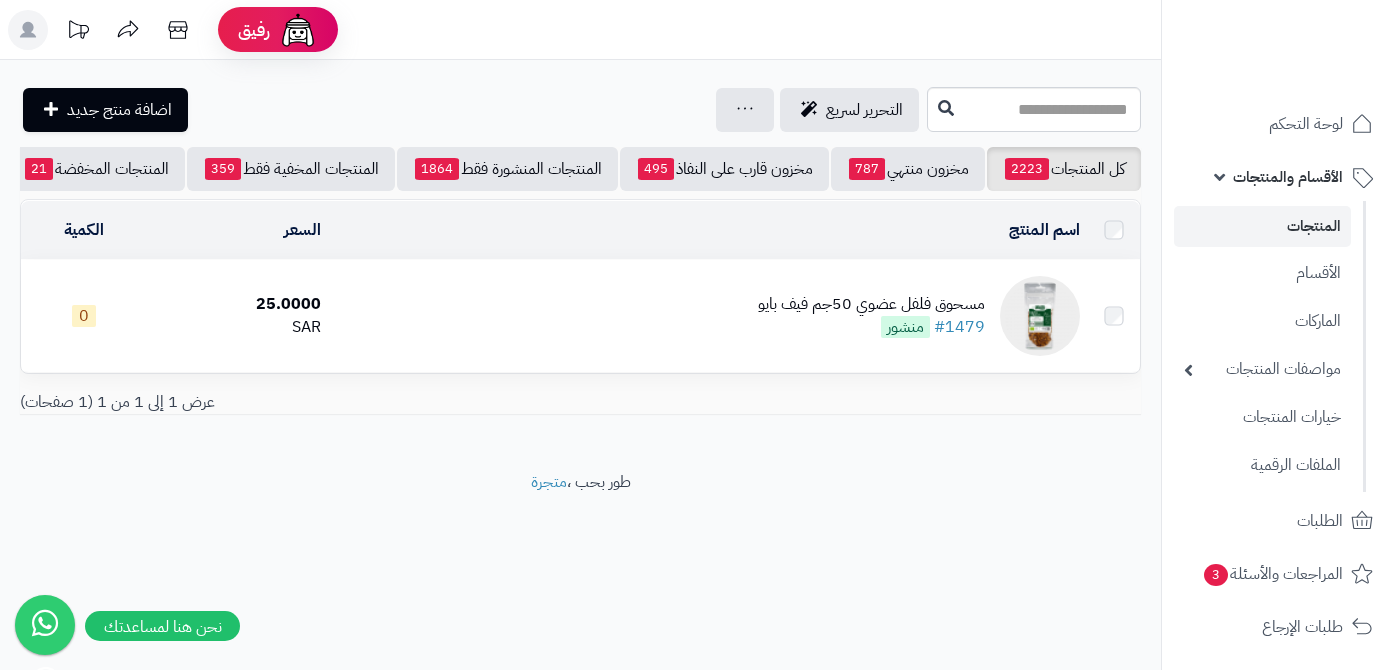 scroll, scrollTop: 0, scrollLeft: 0, axis: both 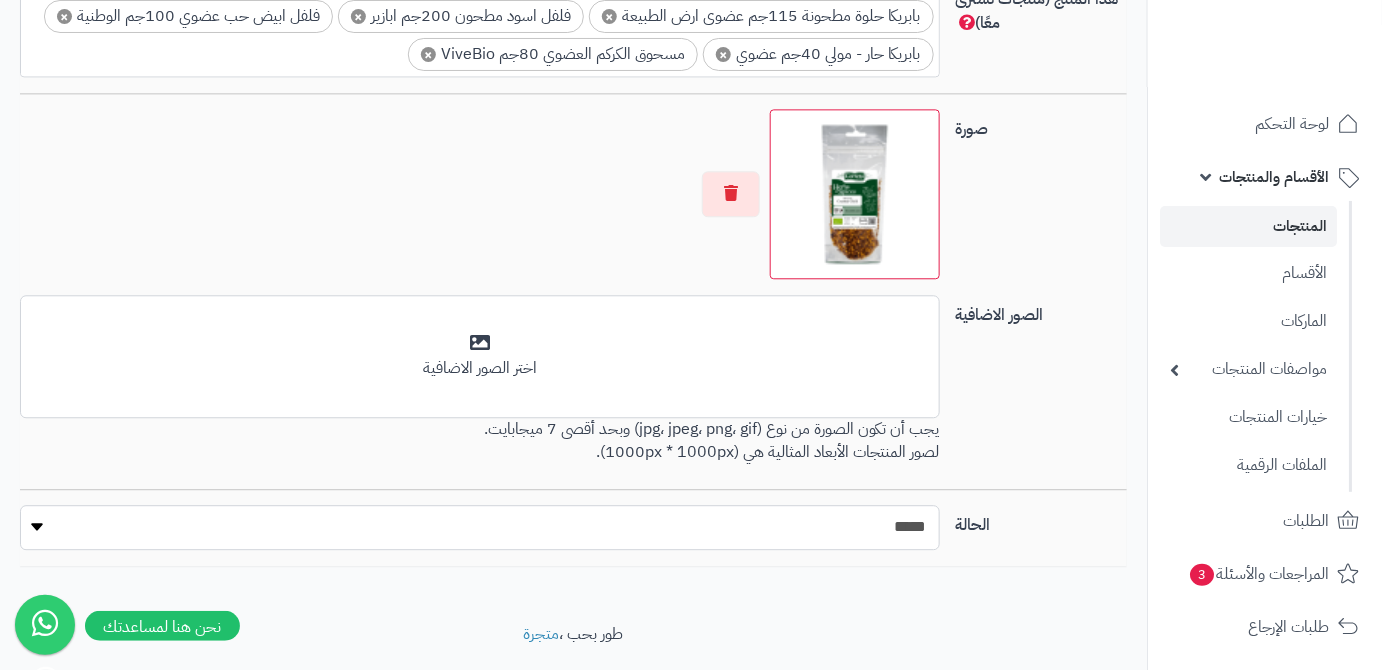 click on "***** ****" at bounding box center [480, 527] 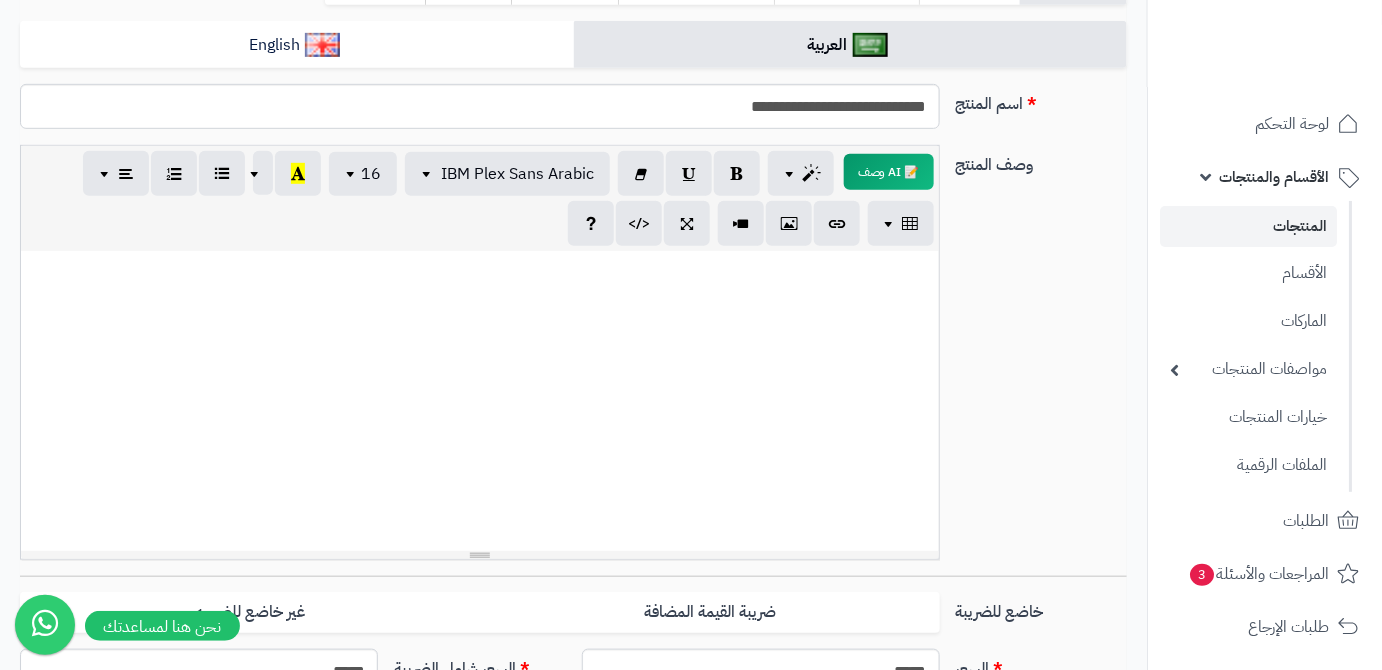 scroll, scrollTop: 150, scrollLeft: 0, axis: vertical 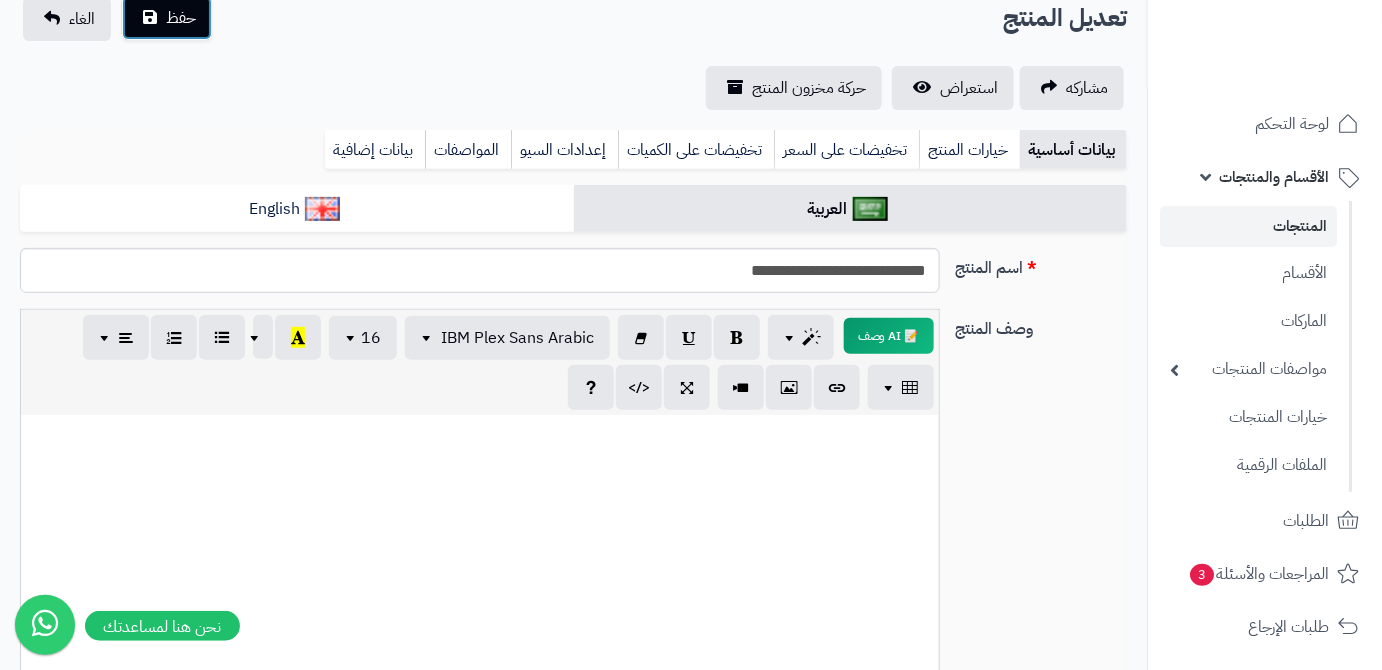click on "حفظ" at bounding box center (167, 18) 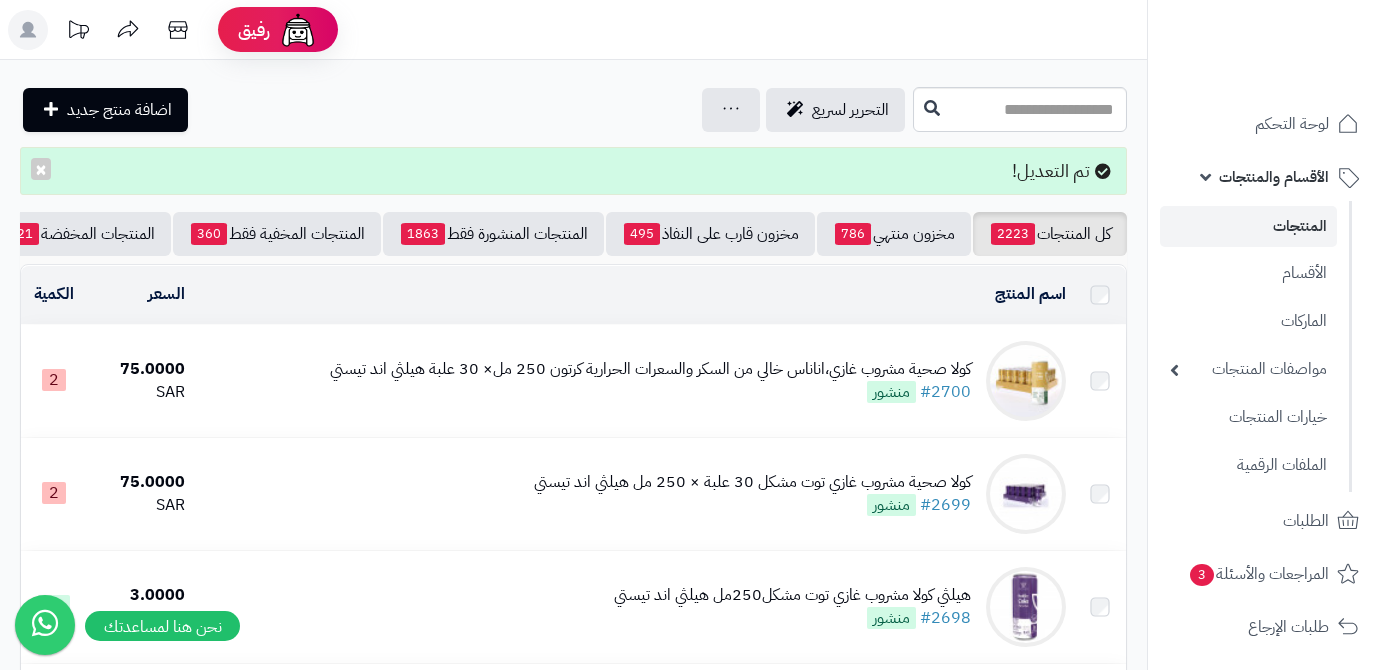 scroll, scrollTop: 0, scrollLeft: 0, axis: both 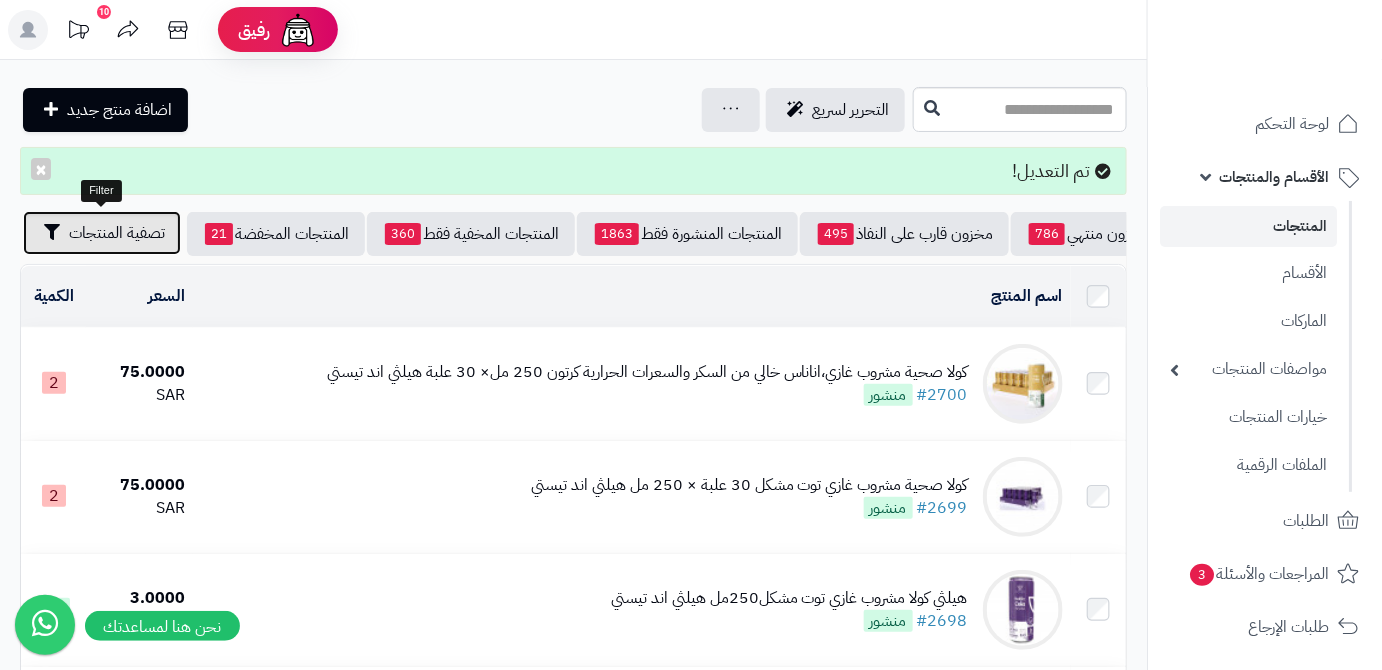 click on "تصفية المنتجات" at bounding box center (102, 233) 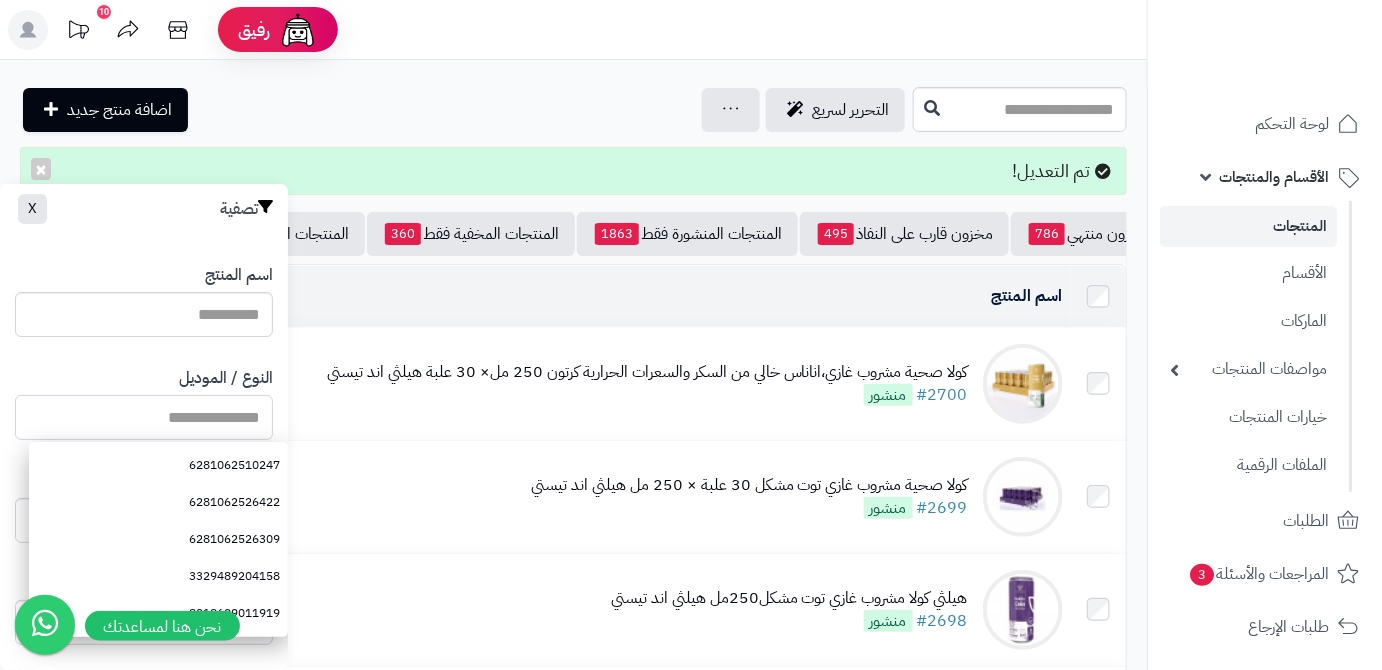 paste on "**********" 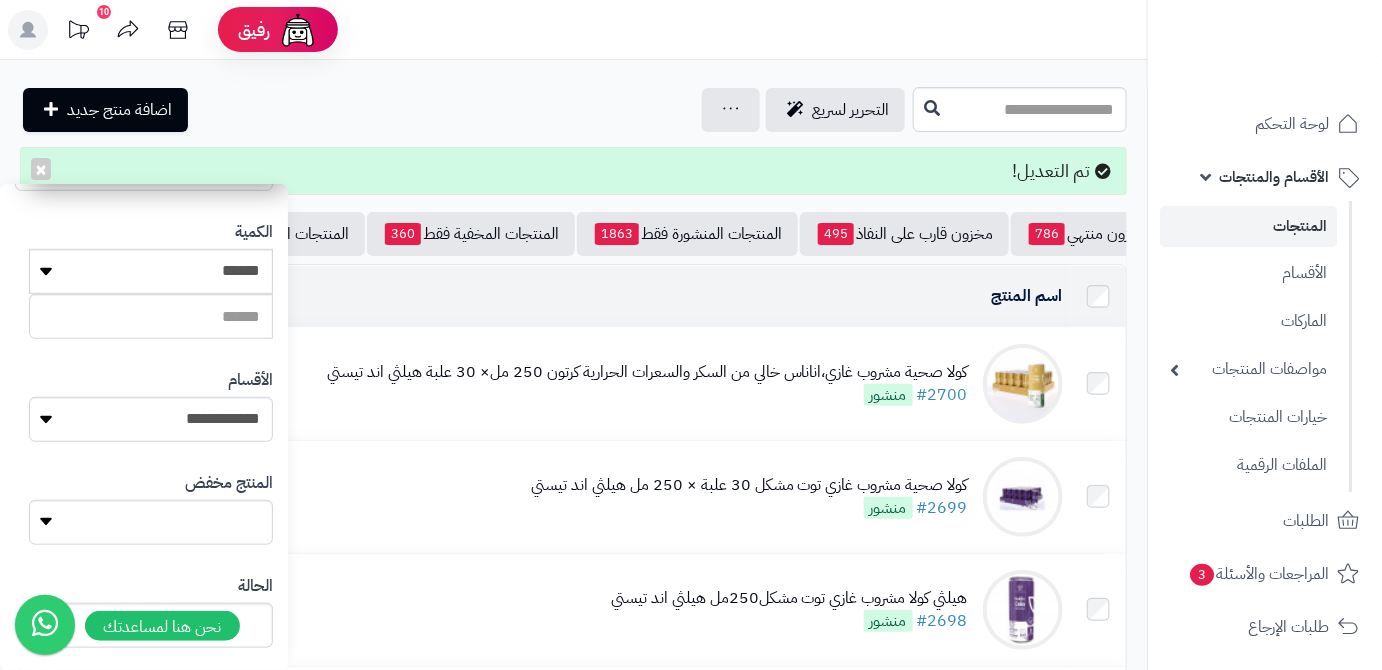 scroll, scrollTop: 552, scrollLeft: 0, axis: vertical 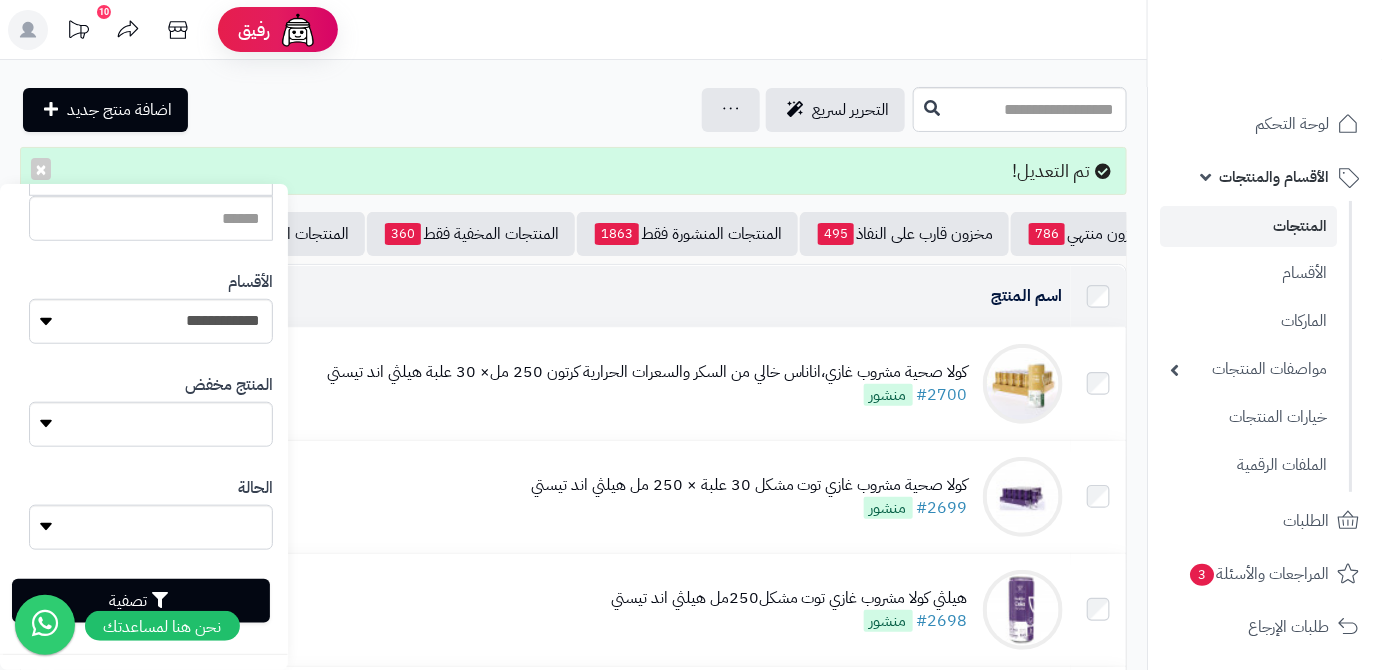 type on "**********" 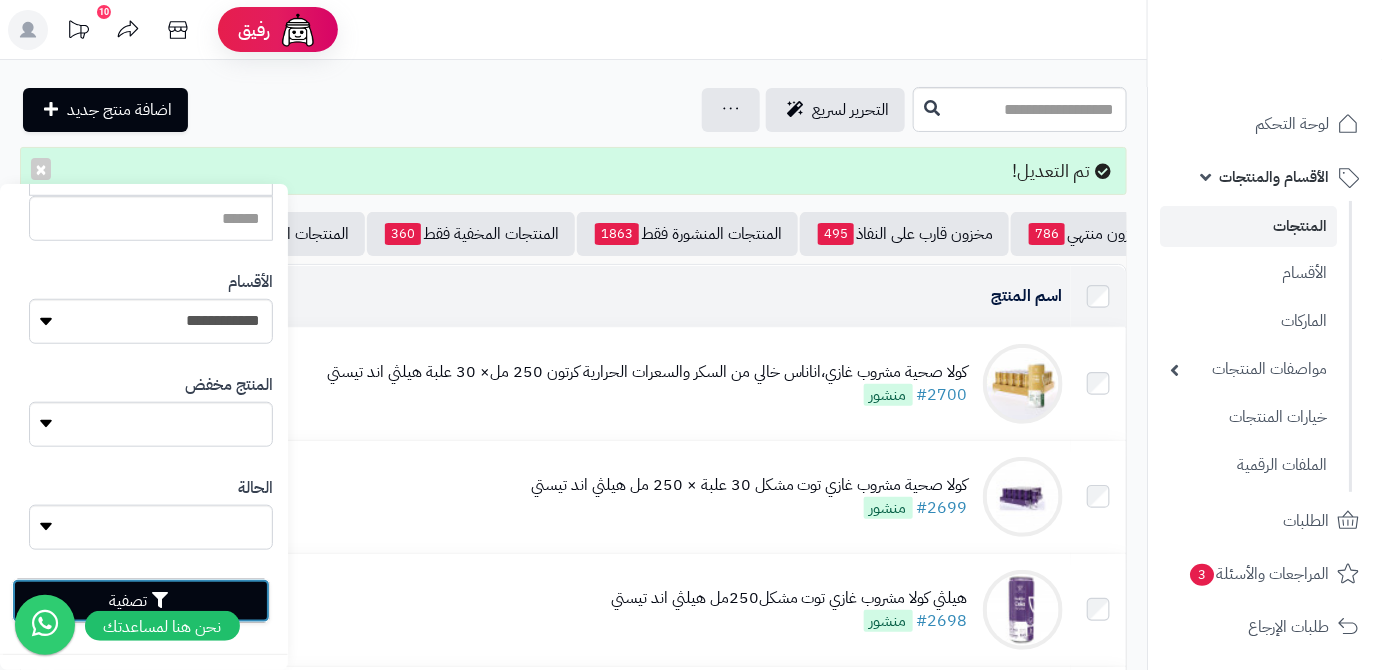 click on "تصفية" at bounding box center [141, 601] 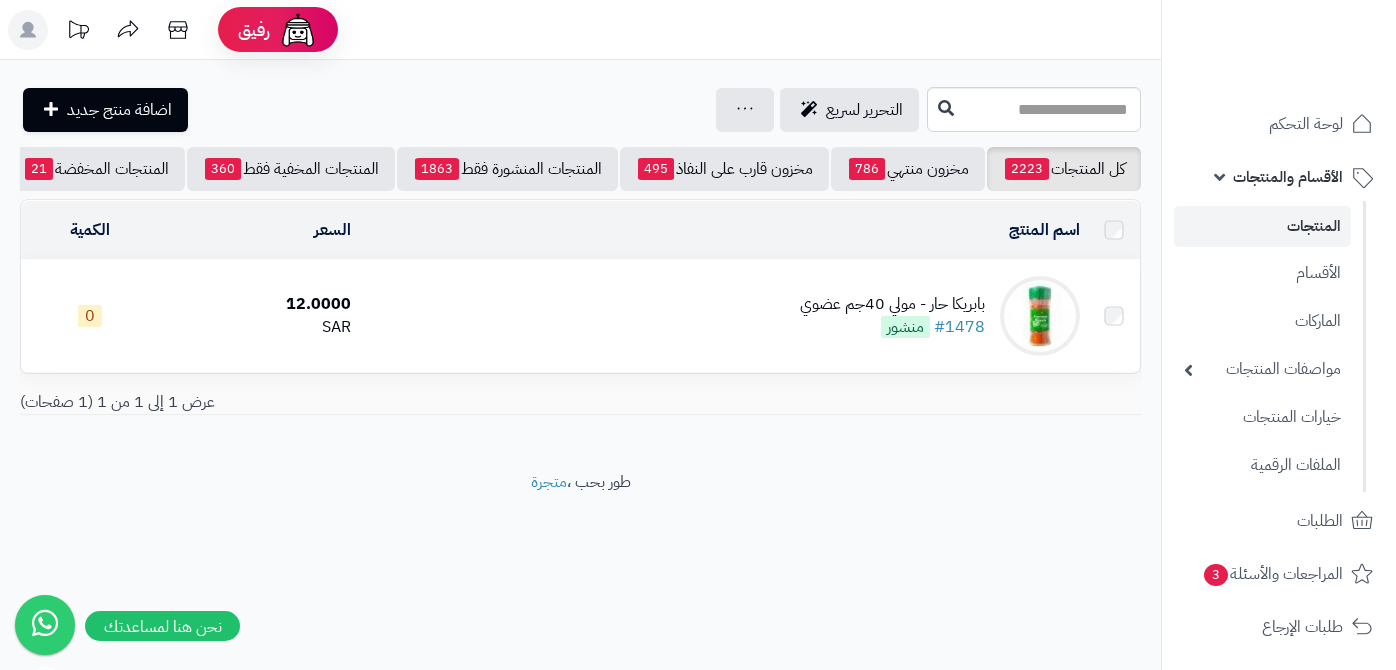 scroll, scrollTop: 0, scrollLeft: 0, axis: both 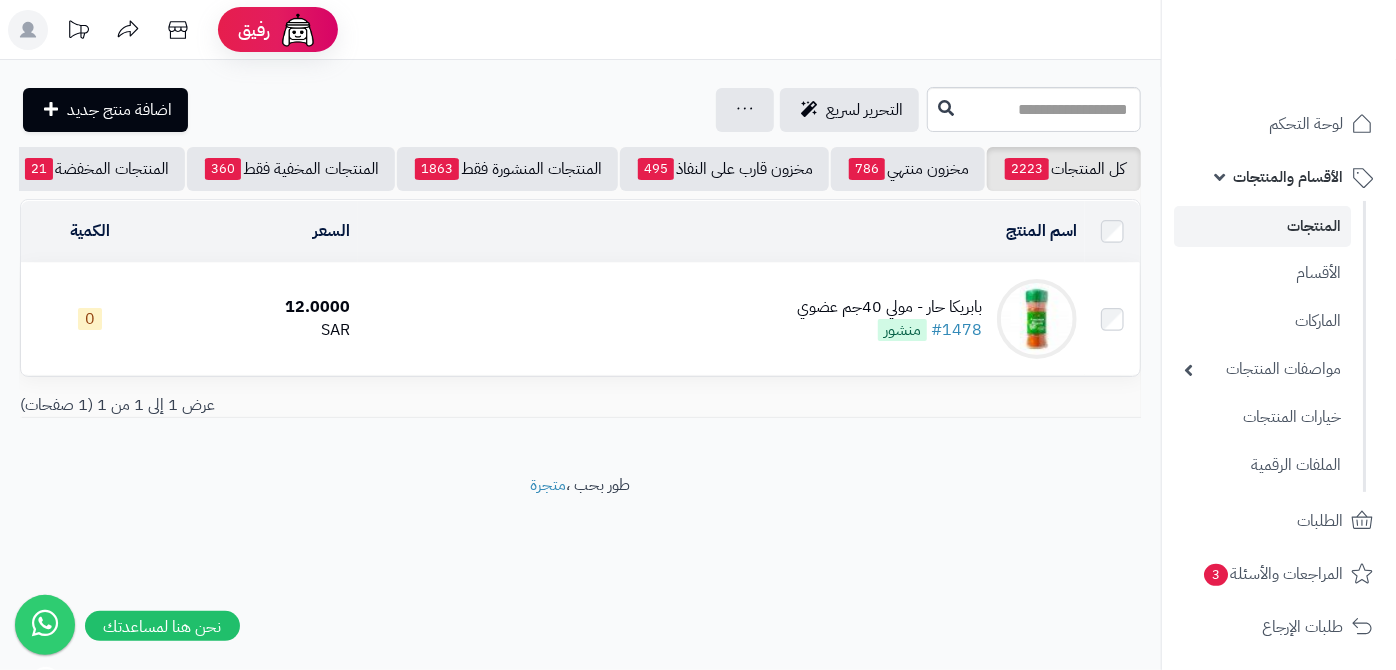 click on "بابريكا حار - مولي 40جم عضوي" at bounding box center (889, 307) 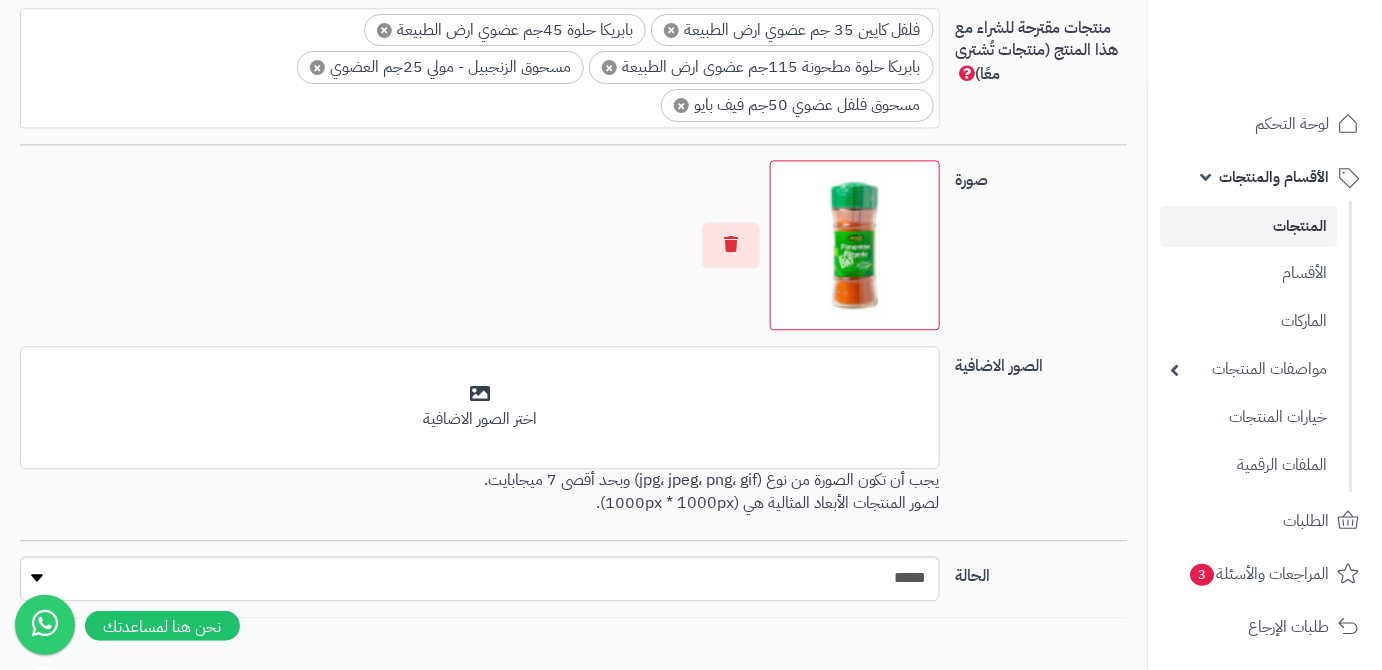 scroll, scrollTop: 1514, scrollLeft: 0, axis: vertical 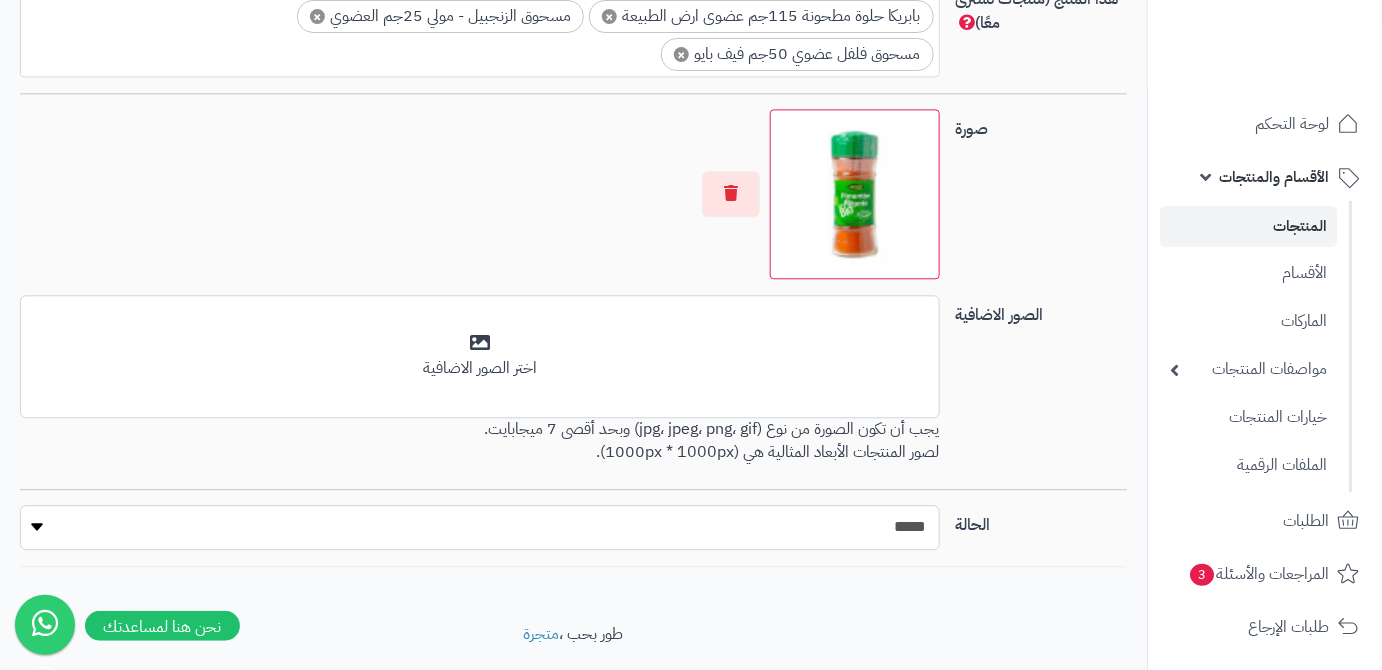 click on "***** ****" at bounding box center [480, 527] 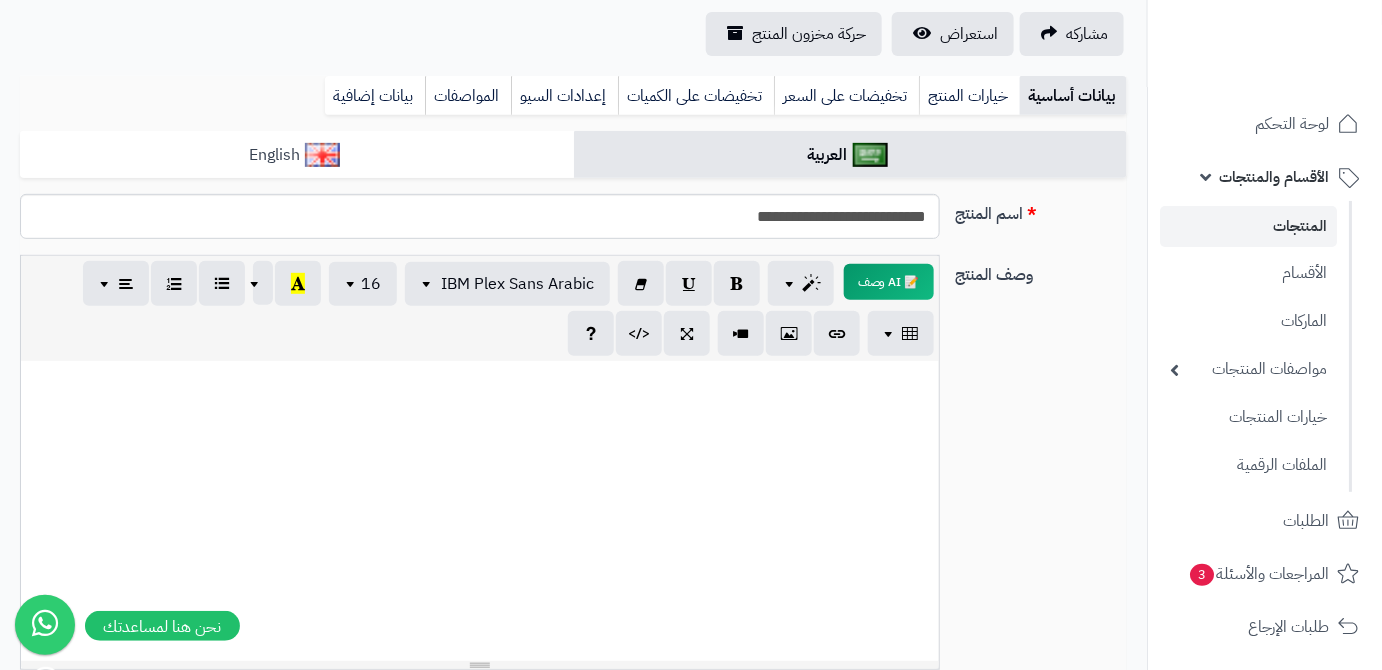 scroll, scrollTop: 59, scrollLeft: 0, axis: vertical 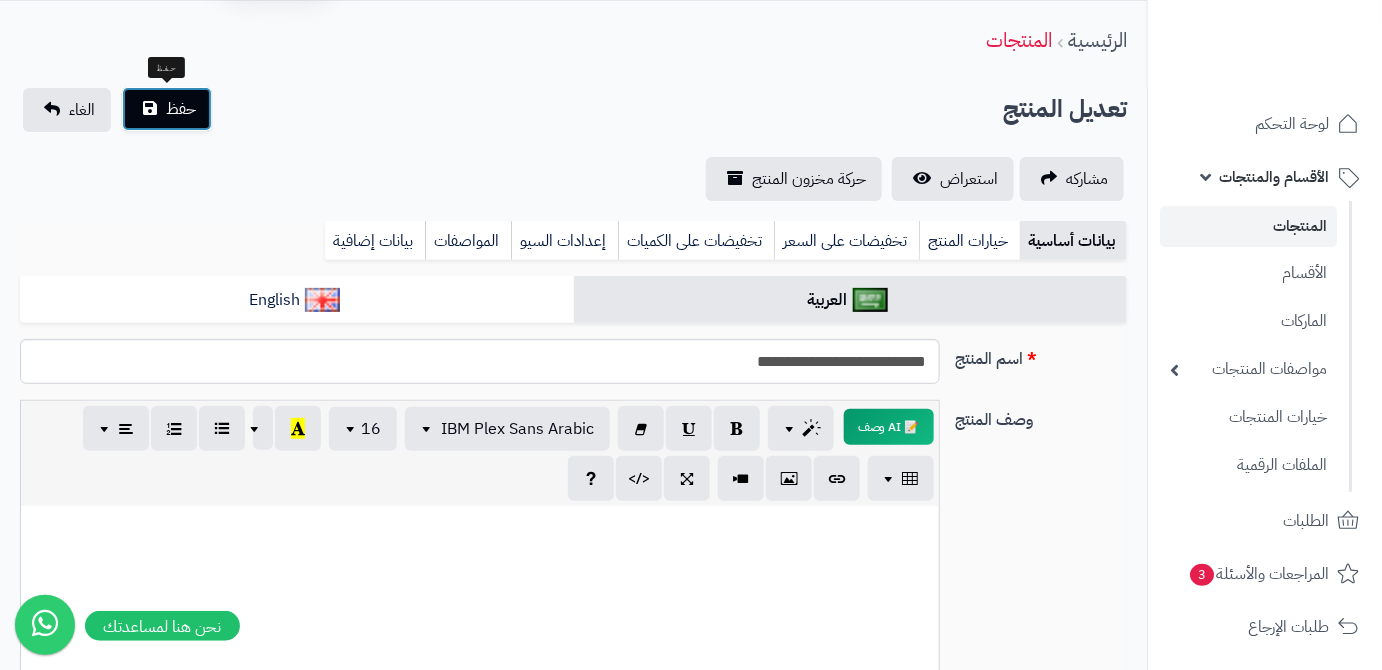 click on "حفظ" at bounding box center [181, 109] 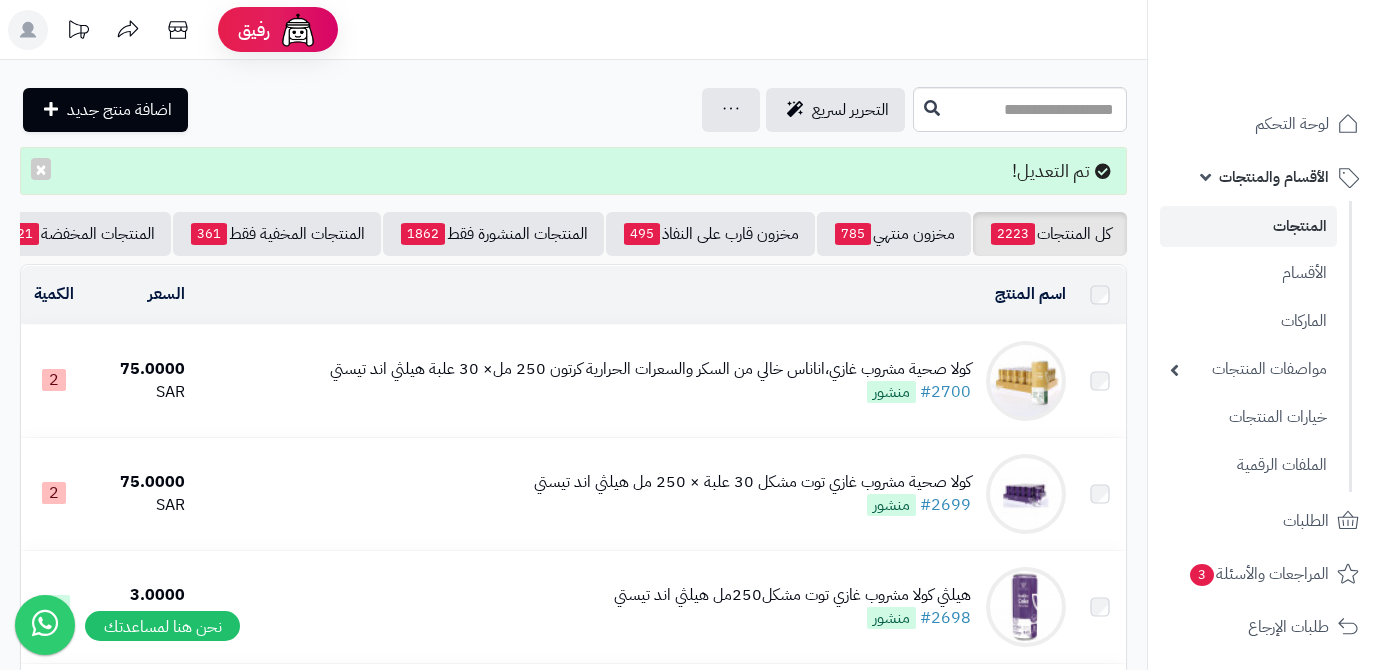 scroll, scrollTop: 0, scrollLeft: 0, axis: both 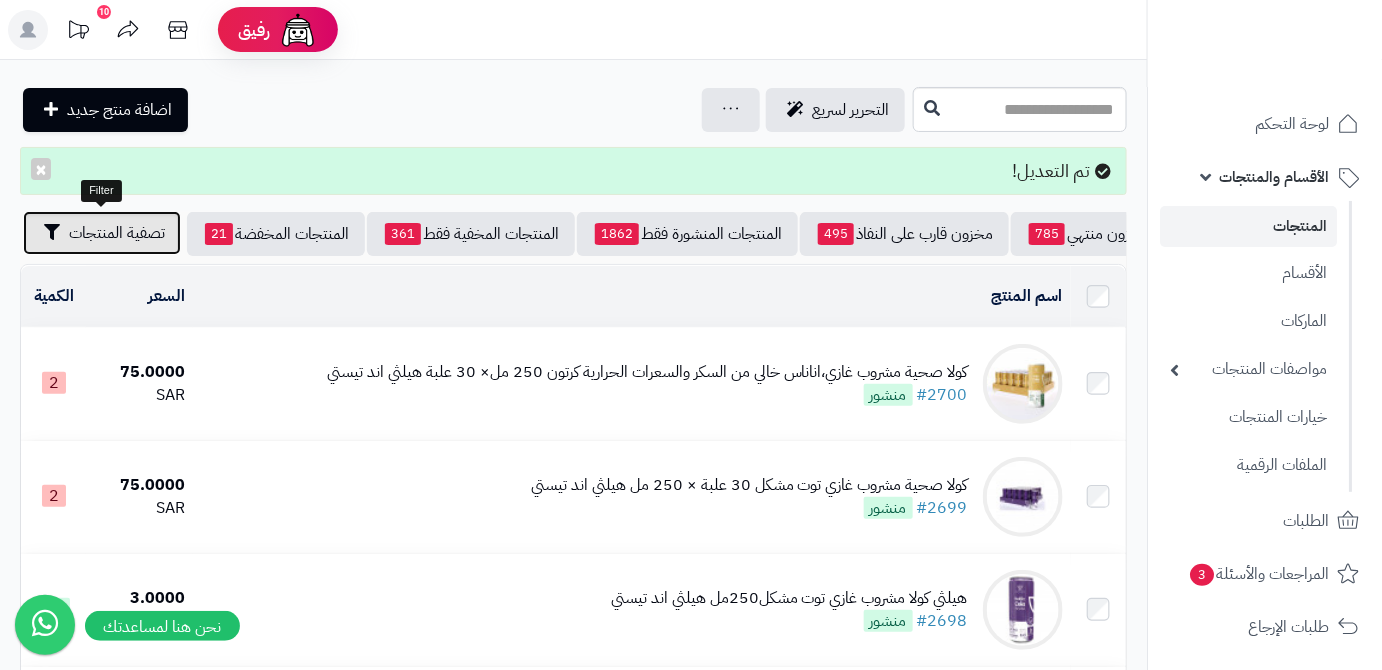 click on "تصفية المنتجات" at bounding box center (117, 233) 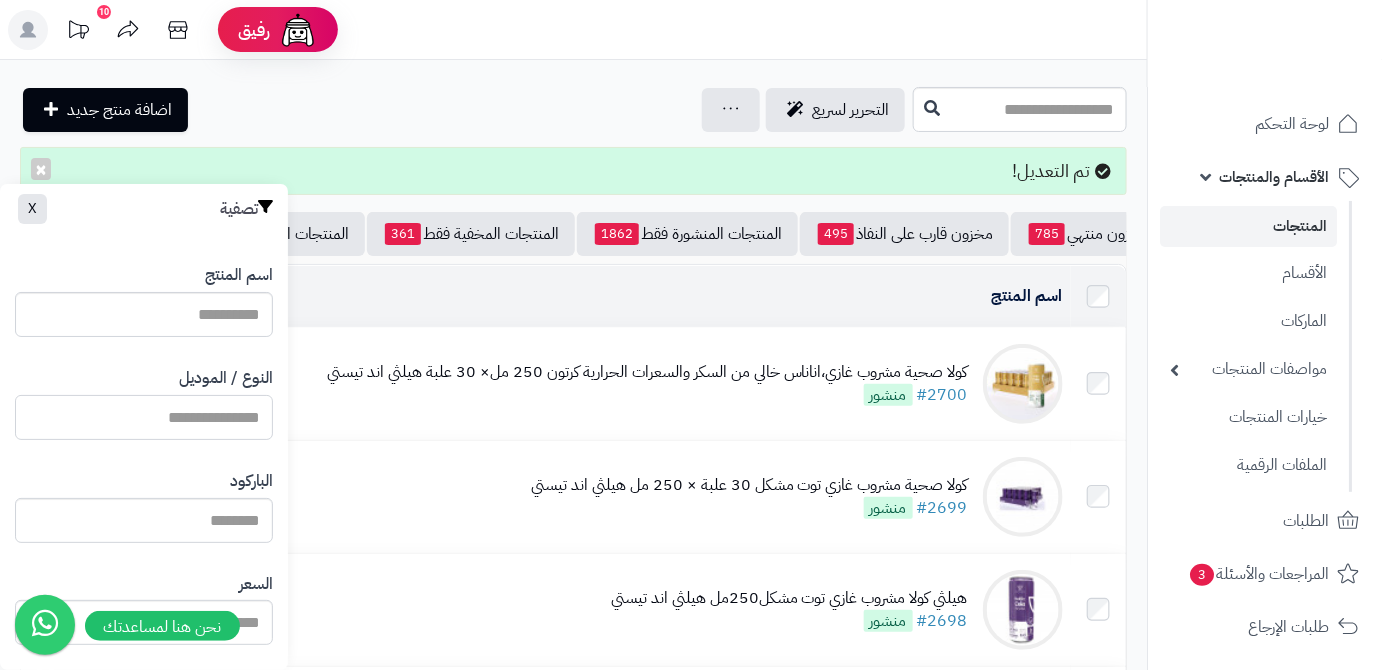 paste on "**********" 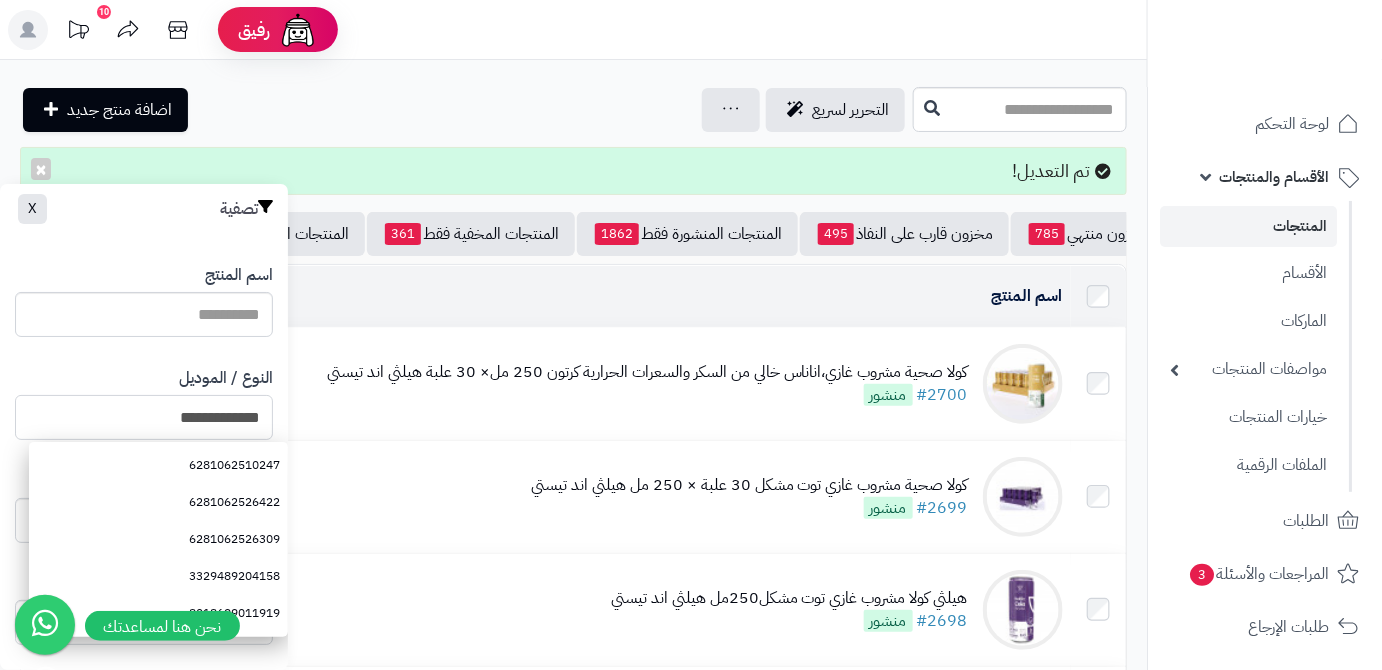 scroll, scrollTop: 552, scrollLeft: 0, axis: vertical 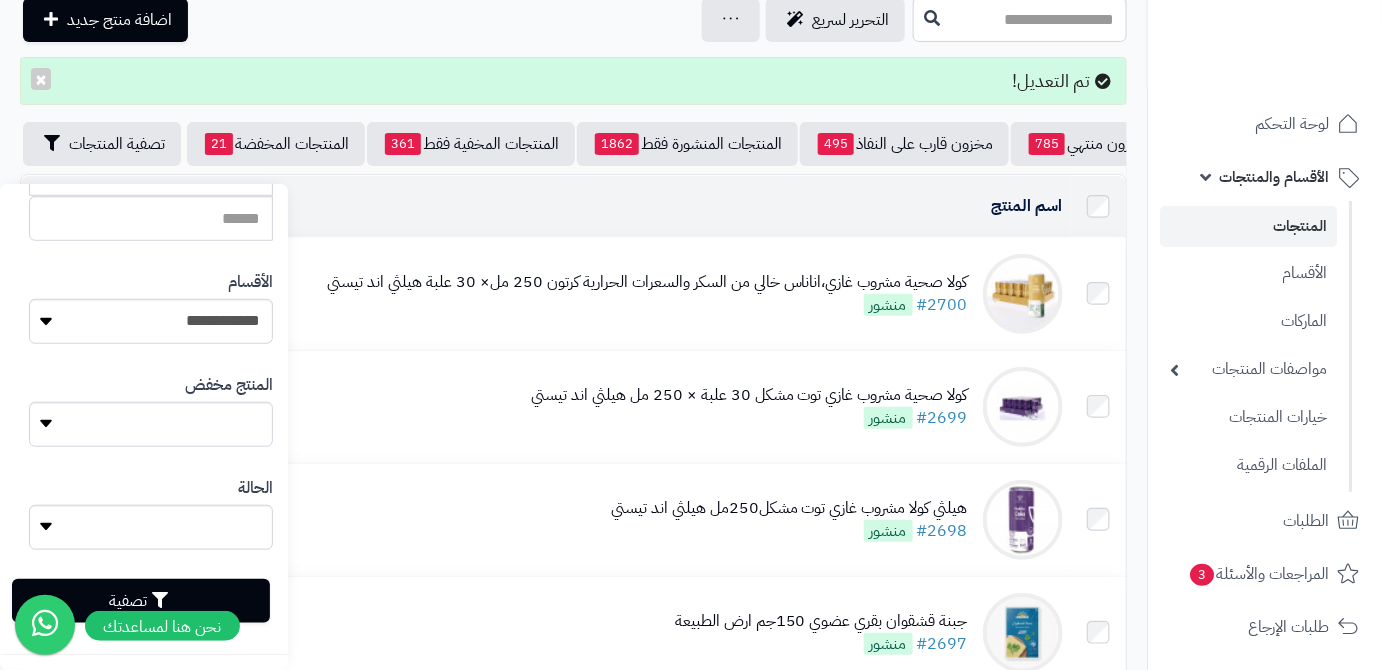 type on "**********" 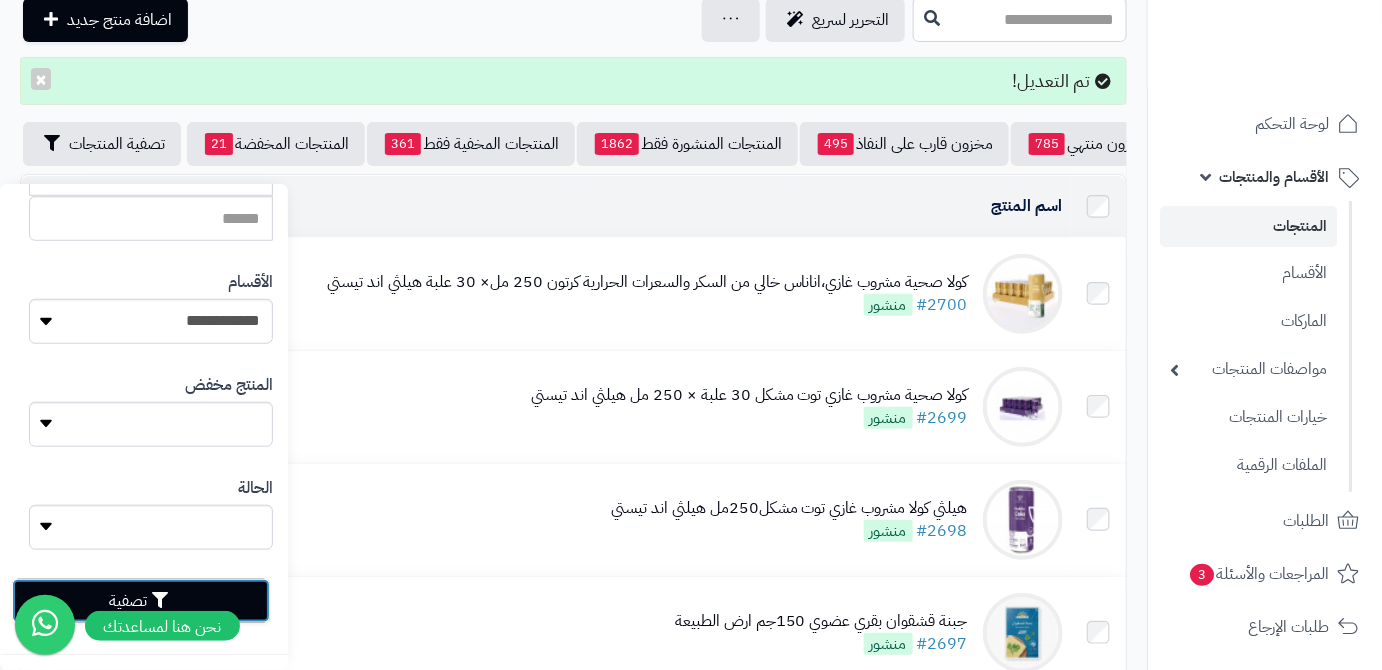 click on "تصفية" at bounding box center (141, 601) 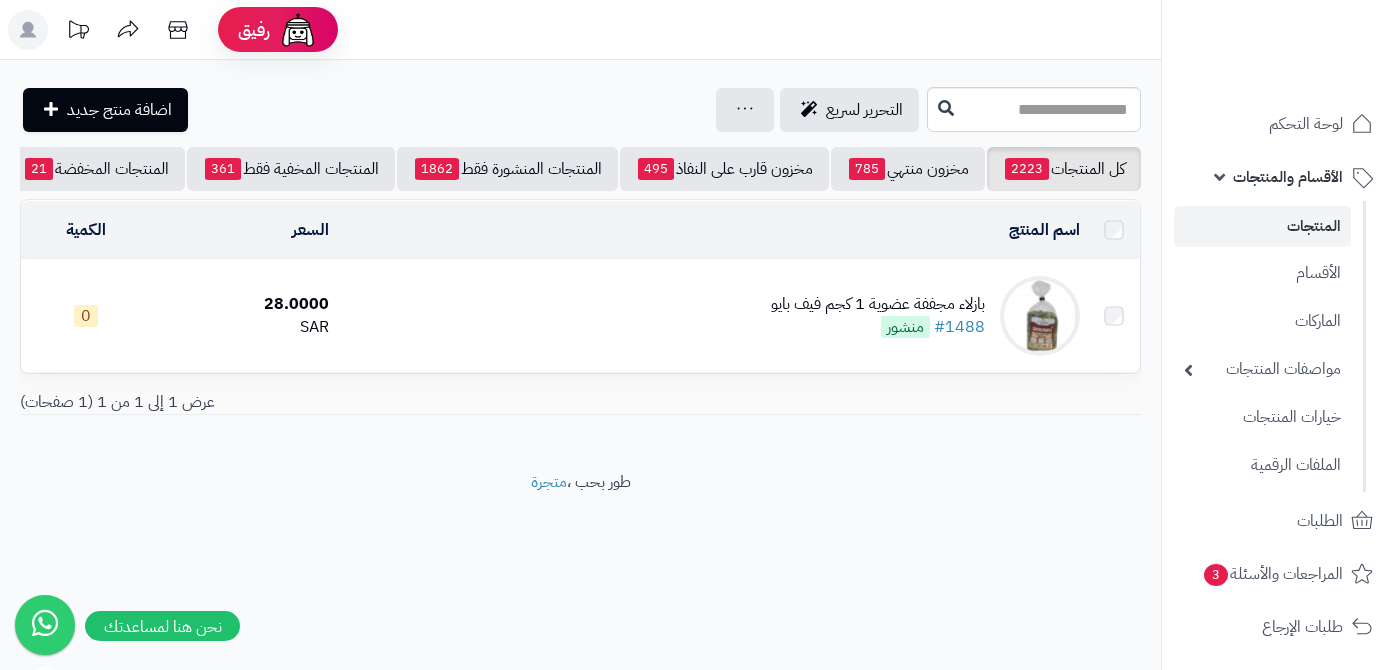 scroll, scrollTop: 0, scrollLeft: 0, axis: both 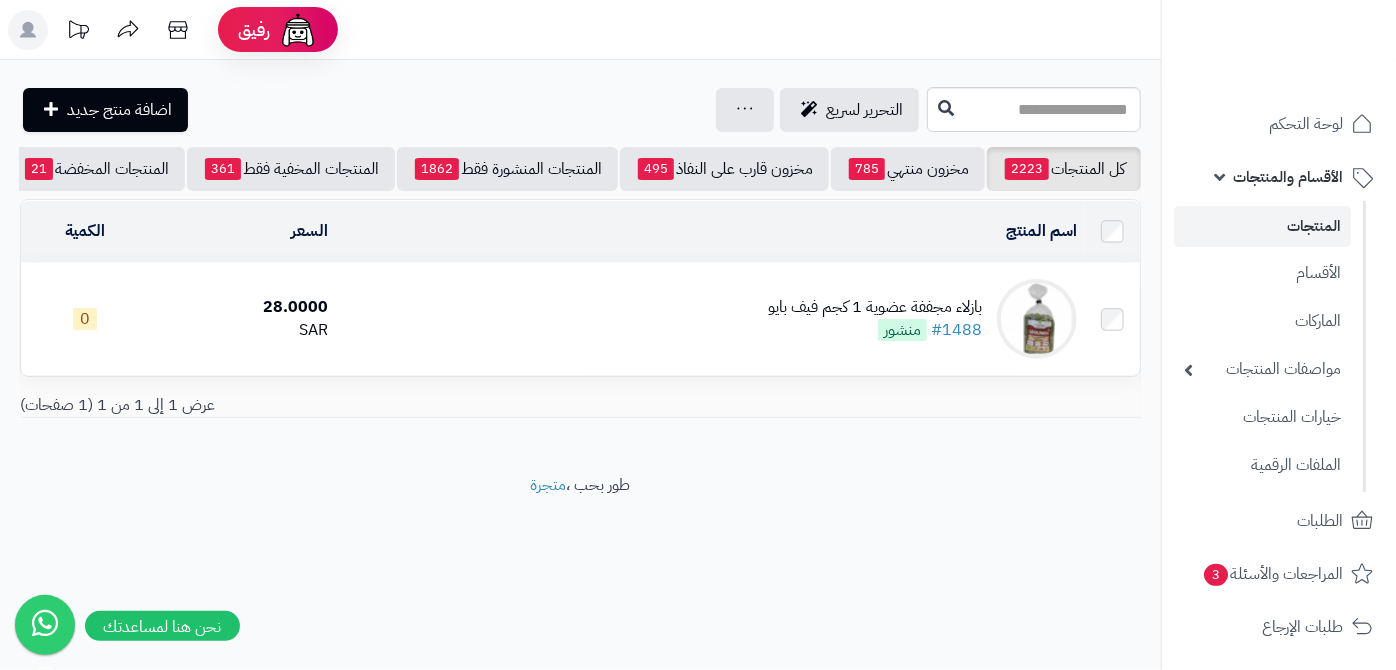 click on "بازلاء مجففة عضوية 1 كجم فيف بايو" at bounding box center (875, 307) 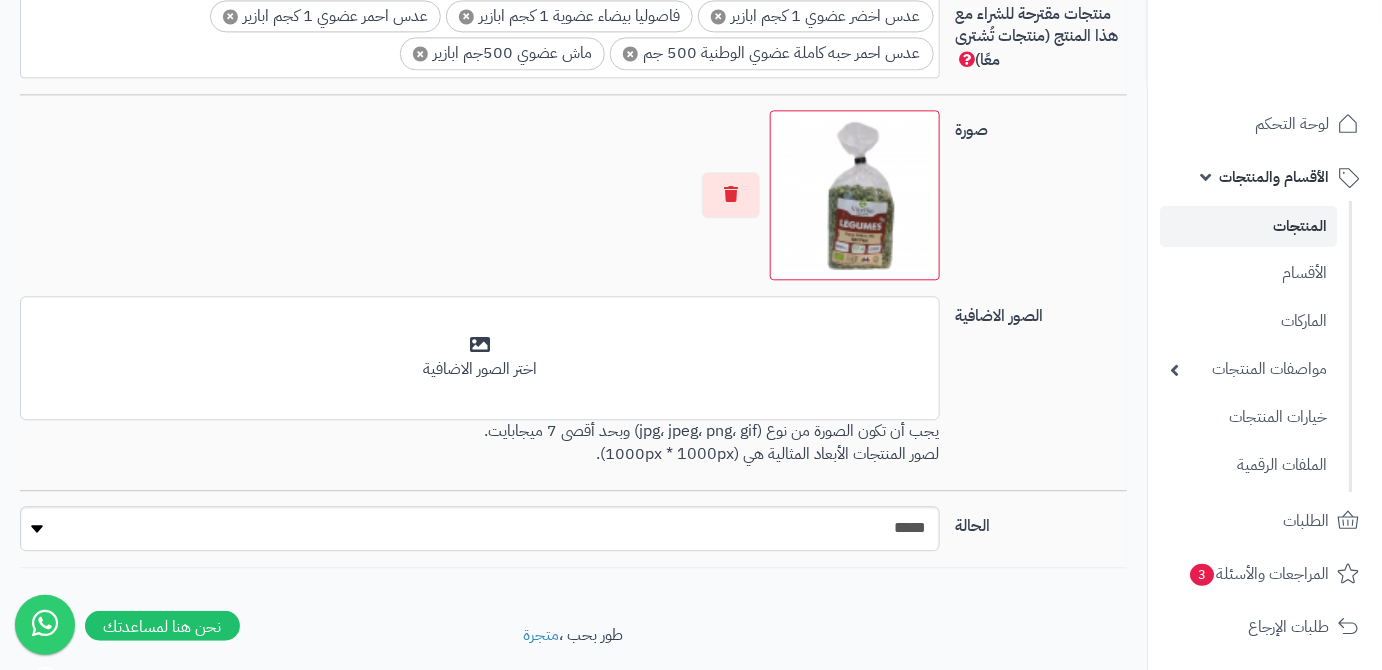 scroll, scrollTop: 1477, scrollLeft: 0, axis: vertical 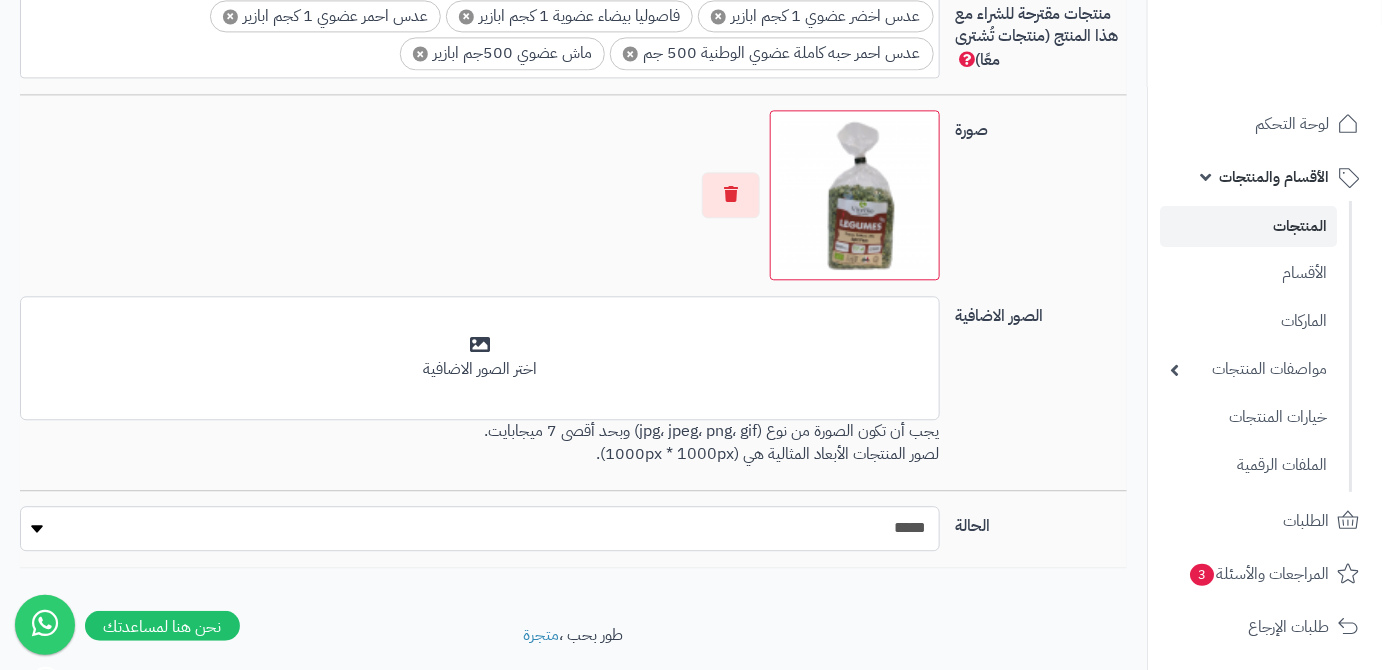 click on "***** ****" at bounding box center [480, 528] 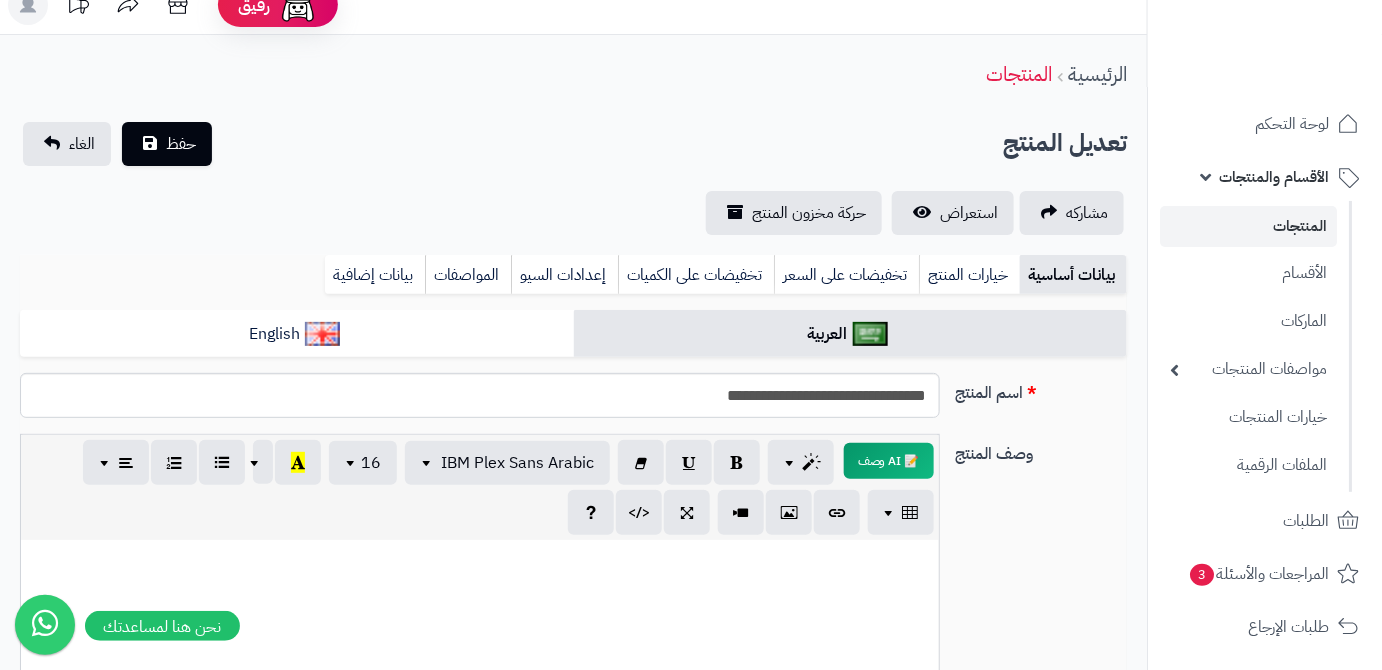 scroll, scrollTop: 0, scrollLeft: 0, axis: both 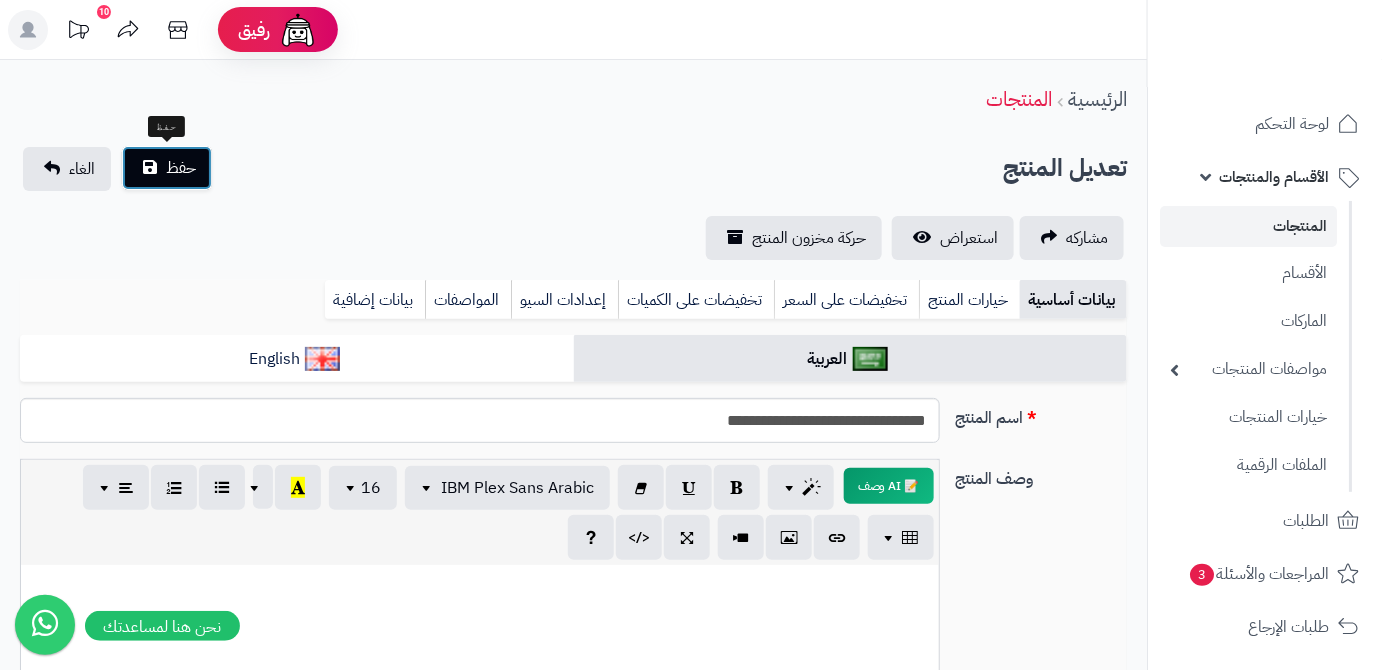 click on "حفظ" at bounding box center [181, 168] 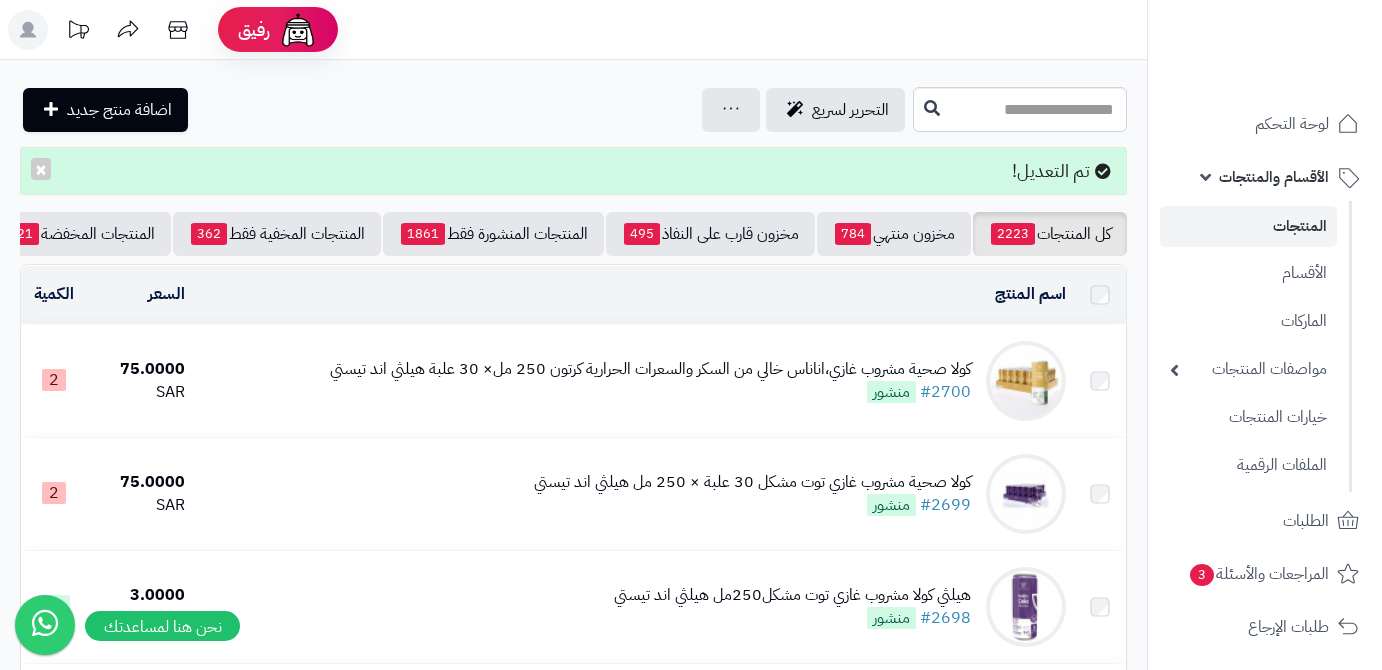 scroll, scrollTop: 0, scrollLeft: 0, axis: both 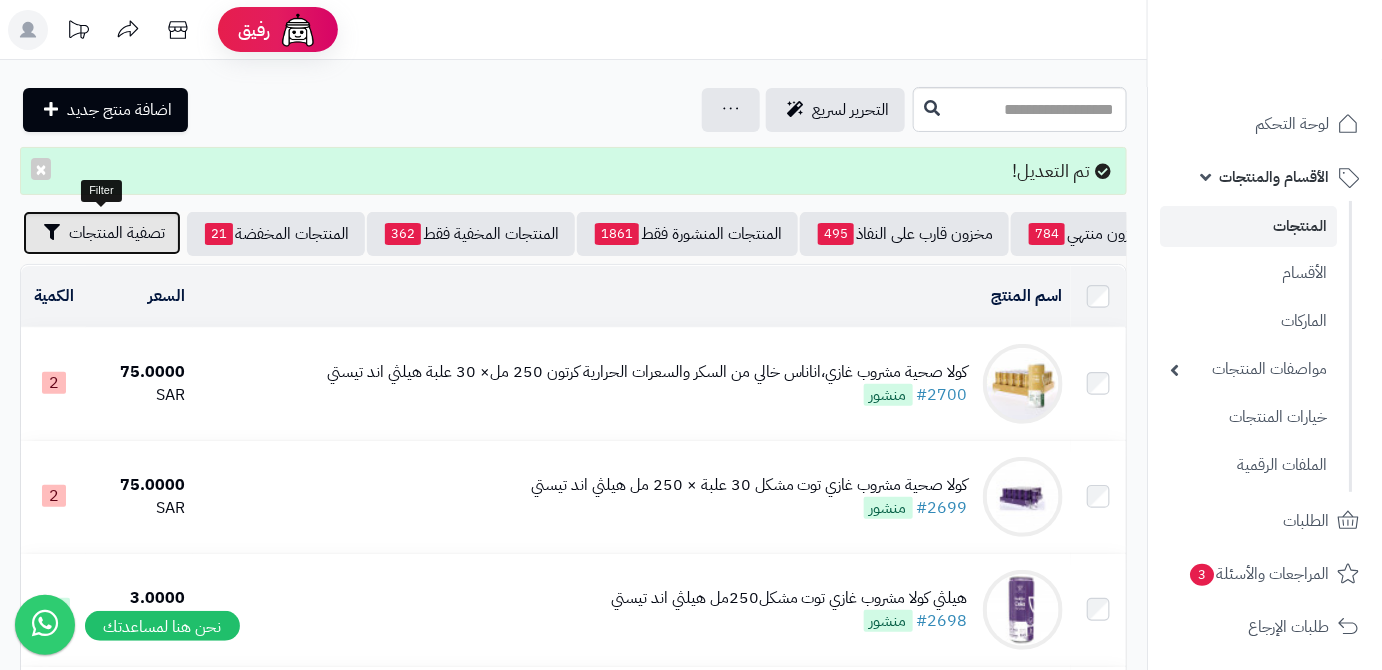 click on "تصفية المنتجات" at bounding box center [102, 233] 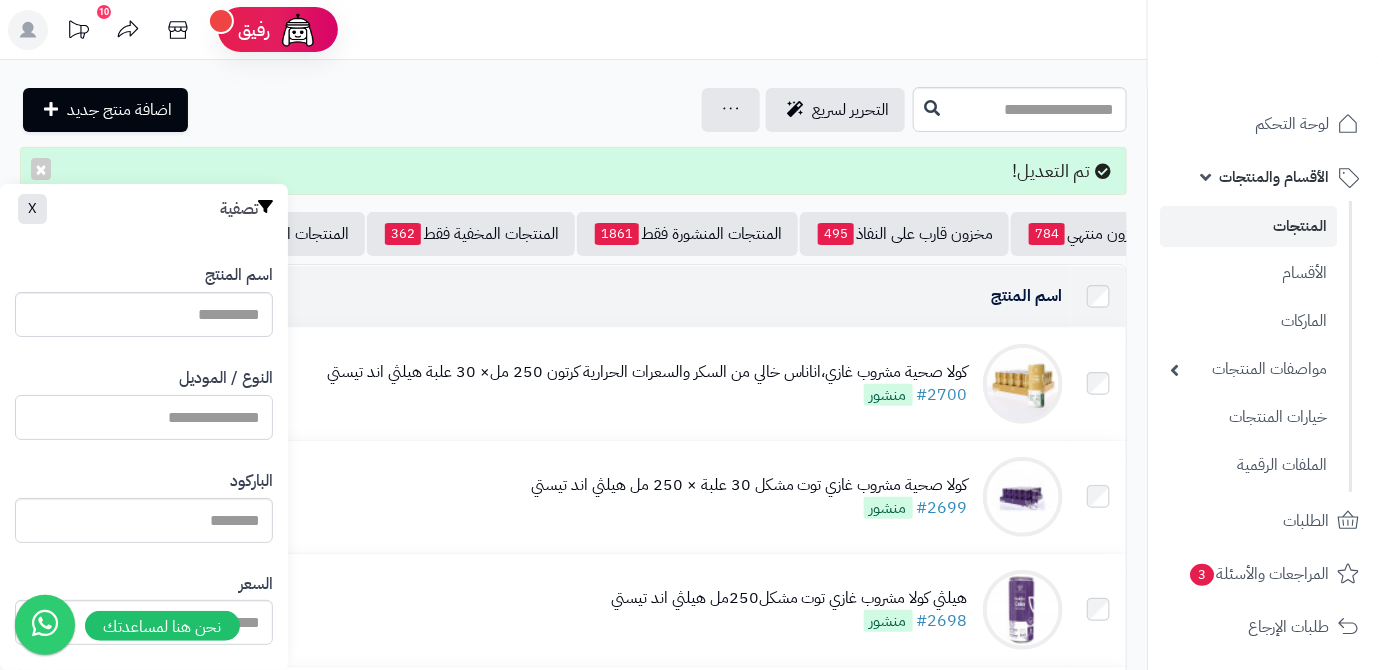 paste on "**********" 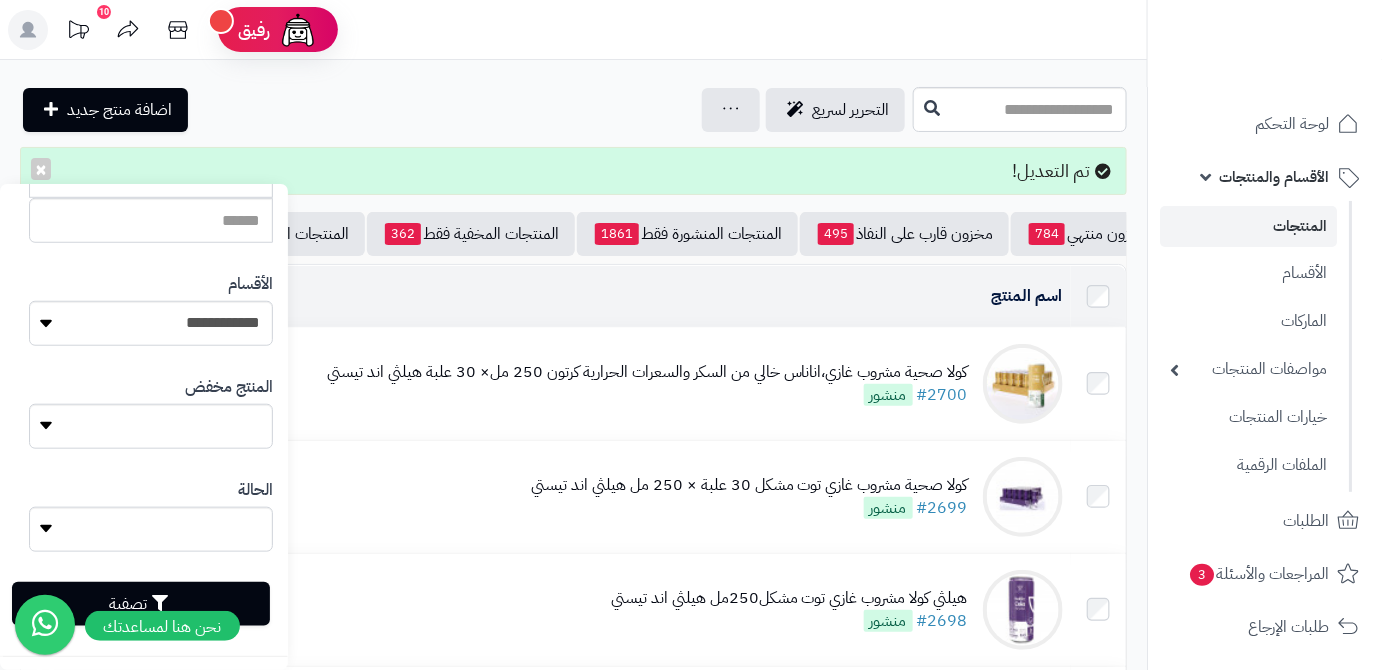 scroll, scrollTop: 552, scrollLeft: 0, axis: vertical 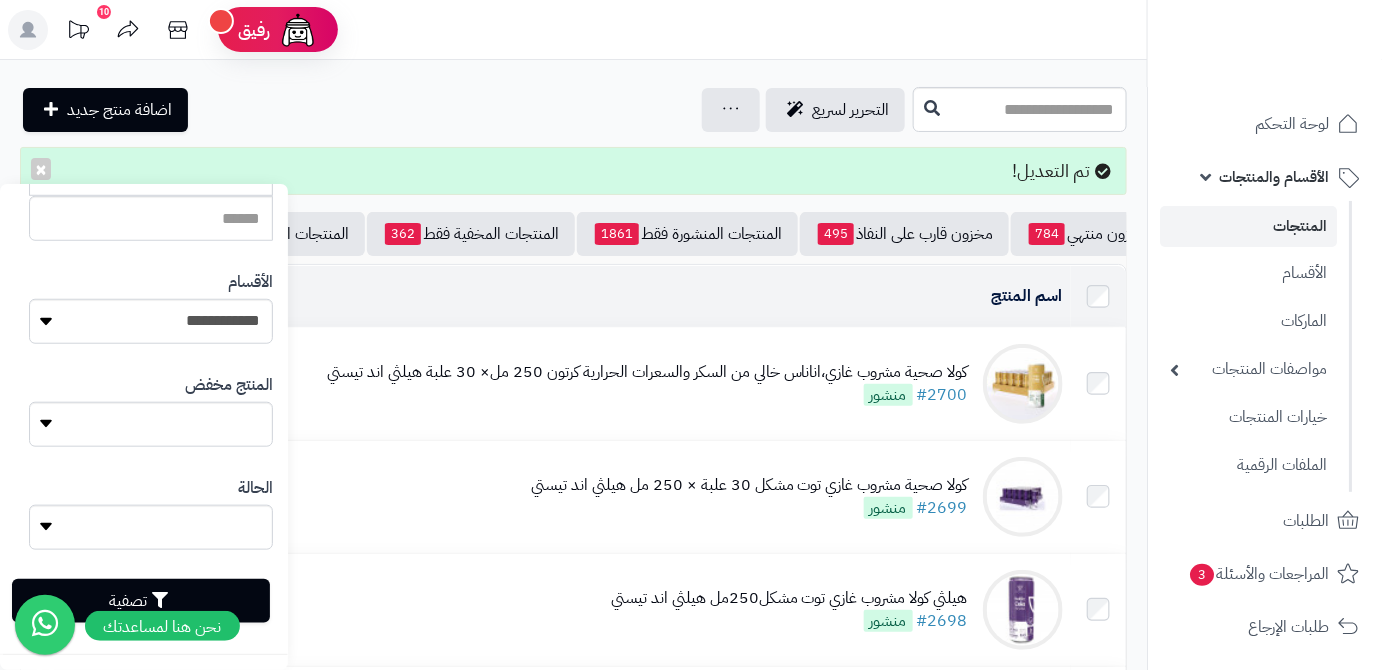 type on "**********" 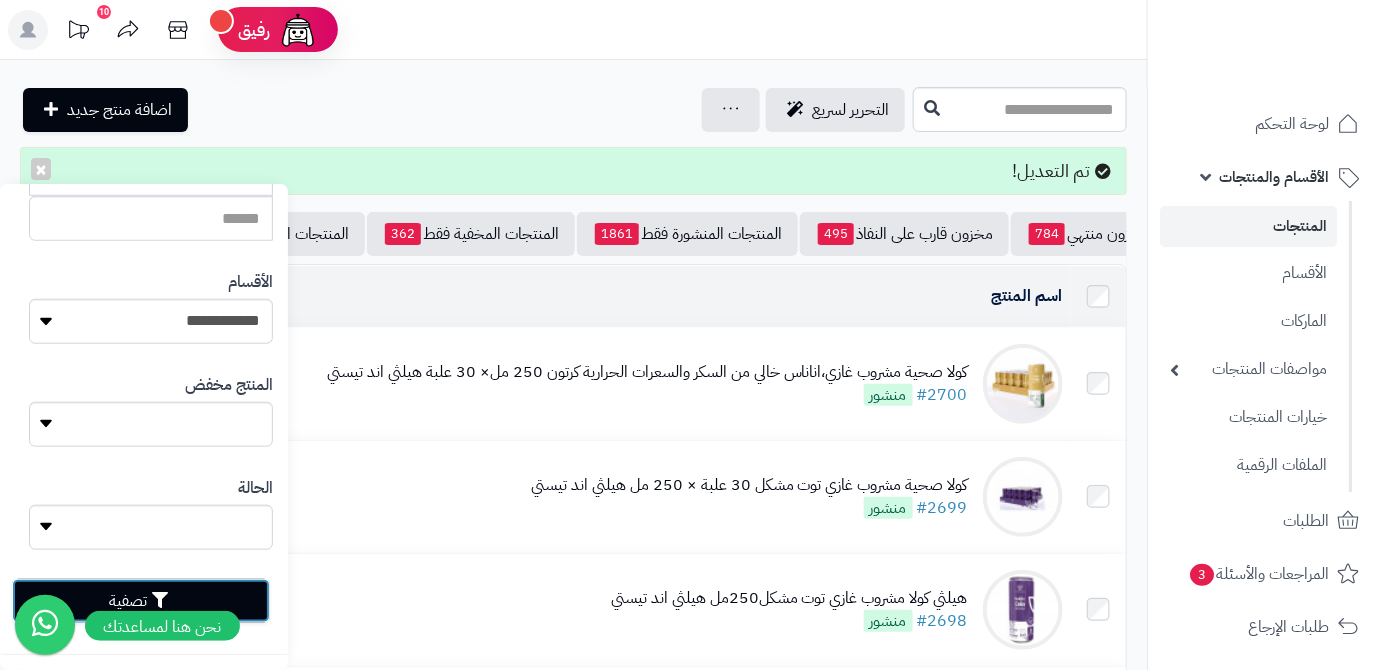 click on "تصفية" at bounding box center (141, 601) 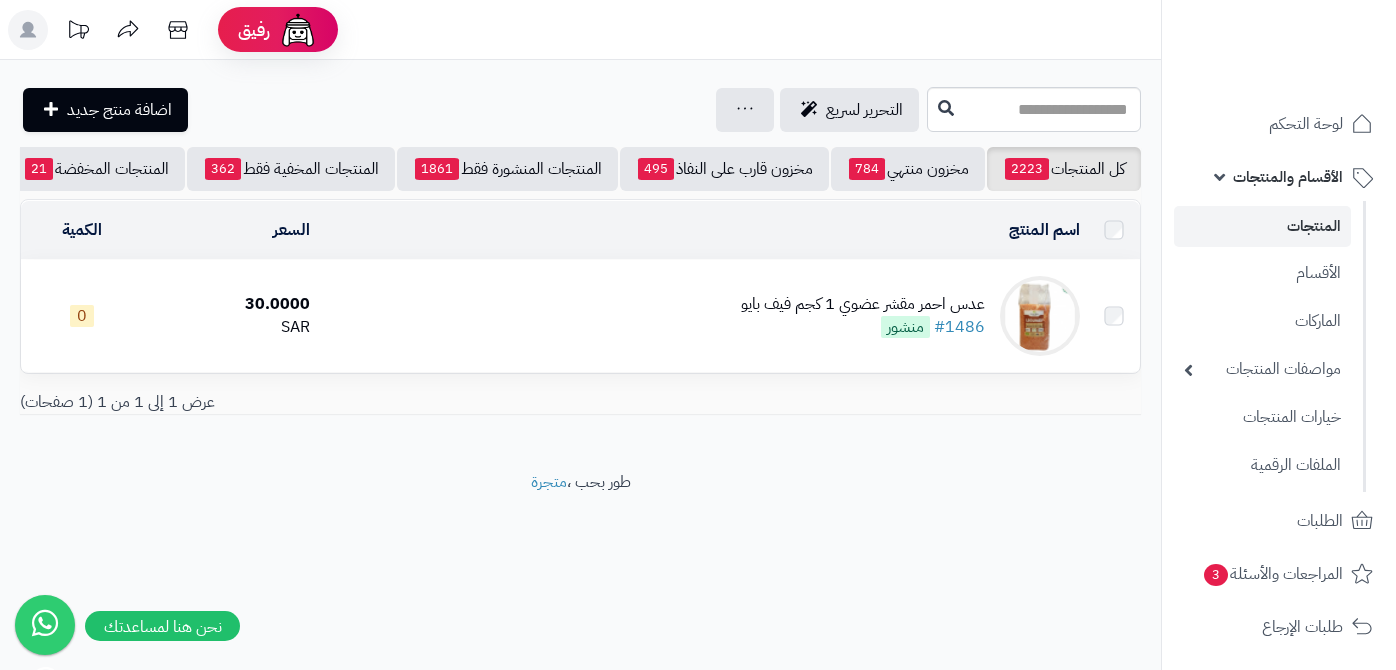 scroll, scrollTop: 0, scrollLeft: 0, axis: both 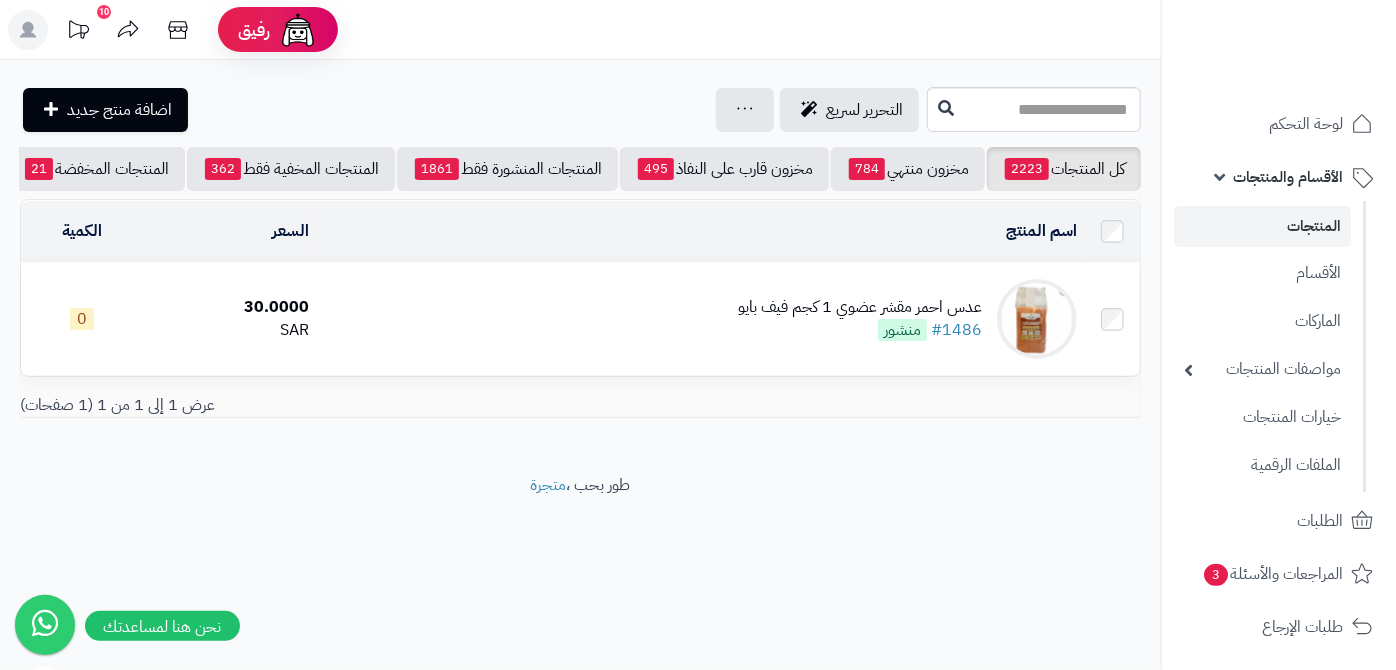 click on "عدس احمر مقشر عضوي 1 كجم فيف بايو
#1486
منشور" at bounding box center [701, 319] 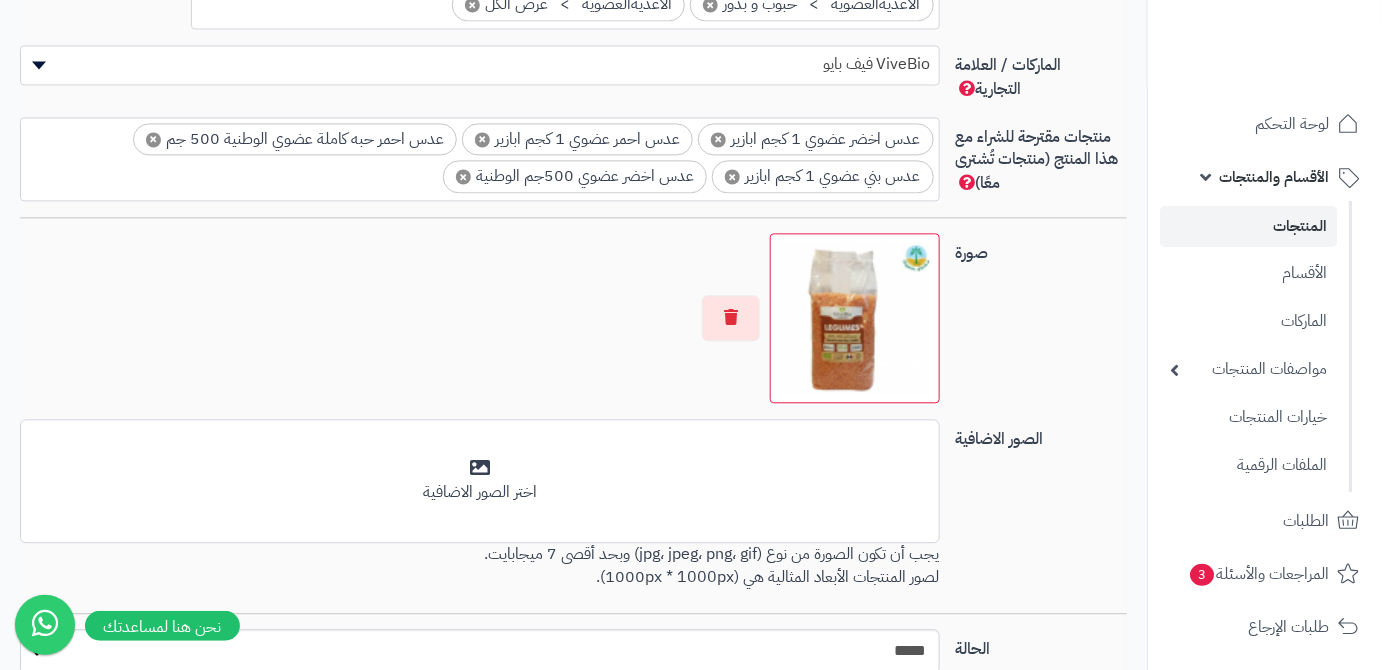 scroll, scrollTop: 1477, scrollLeft: 0, axis: vertical 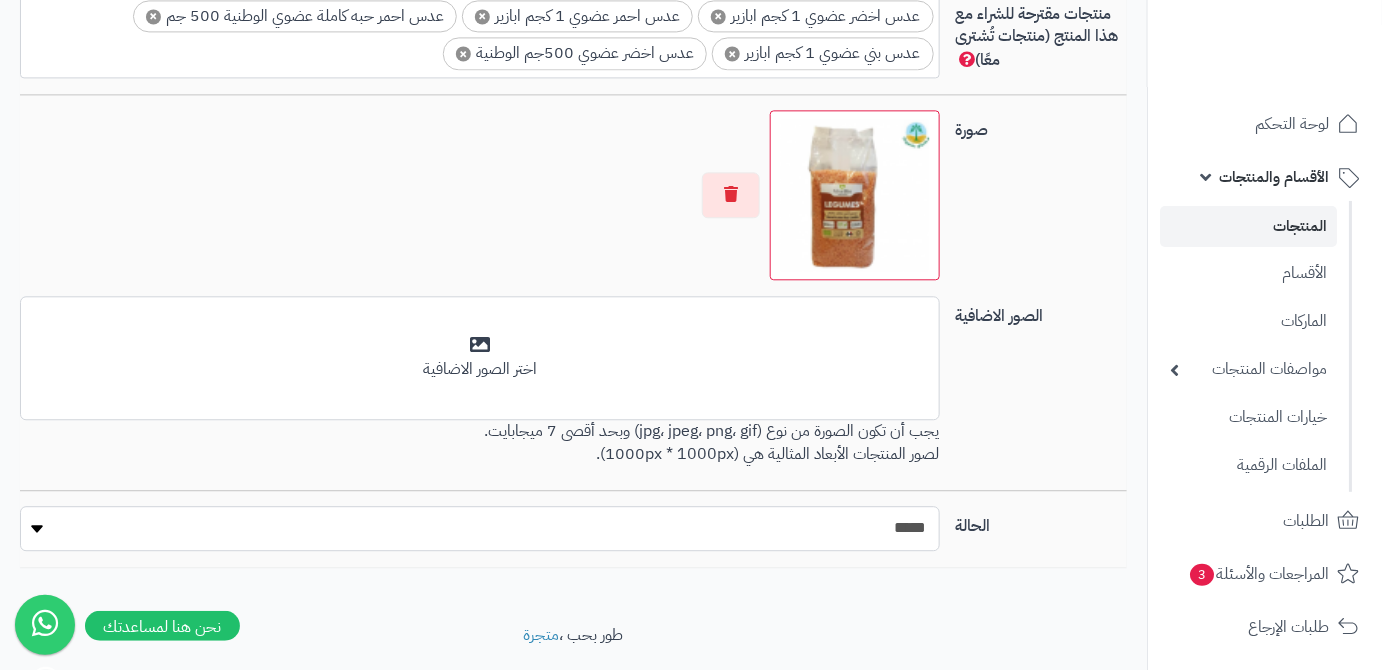 click on "***** ****" at bounding box center (480, 528) 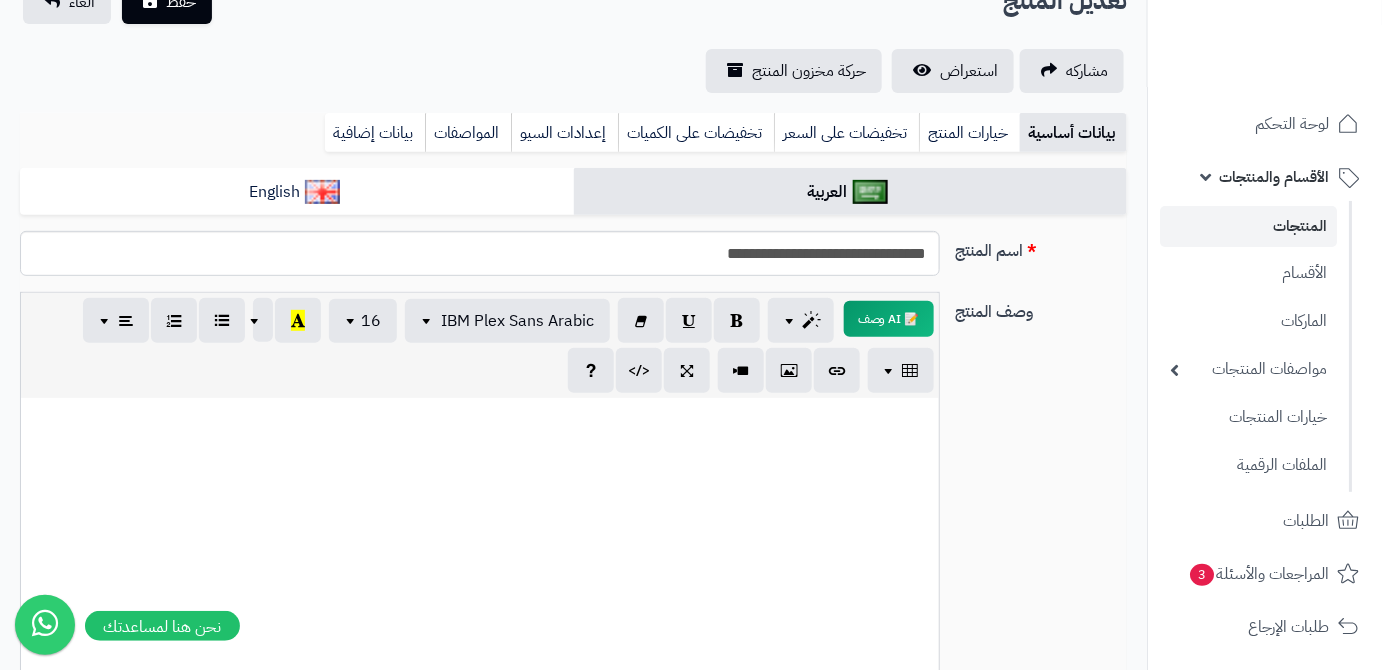 scroll, scrollTop: 0, scrollLeft: 0, axis: both 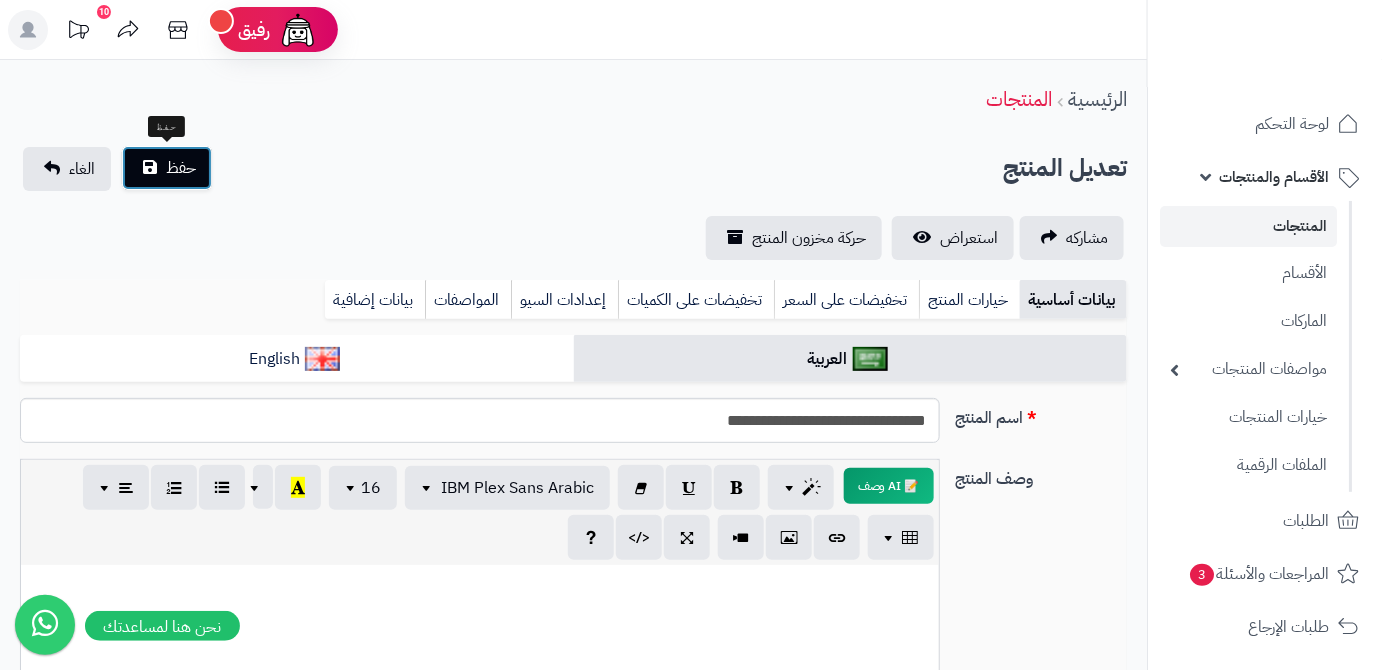 click on "حفظ" at bounding box center [181, 168] 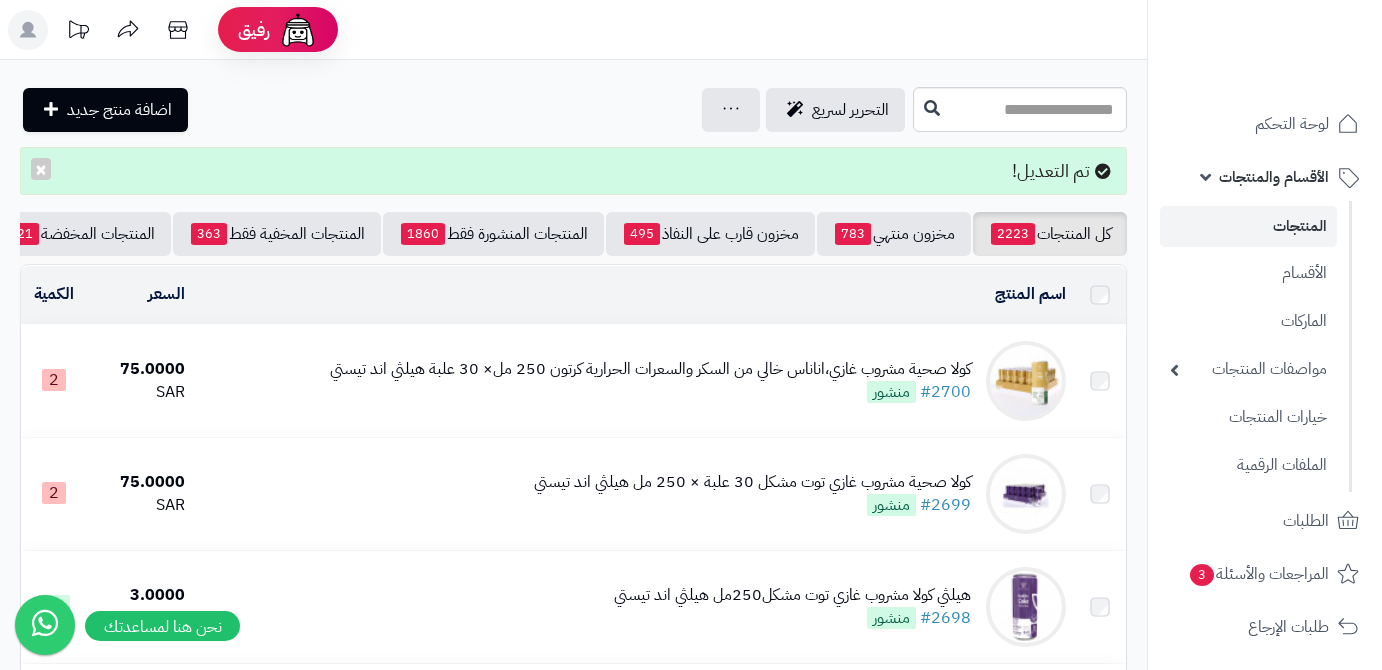 scroll, scrollTop: 0, scrollLeft: 0, axis: both 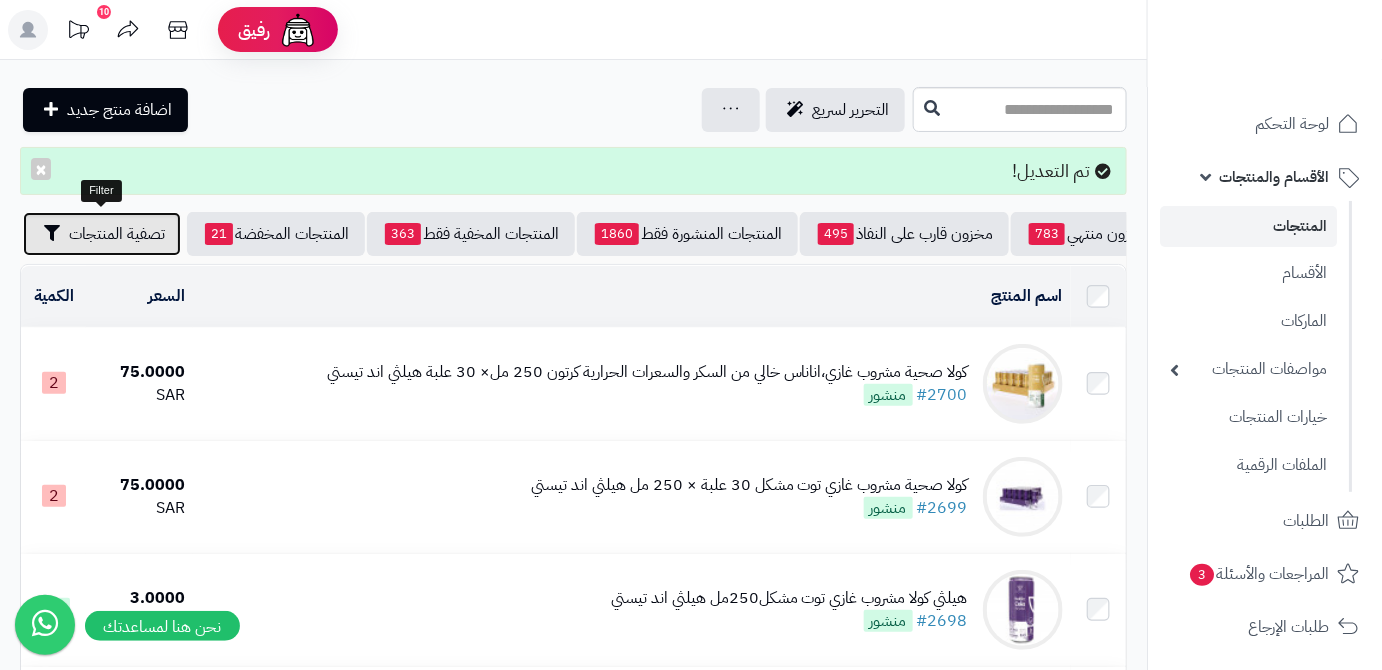 click on "تصفية المنتجات" at bounding box center [117, 234] 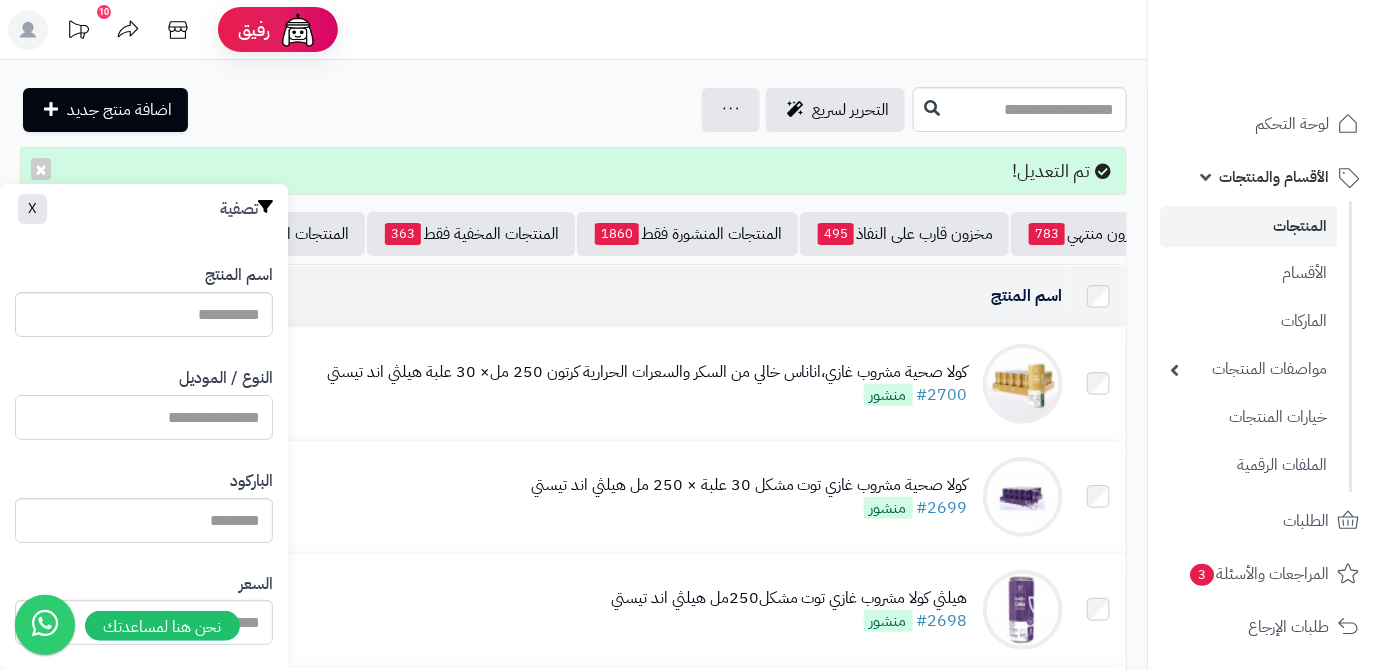 paste on "**********" 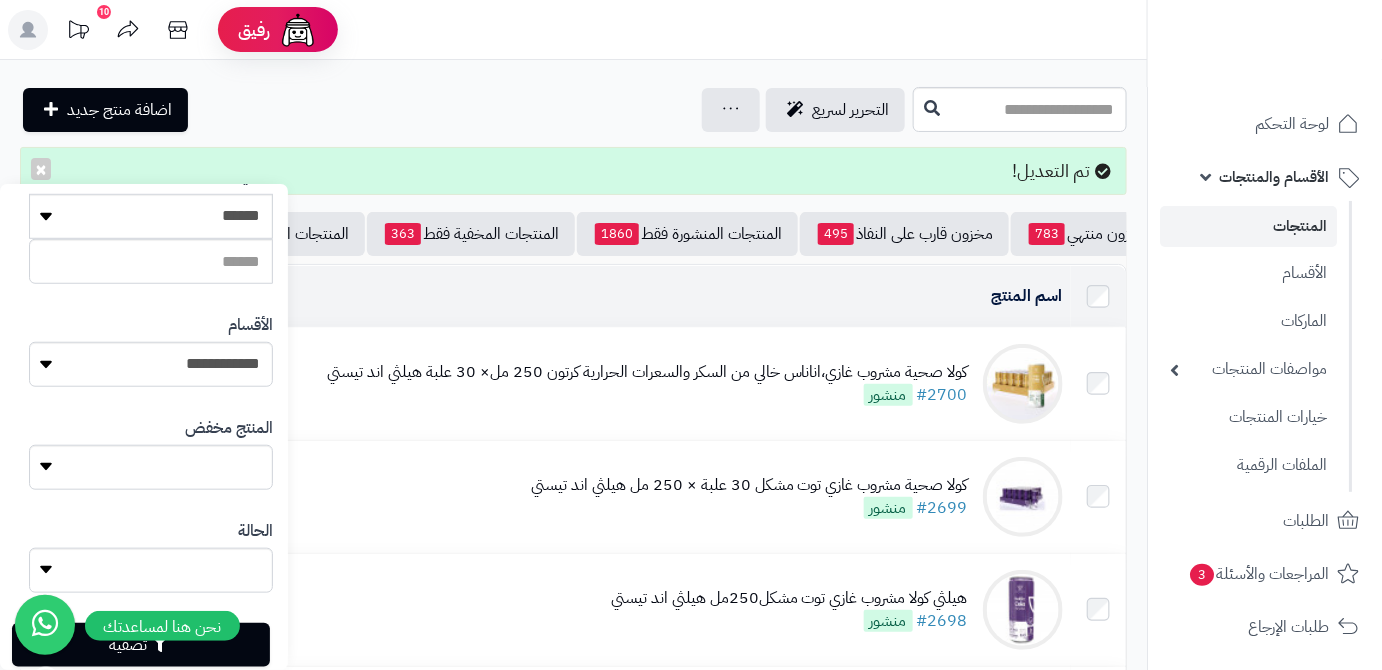 scroll, scrollTop: 552, scrollLeft: 0, axis: vertical 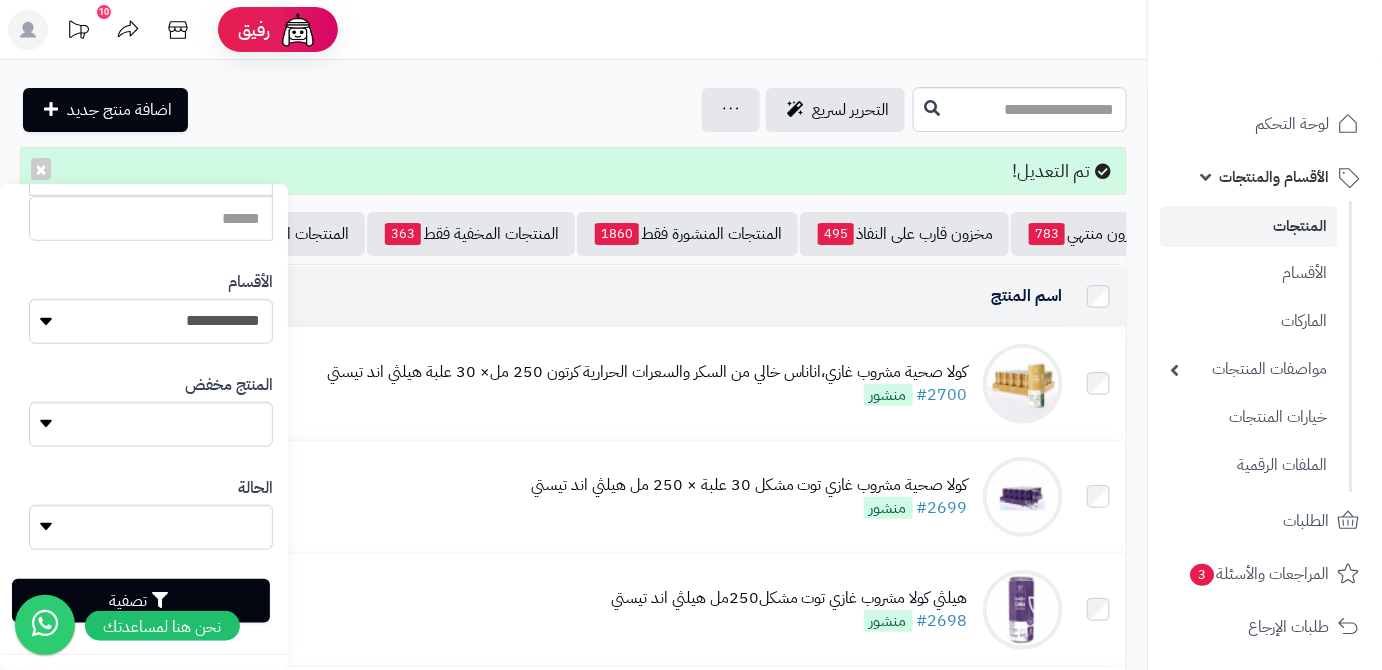type on "**********" 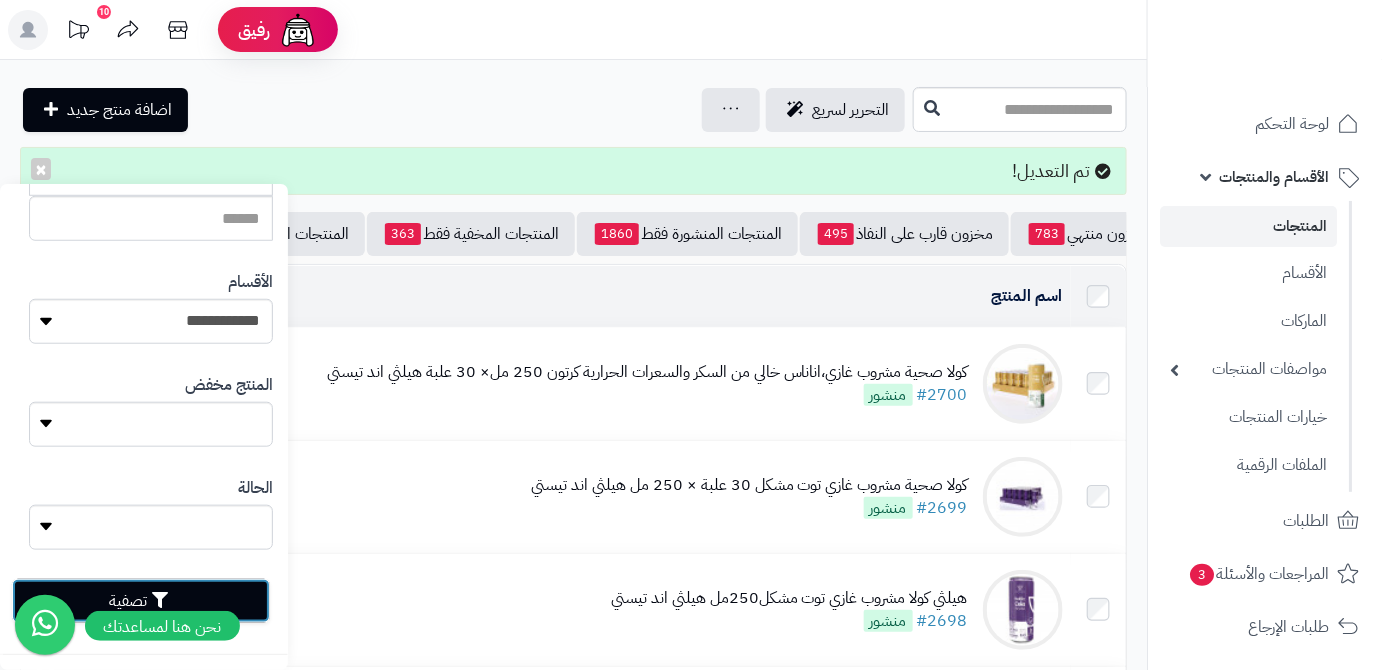 click on "تصفية" at bounding box center [141, 601] 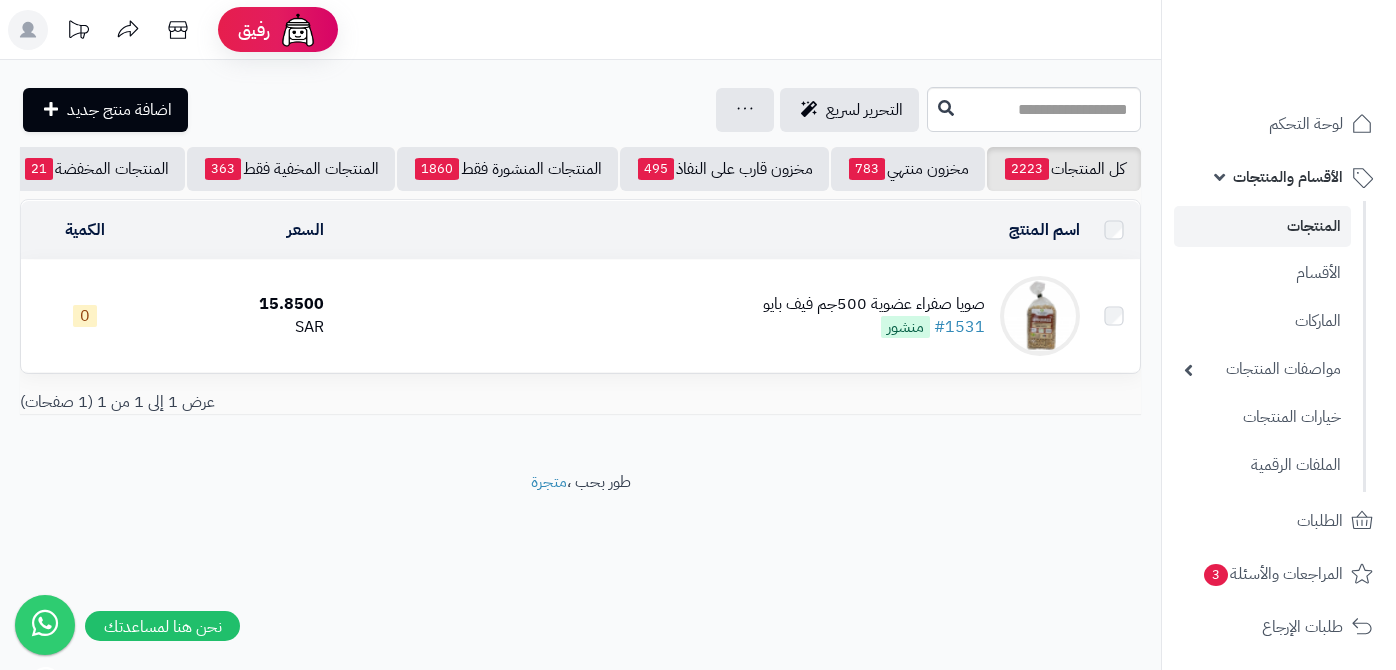 scroll, scrollTop: 0, scrollLeft: 0, axis: both 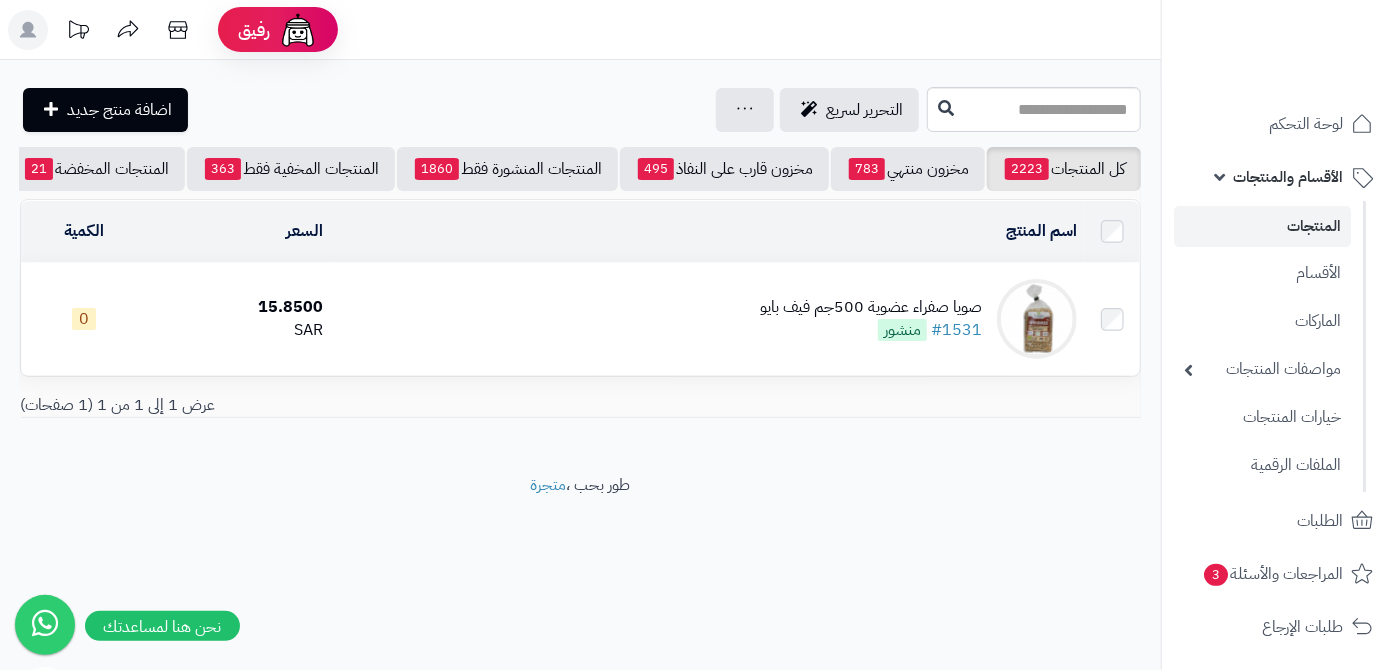click on "صويا صفراء عضوية 500جم فيف بايو" at bounding box center [871, 307] 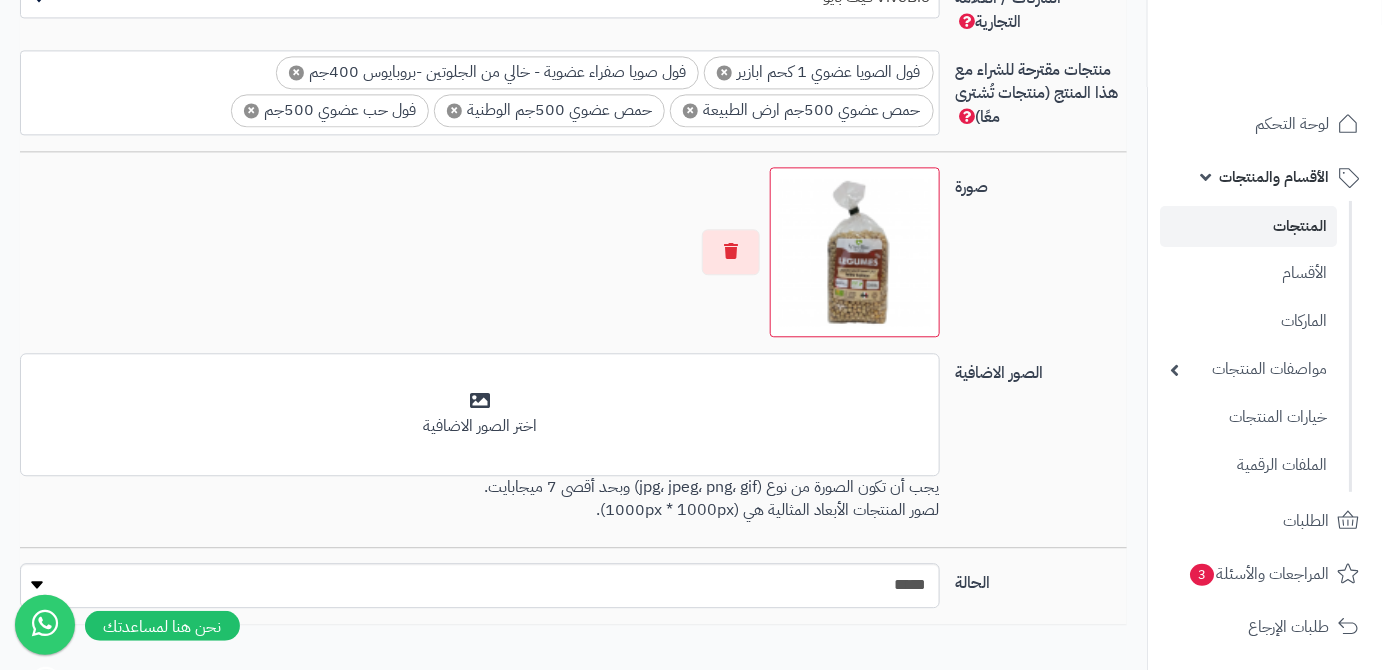scroll, scrollTop: 1514, scrollLeft: 0, axis: vertical 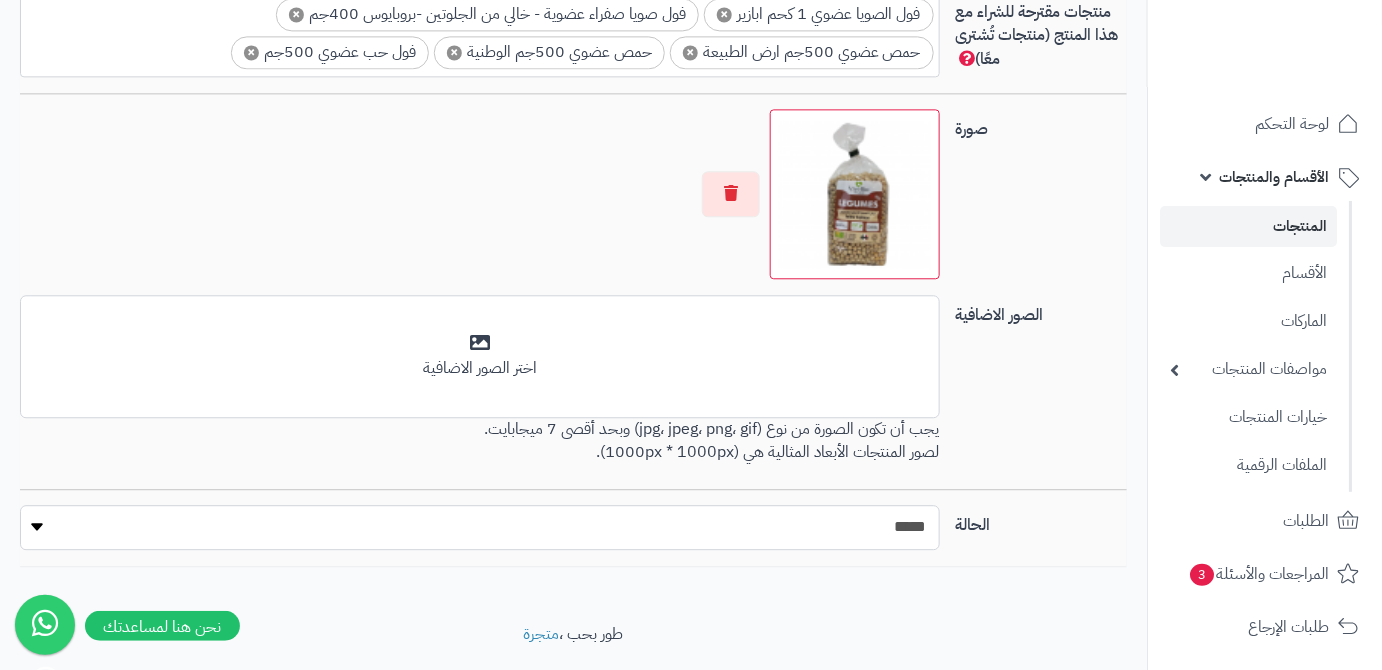 click on "***** ****" at bounding box center [480, 527] 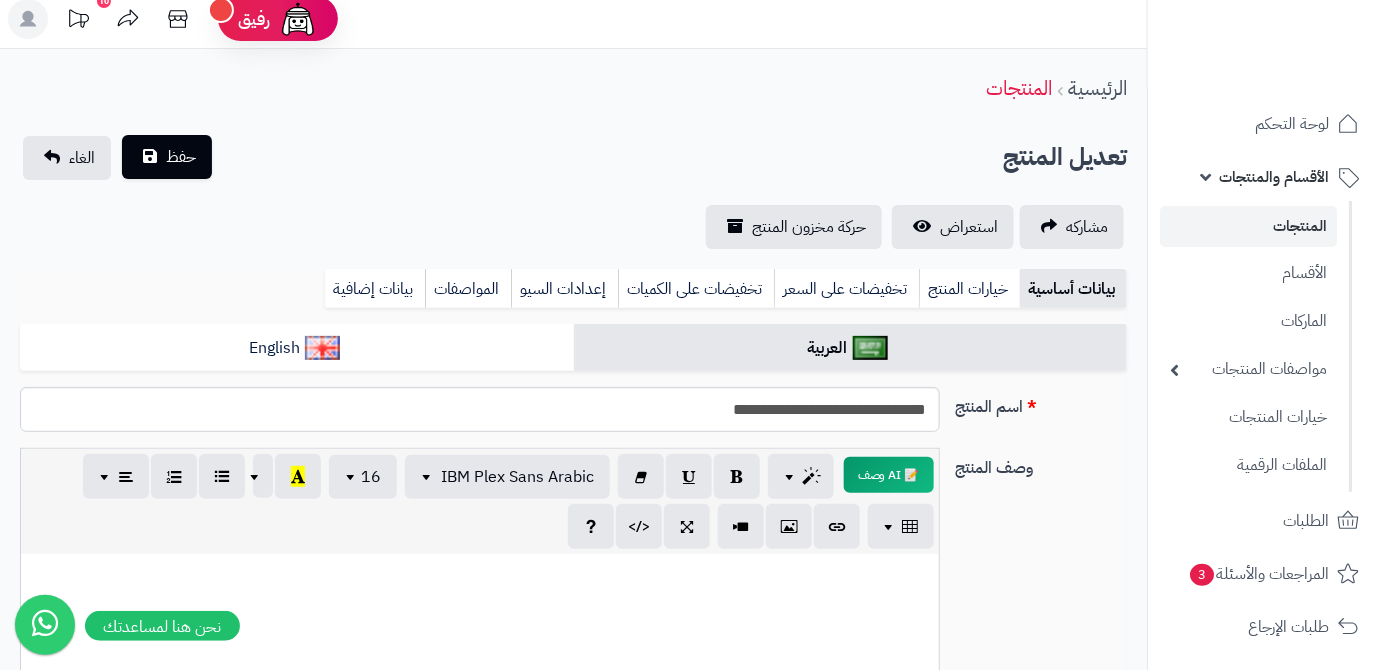 scroll, scrollTop: 0, scrollLeft: 0, axis: both 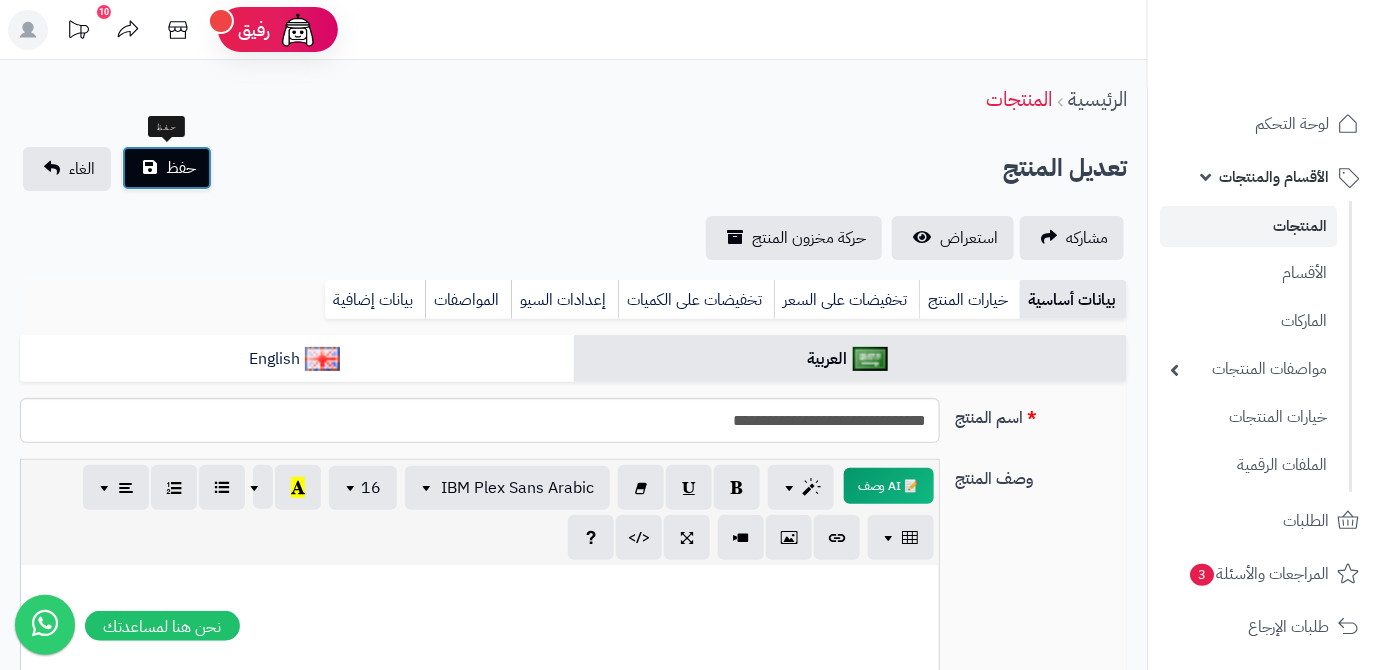 click on "حفظ" at bounding box center (167, 168) 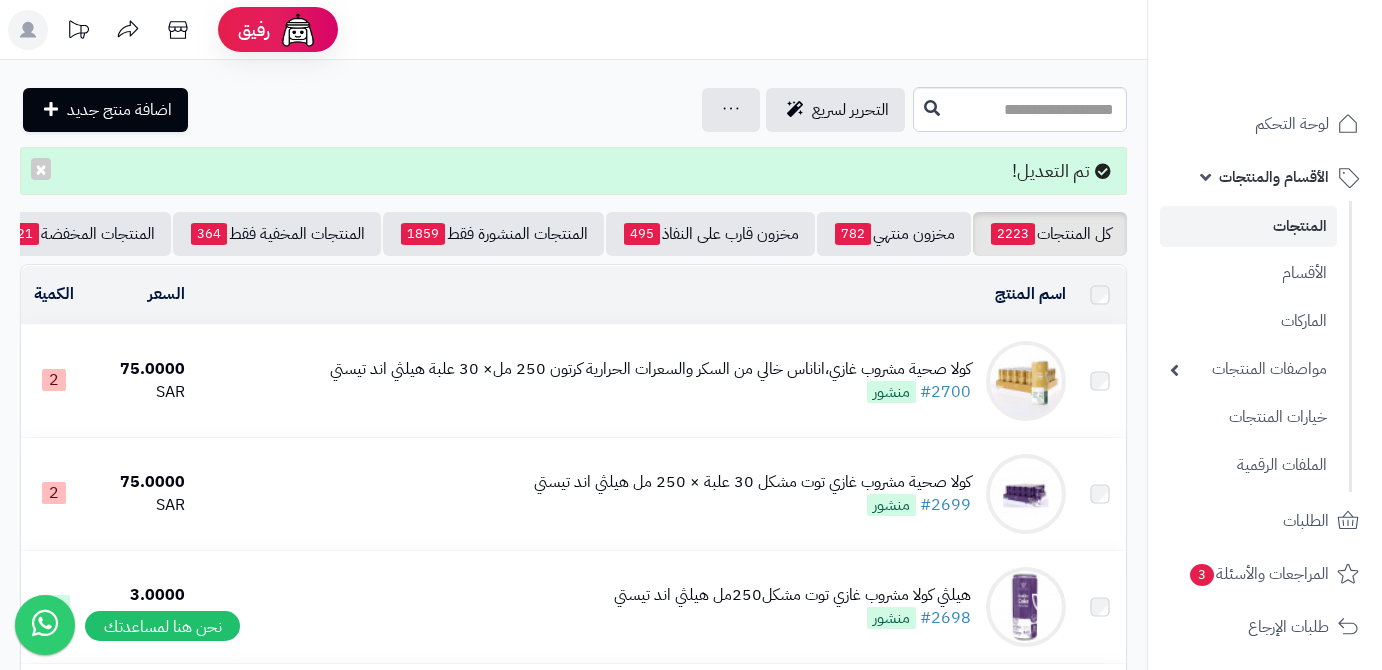 scroll, scrollTop: 0, scrollLeft: 0, axis: both 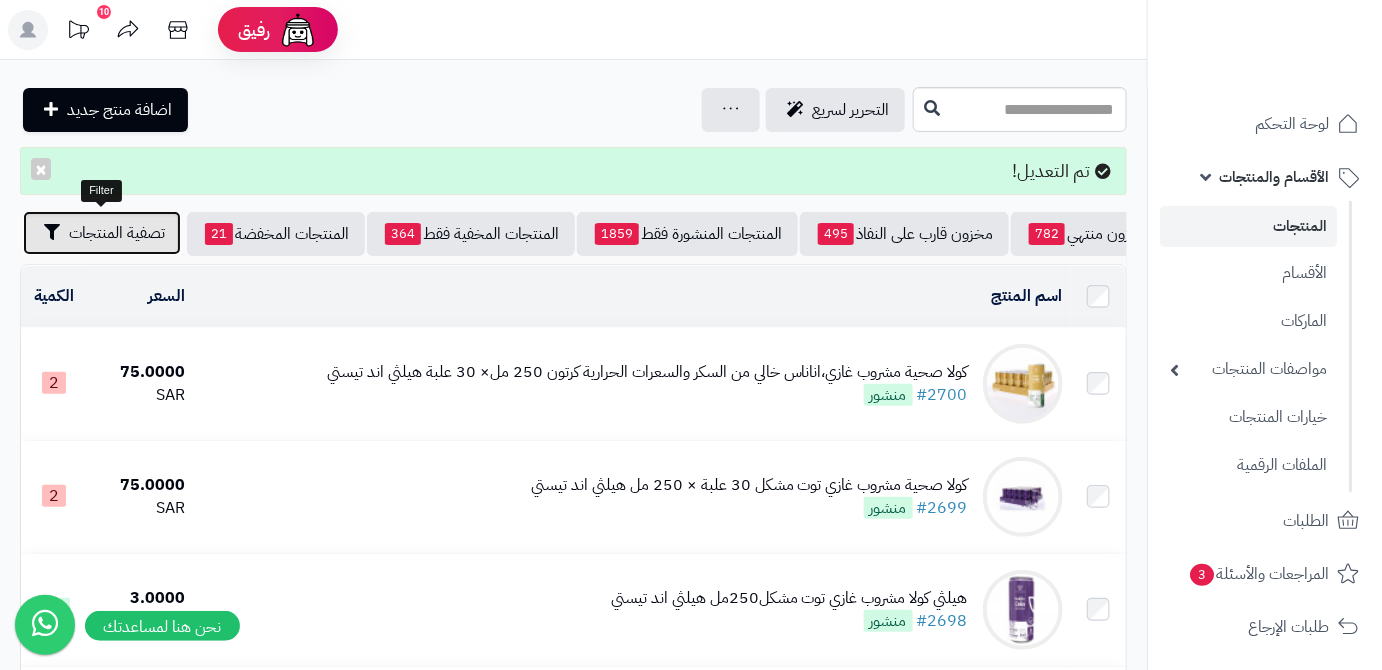 click on "تصفية المنتجات" at bounding box center [117, 233] 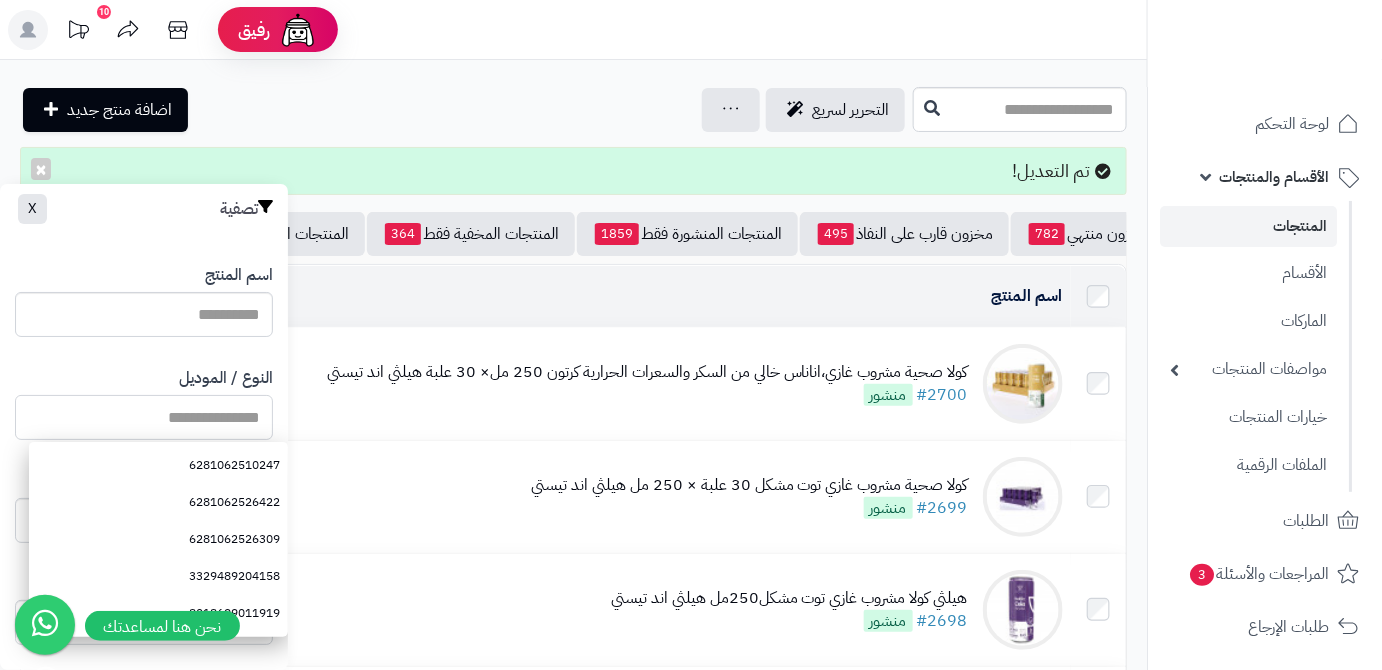 paste on "**********" 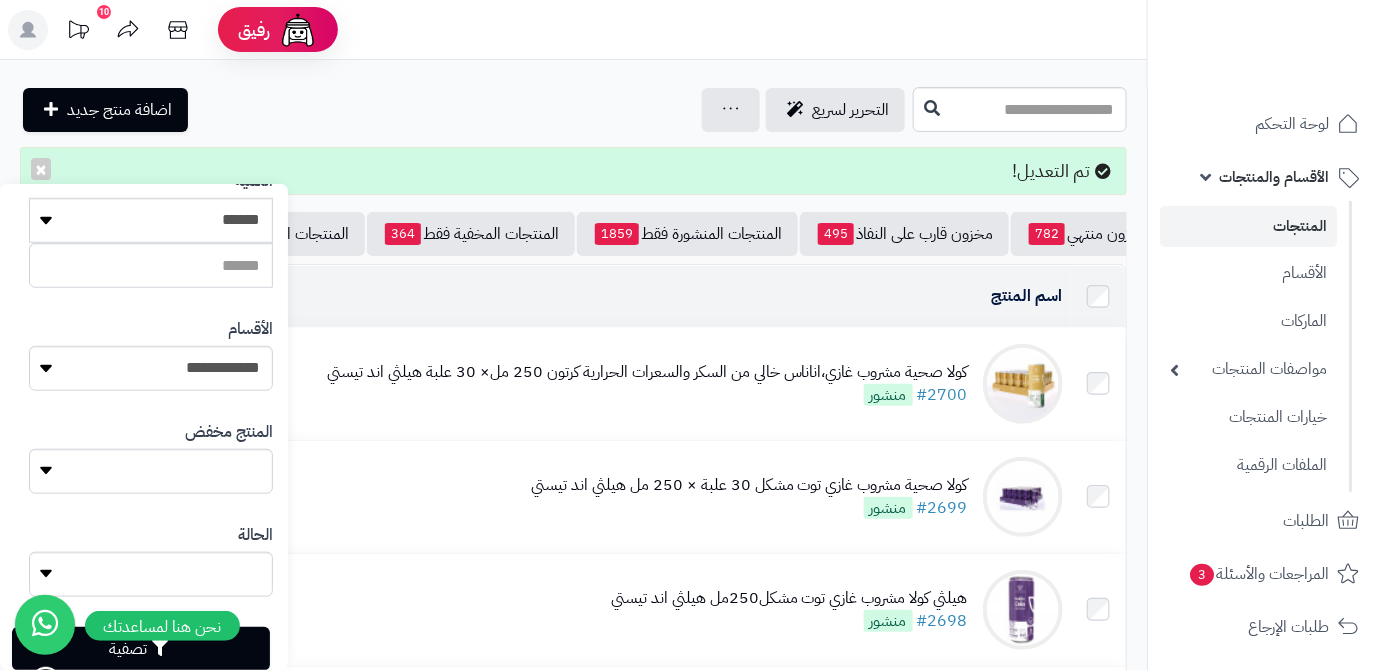 scroll, scrollTop: 552, scrollLeft: 0, axis: vertical 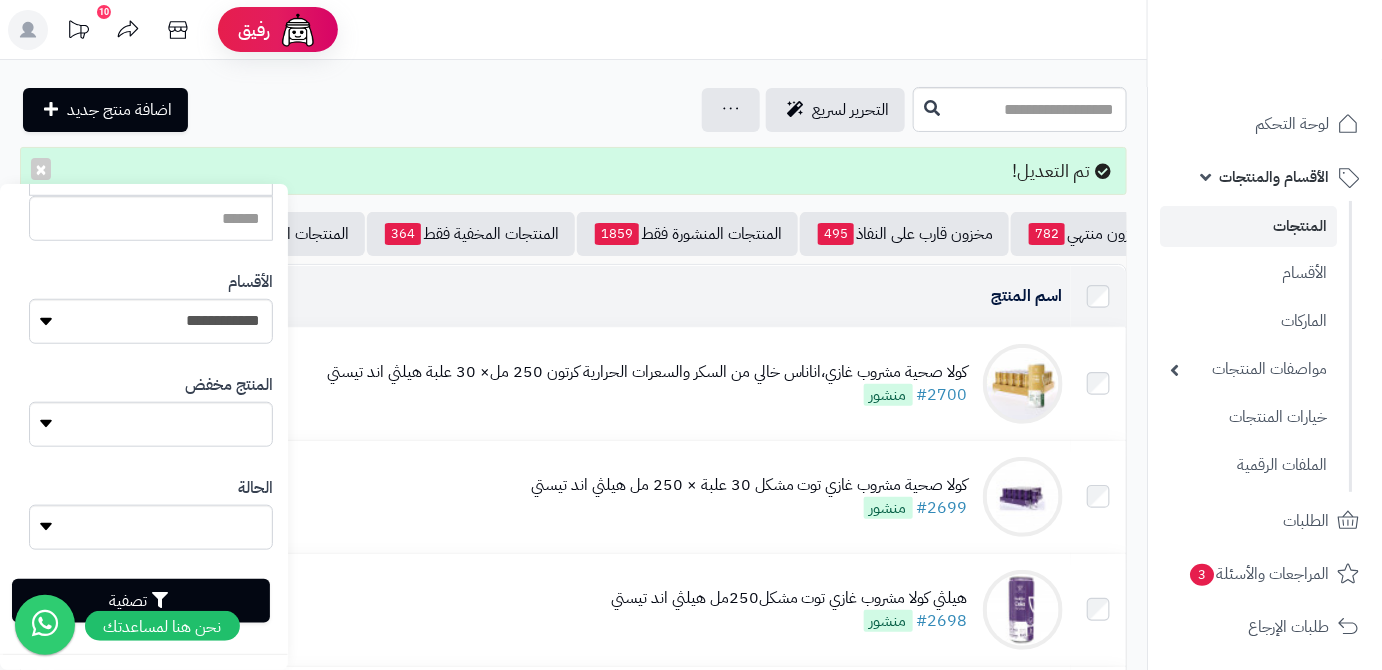 type on "**********" 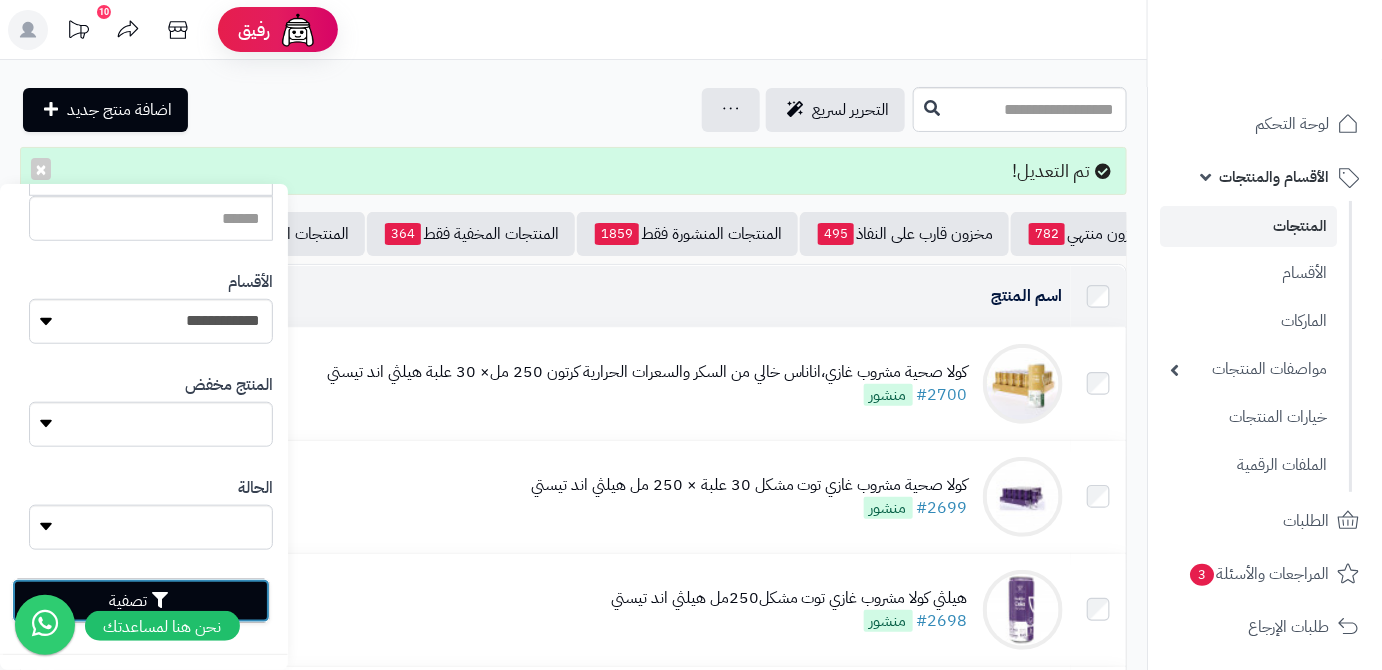 click on "تصفية" at bounding box center (141, 601) 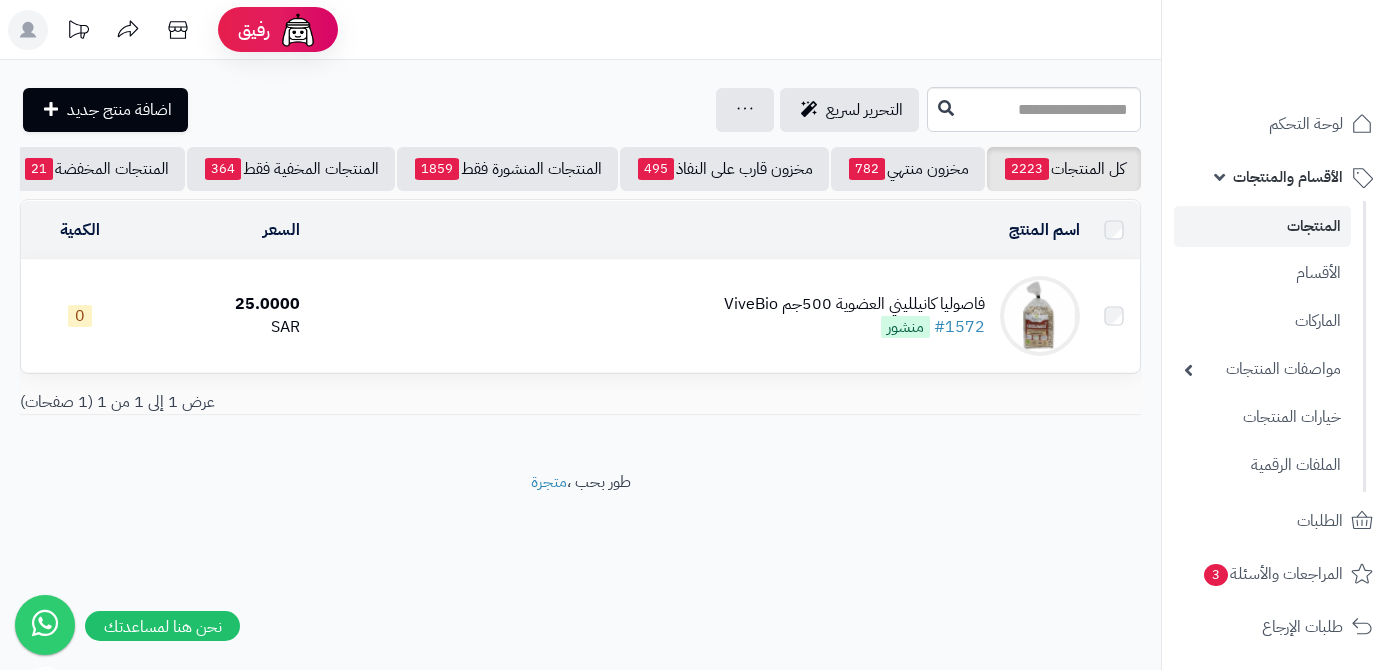 scroll, scrollTop: 0, scrollLeft: 0, axis: both 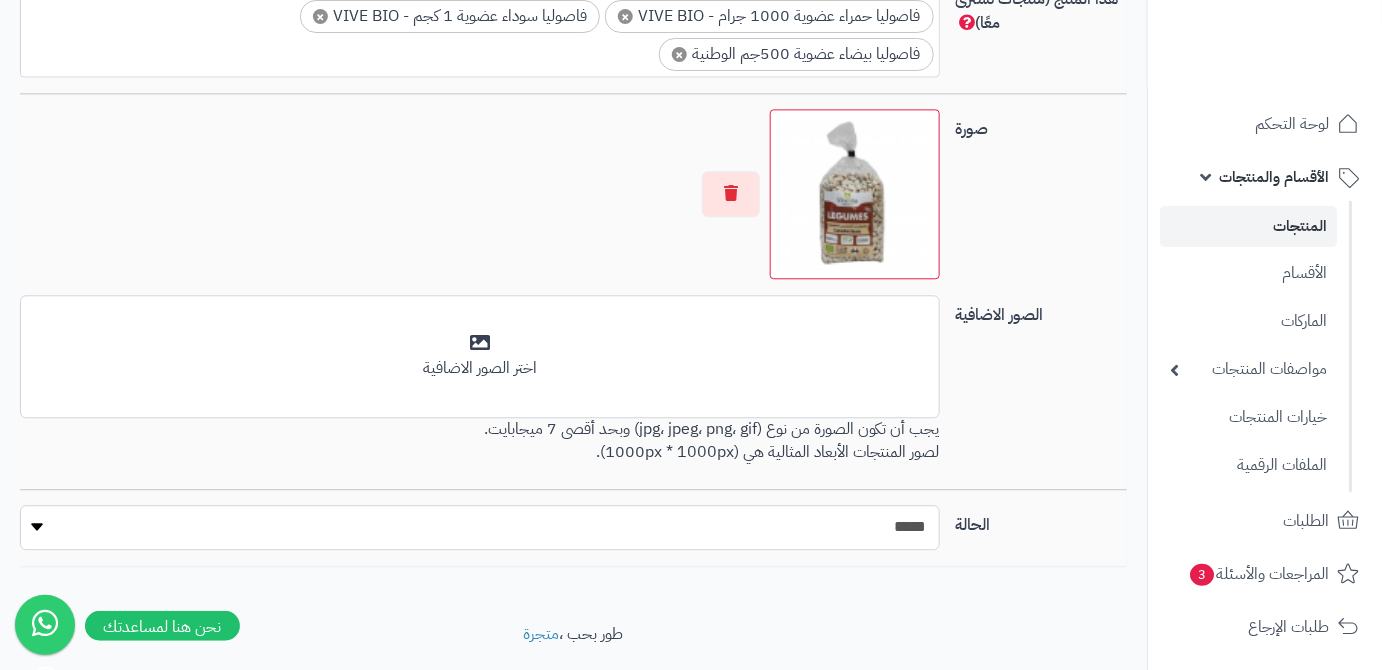 click on "***** ****" at bounding box center (480, 527) 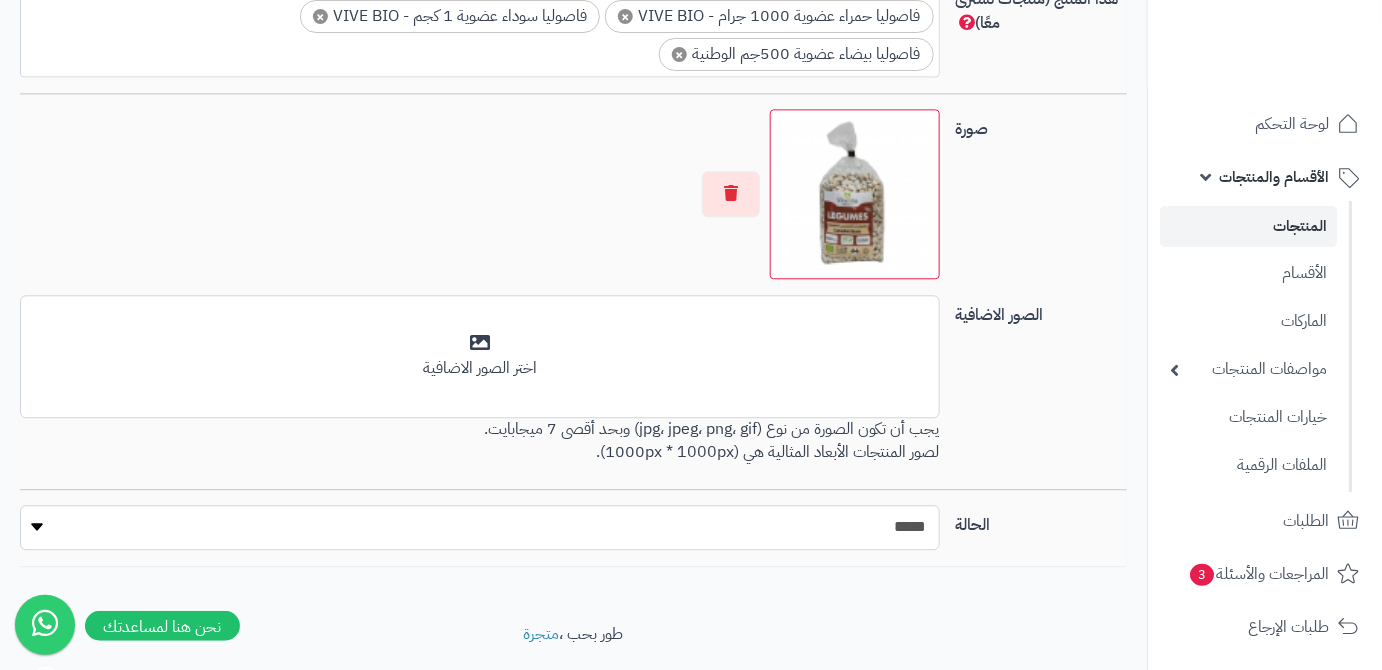select on "*" 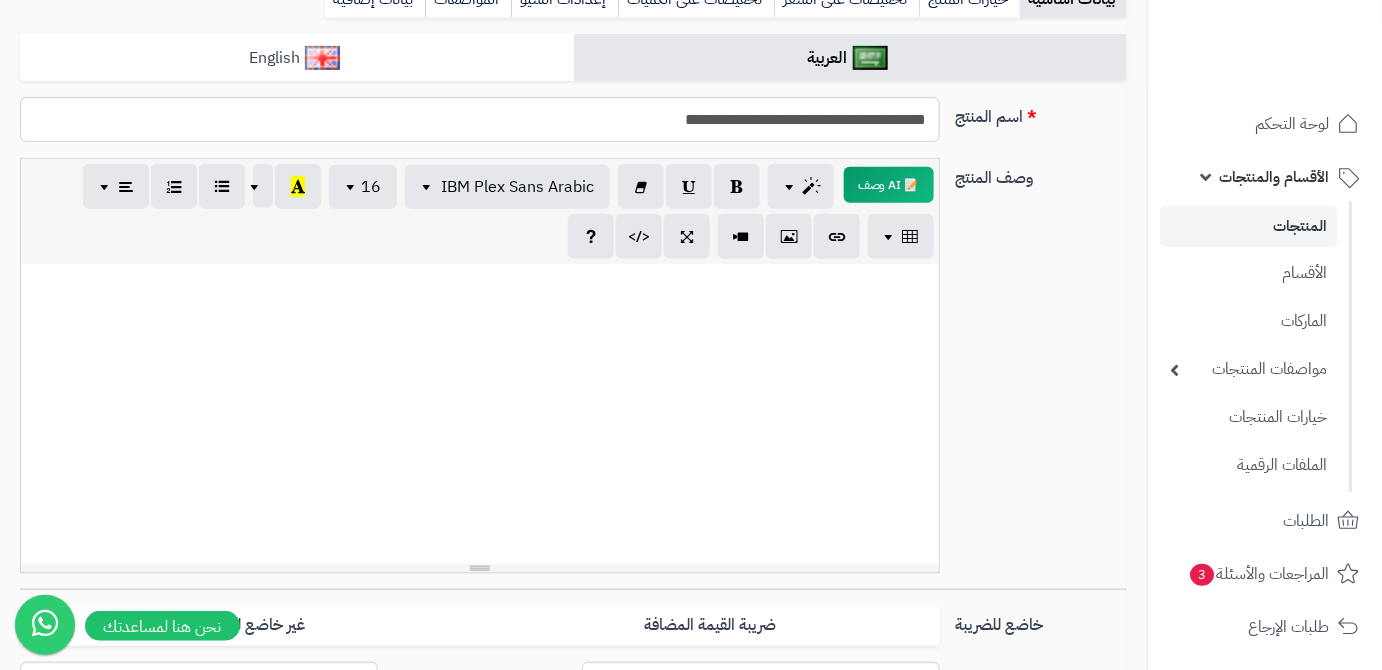 scroll, scrollTop: 150, scrollLeft: 0, axis: vertical 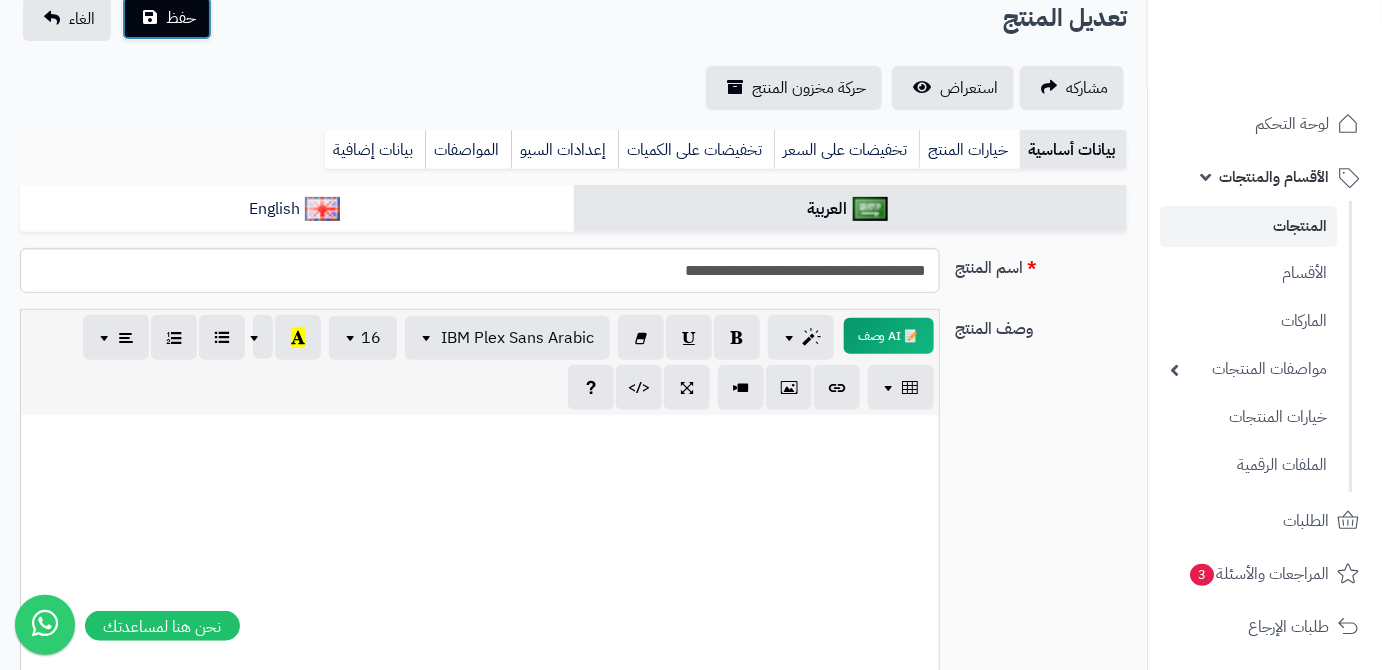 click on "حفظ" at bounding box center [181, 18] 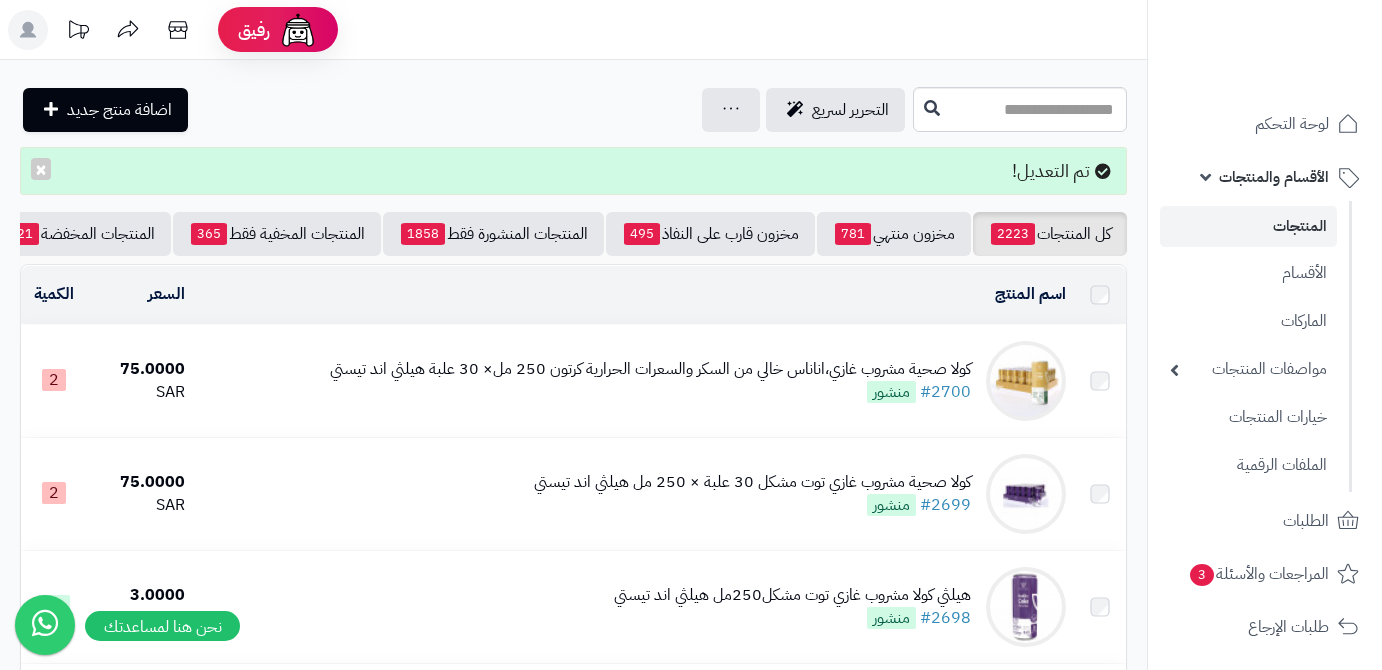 scroll, scrollTop: 0, scrollLeft: 0, axis: both 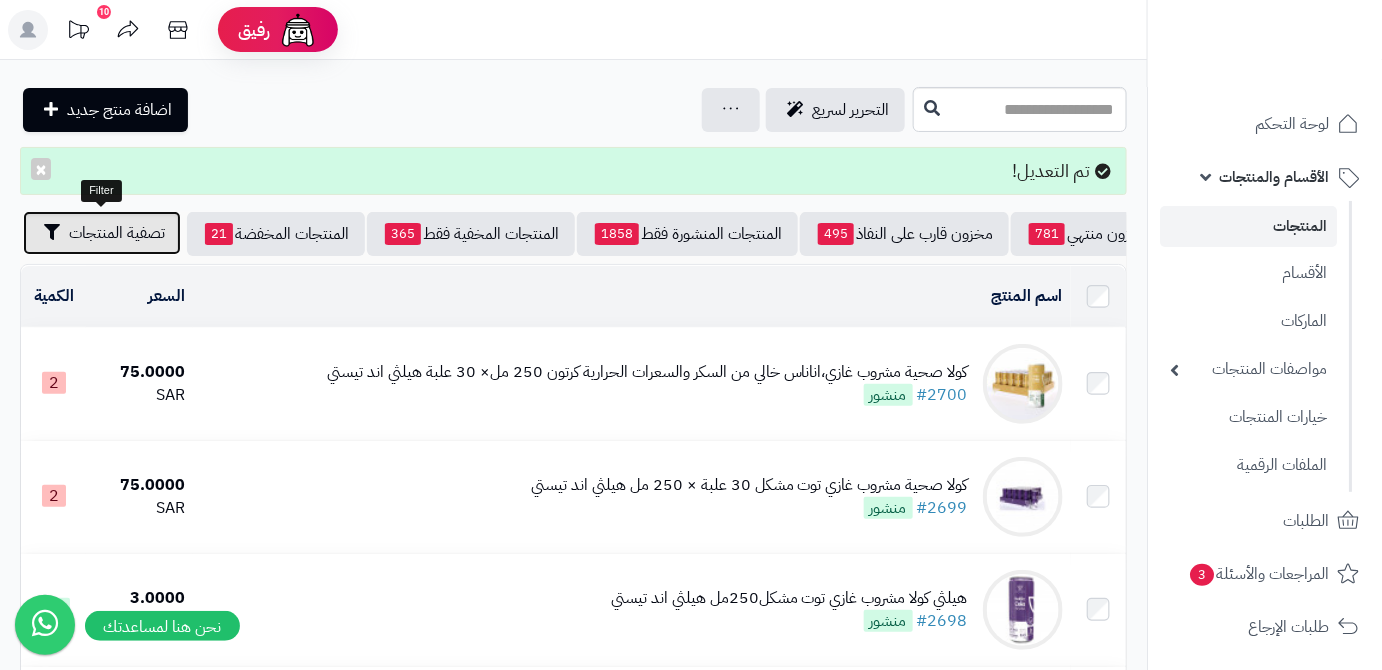 click on "تصفية المنتجات" at bounding box center [117, 233] 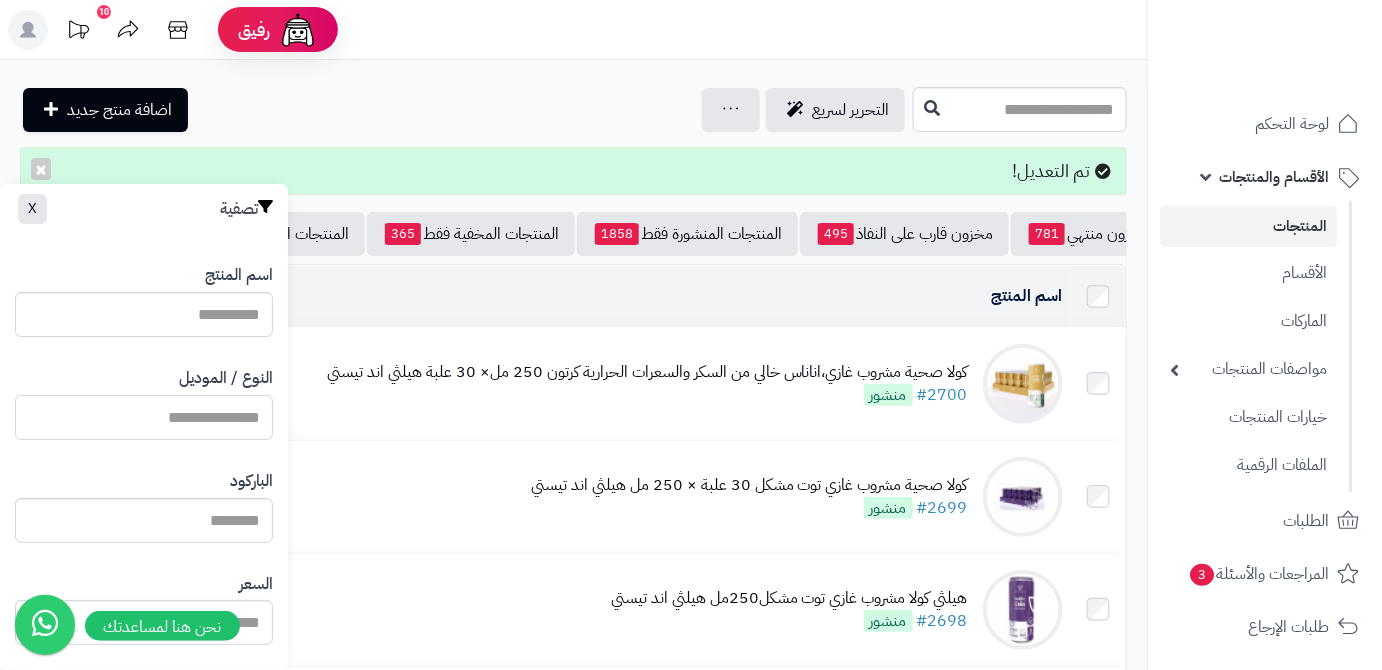 paste on "**********" 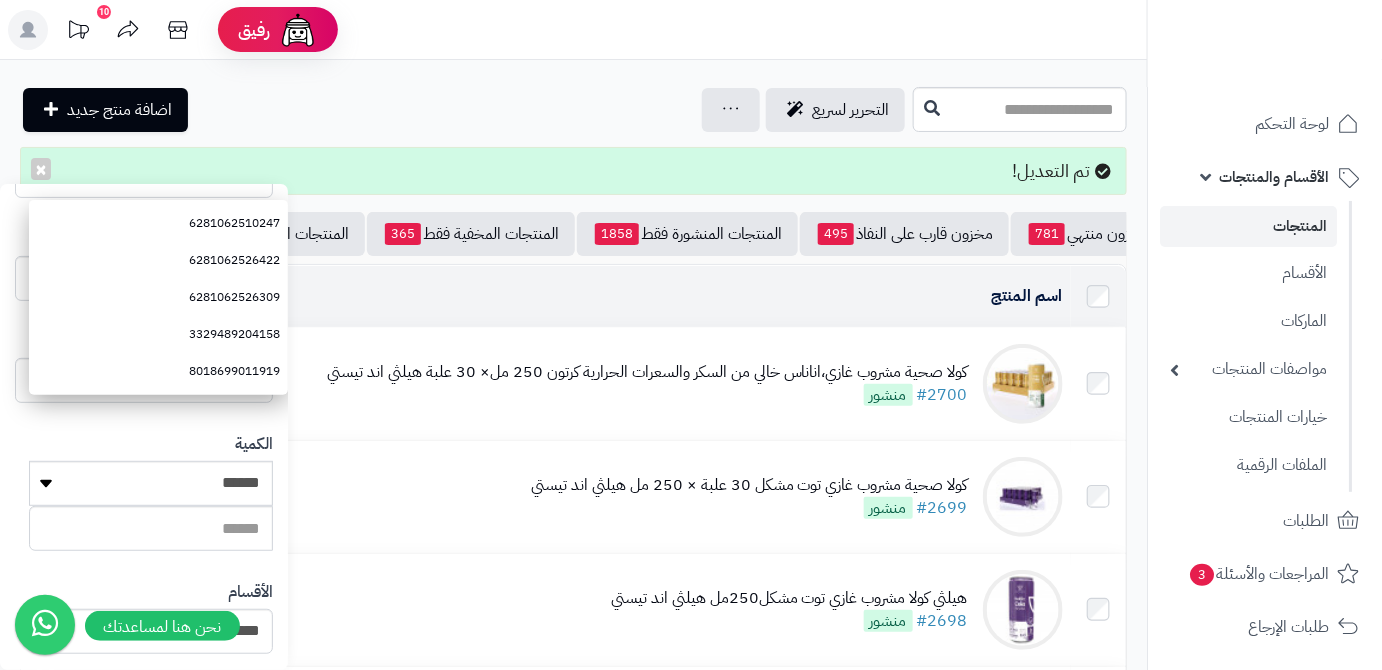 scroll, scrollTop: 552, scrollLeft: 0, axis: vertical 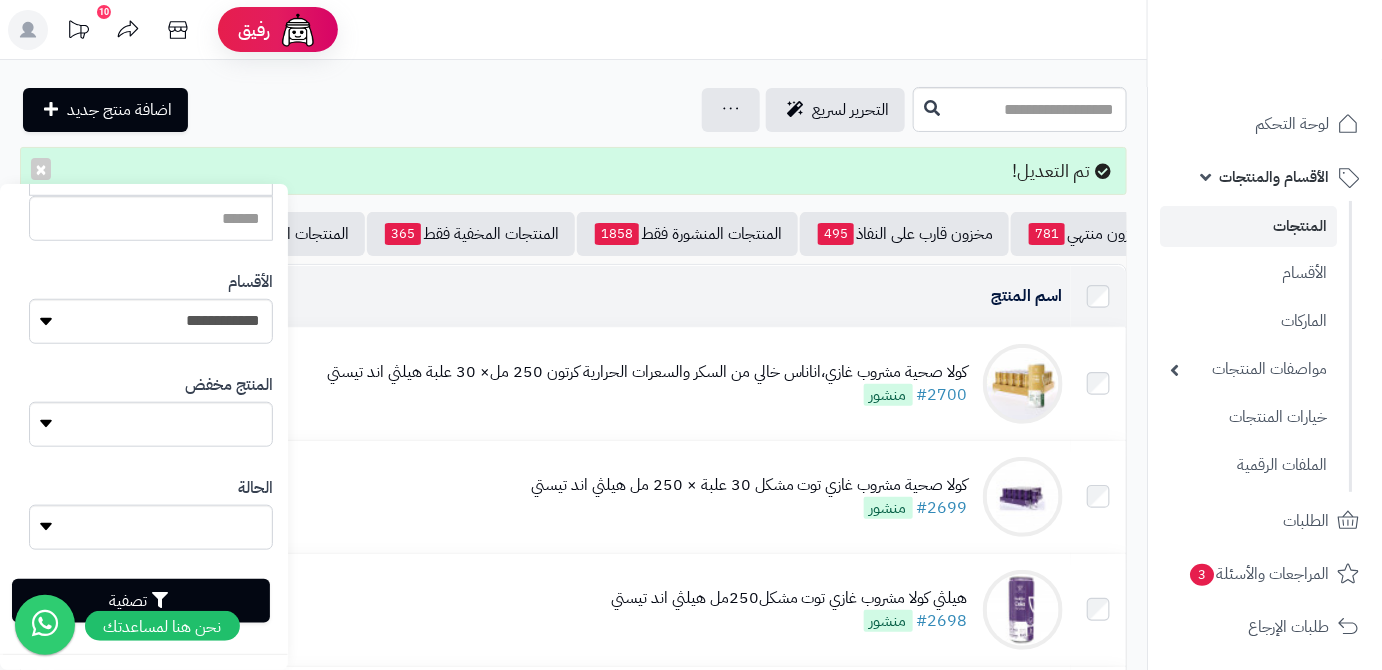 type on "**********" 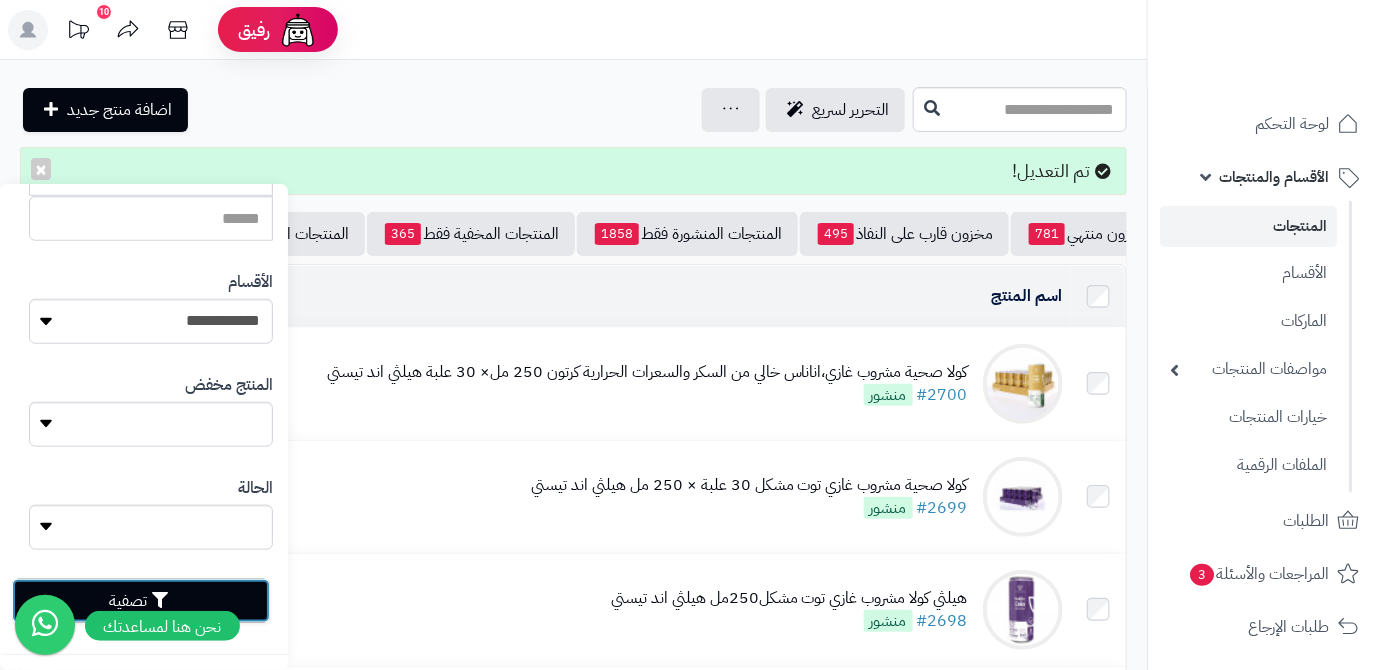 click on "تصفية" at bounding box center [141, 601] 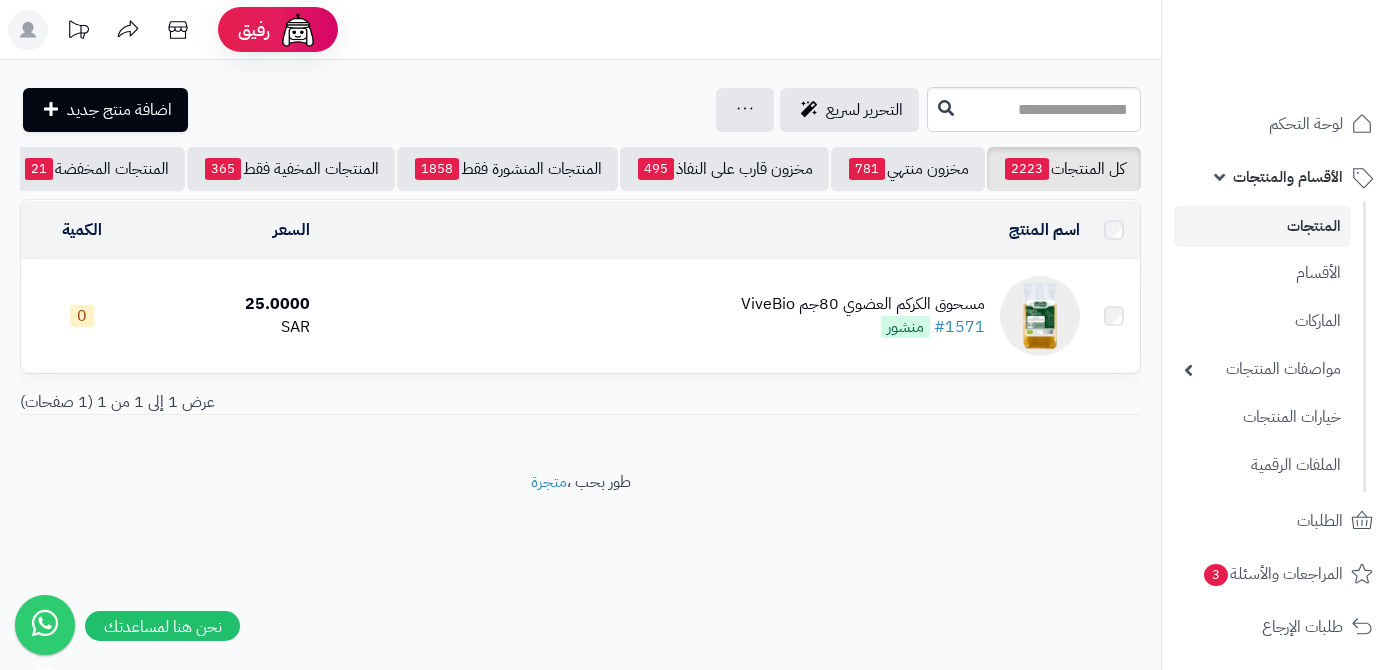 scroll, scrollTop: 0, scrollLeft: 0, axis: both 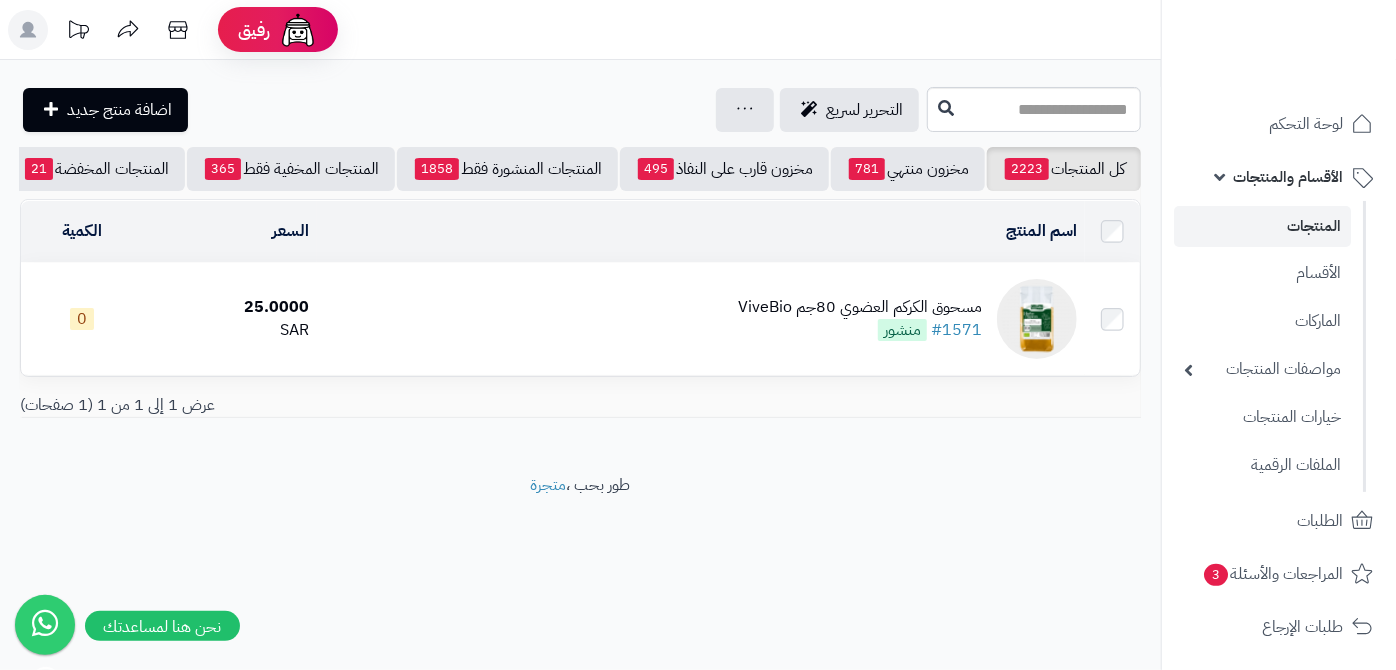 click at bounding box center [1037, 319] 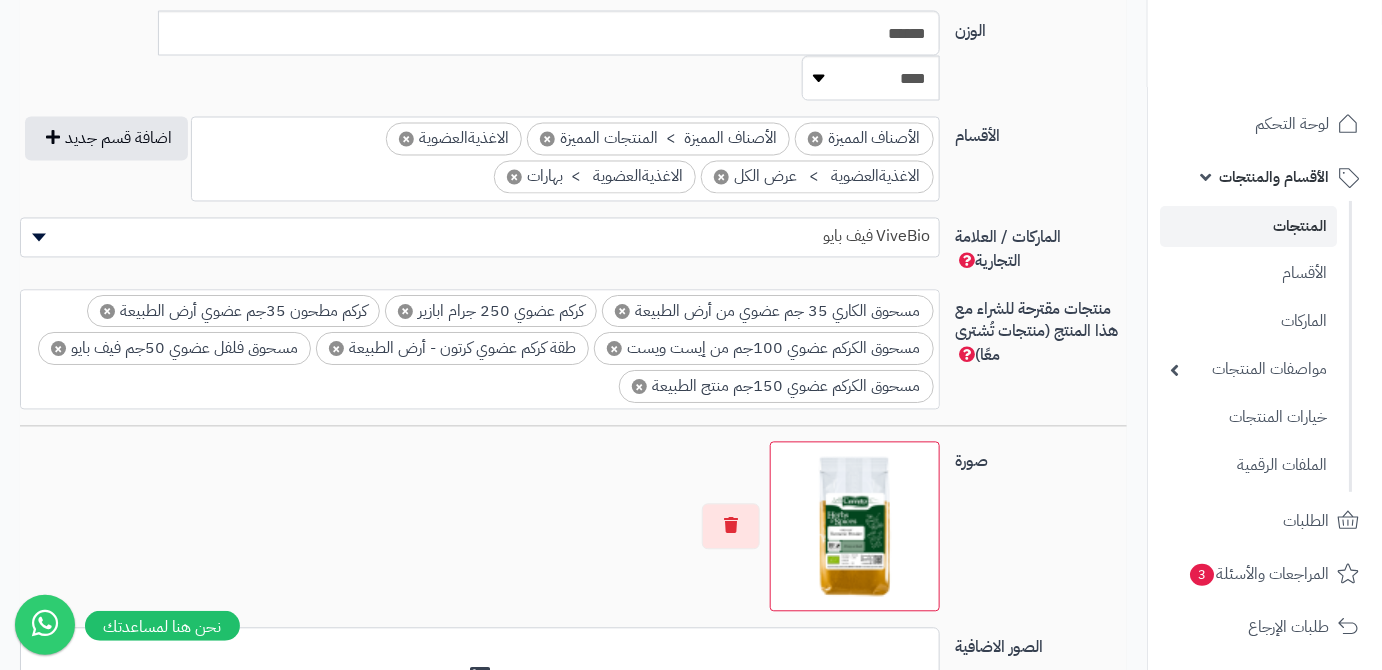 scroll, scrollTop: 1514, scrollLeft: 0, axis: vertical 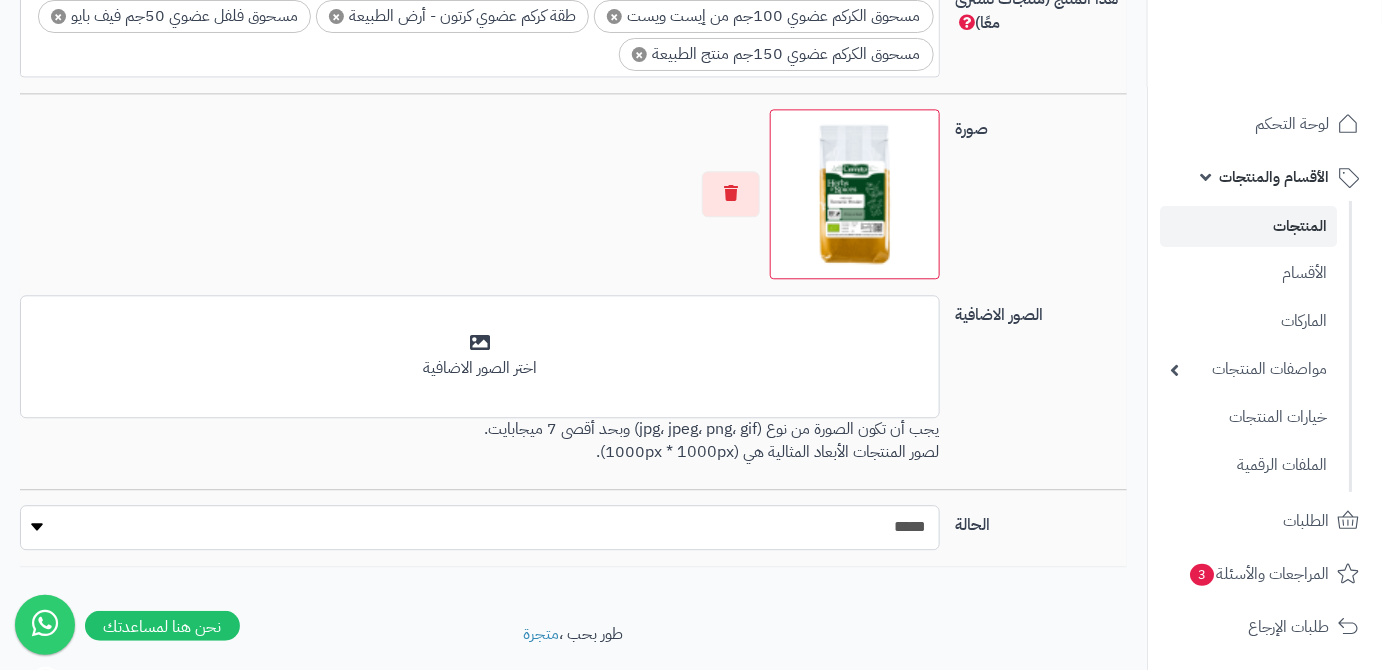 click on "***** ****" at bounding box center (480, 527) 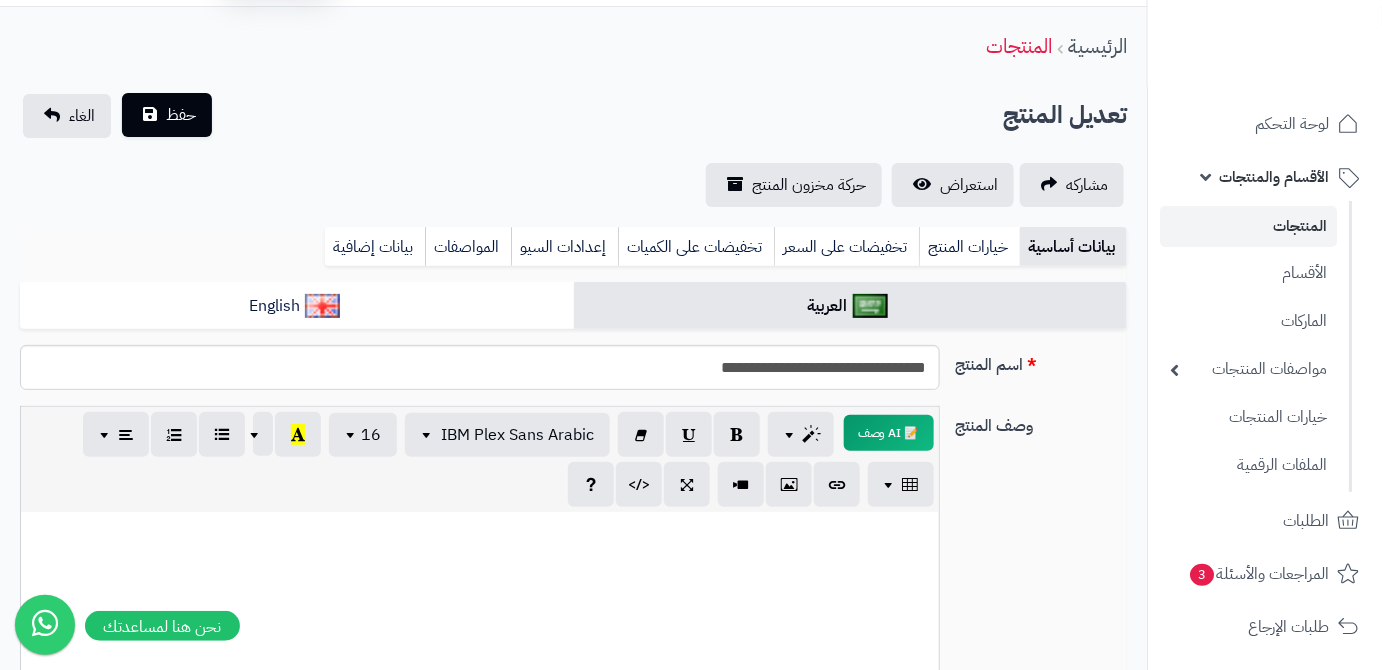 scroll, scrollTop: 0, scrollLeft: 0, axis: both 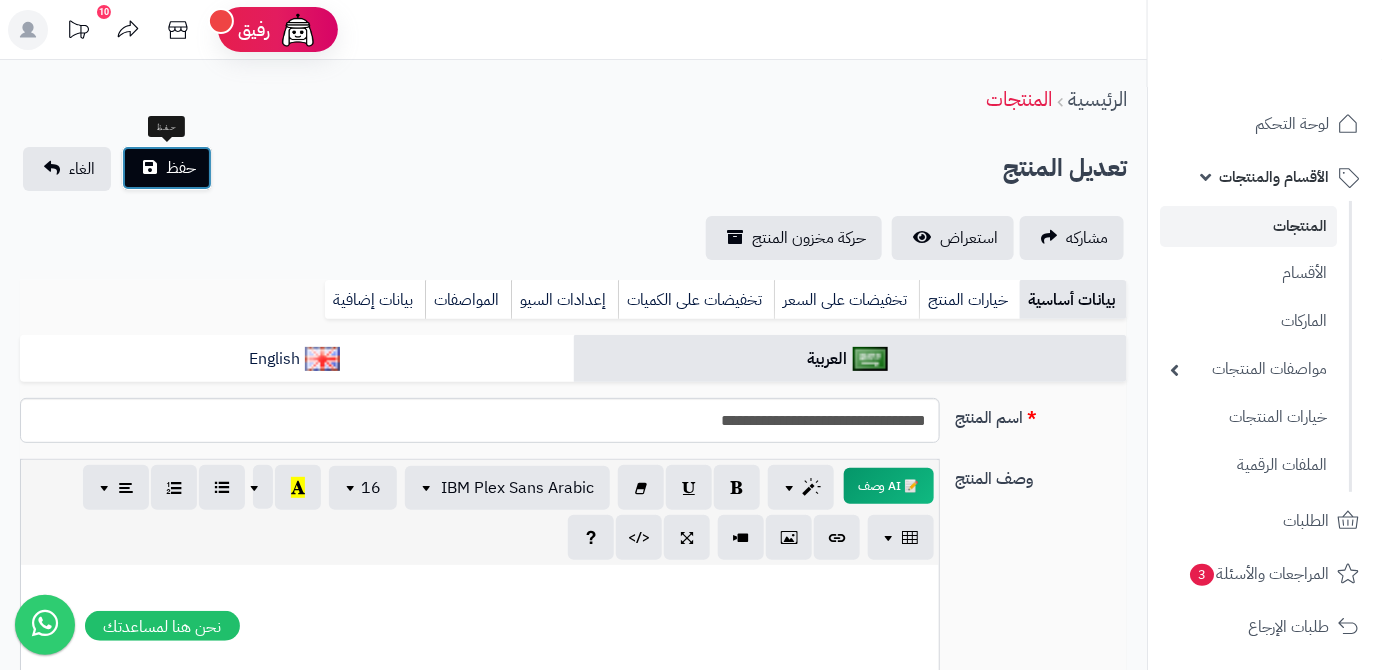 click on "حفظ" at bounding box center (181, 168) 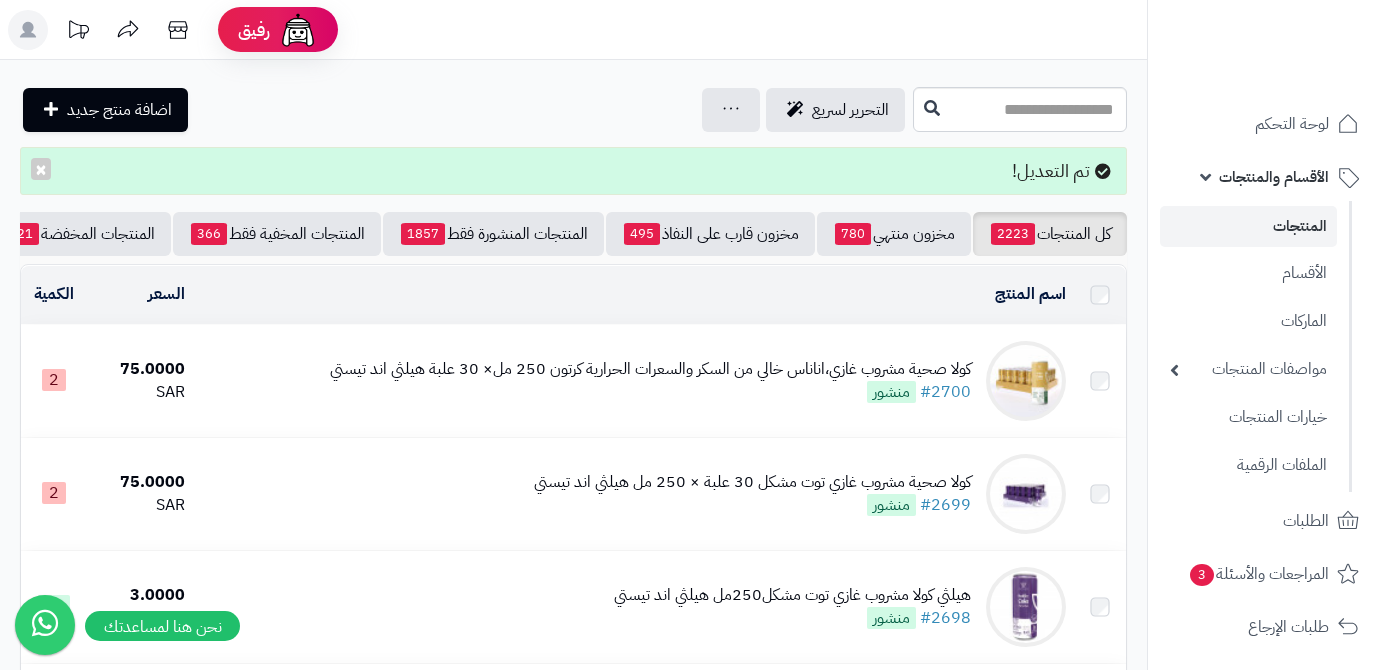 scroll, scrollTop: 0, scrollLeft: 0, axis: both 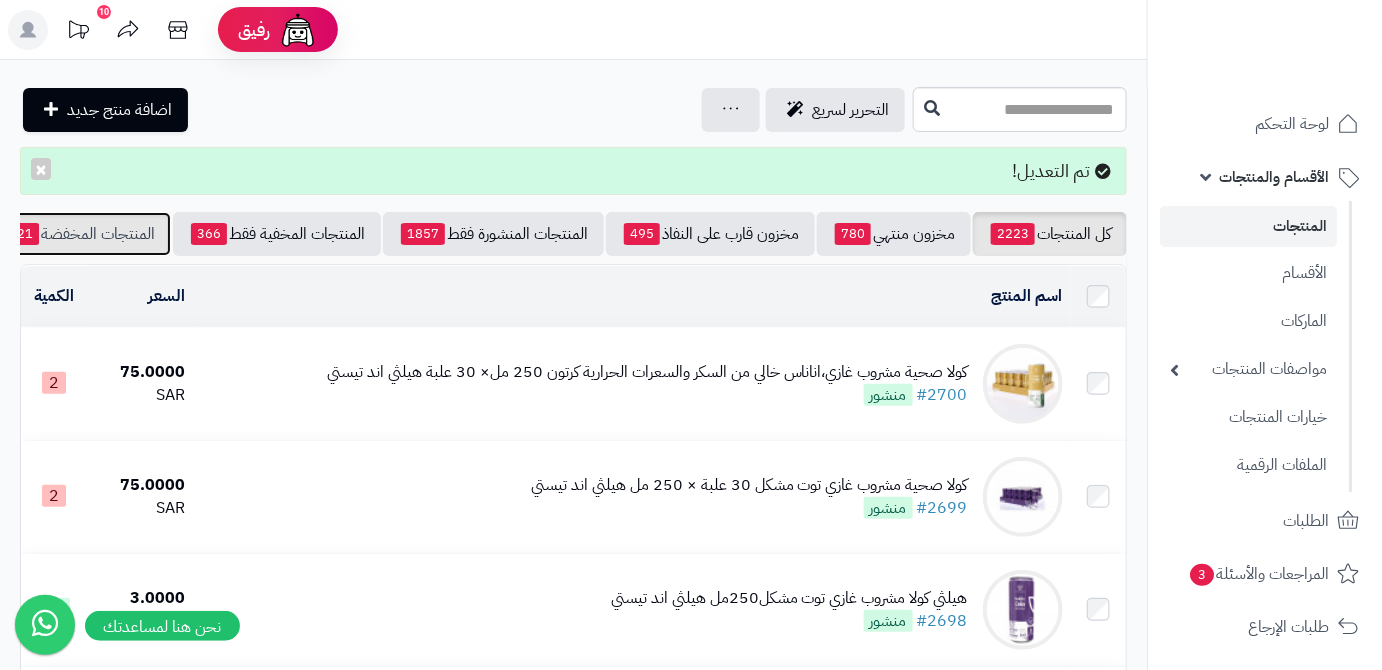 click on "المنتجات المخفضة
21" at bounding box center (82, 234) 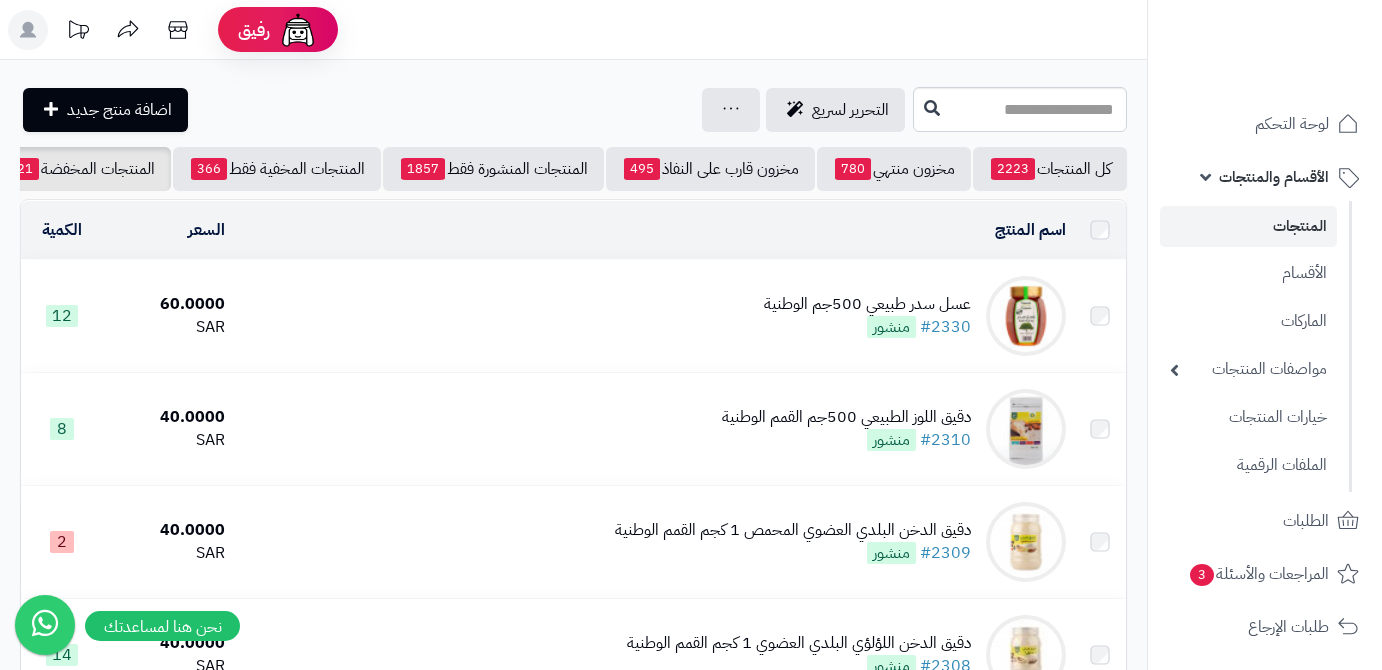 scroll, scrollTop: 0, scrollLeft: 0, axis: both 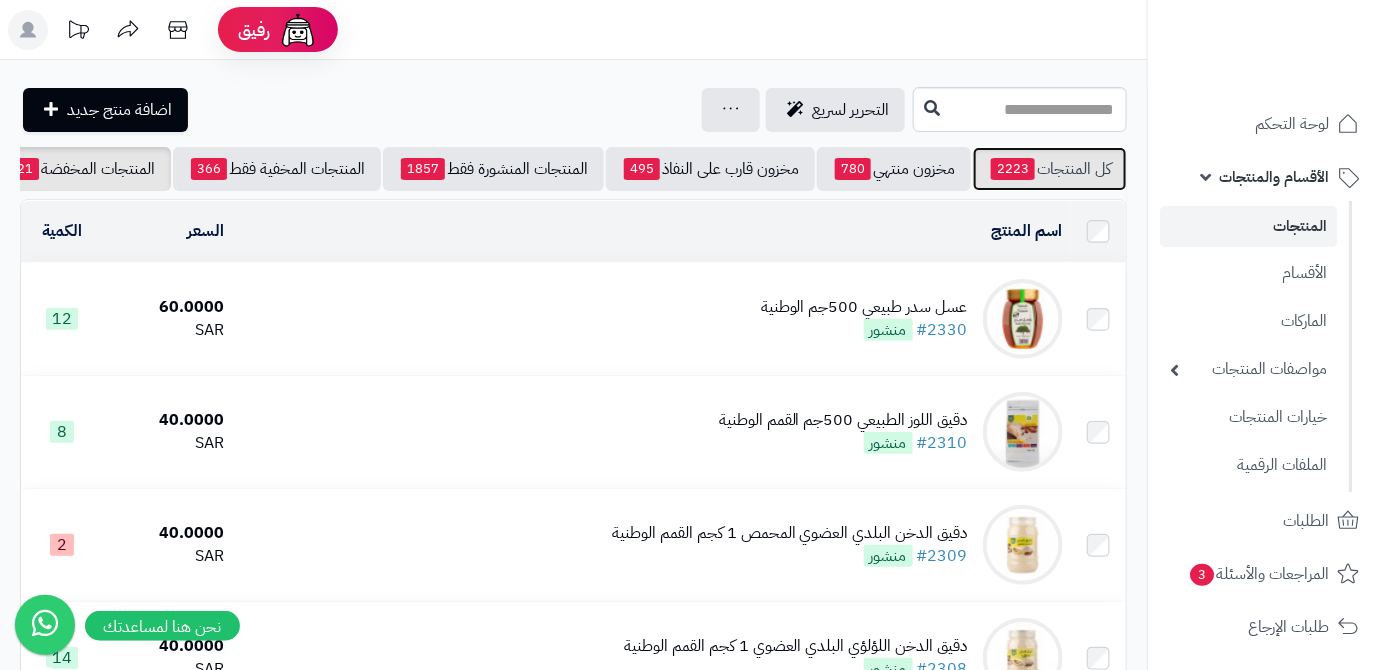 click on "2223" at bounding box center (1013, 169) 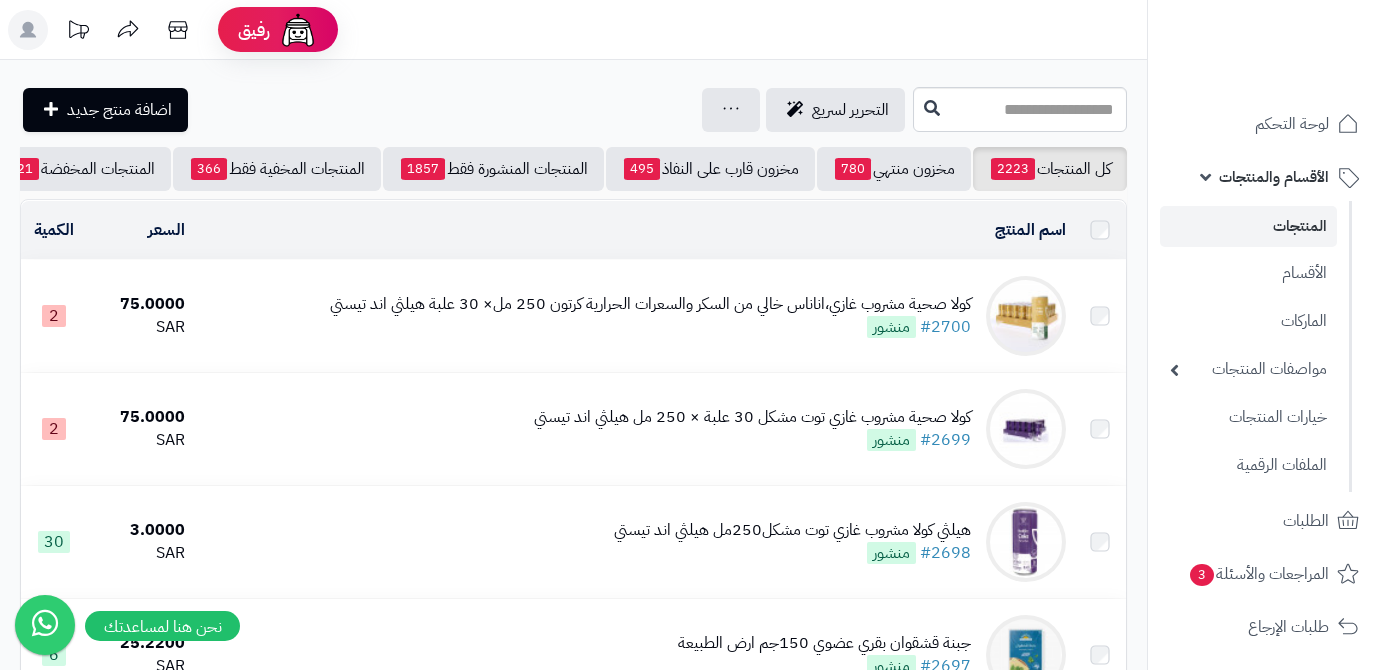 scroll, scrollTop: 0, scrollLeft: 0, axis: both 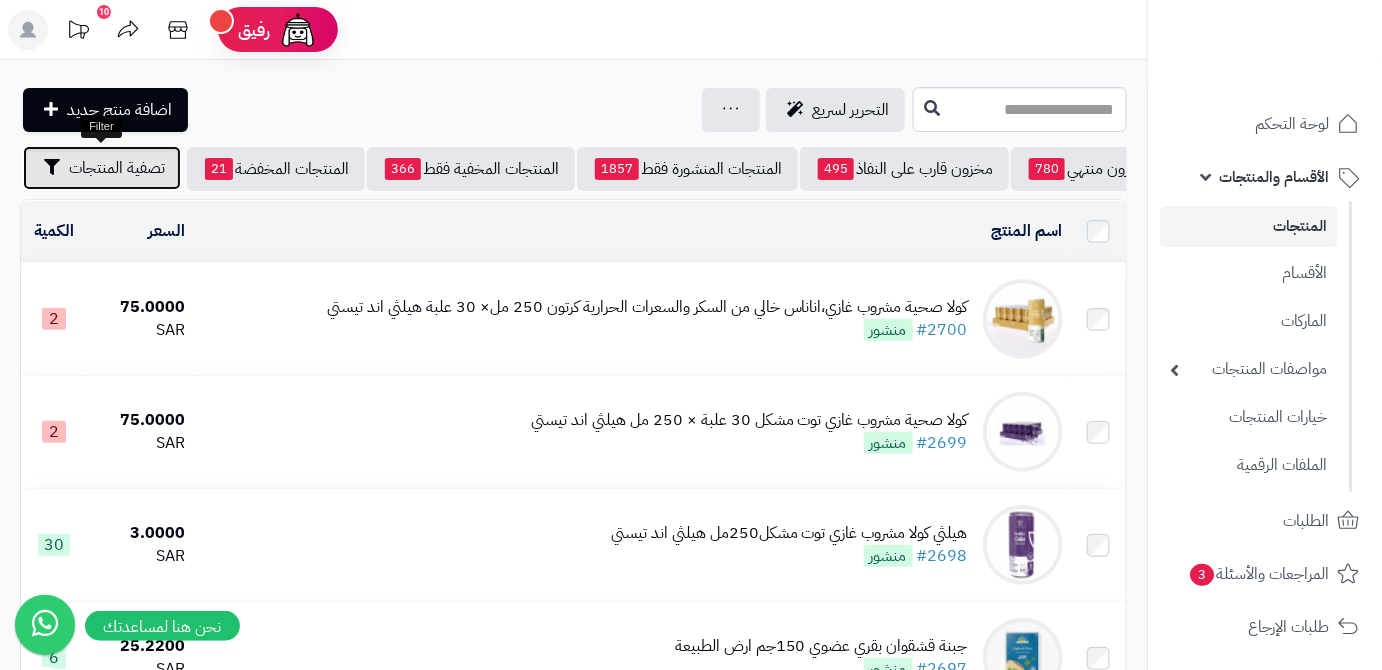 click on "تصفية المنتجات" at bounding box center (117, 168) 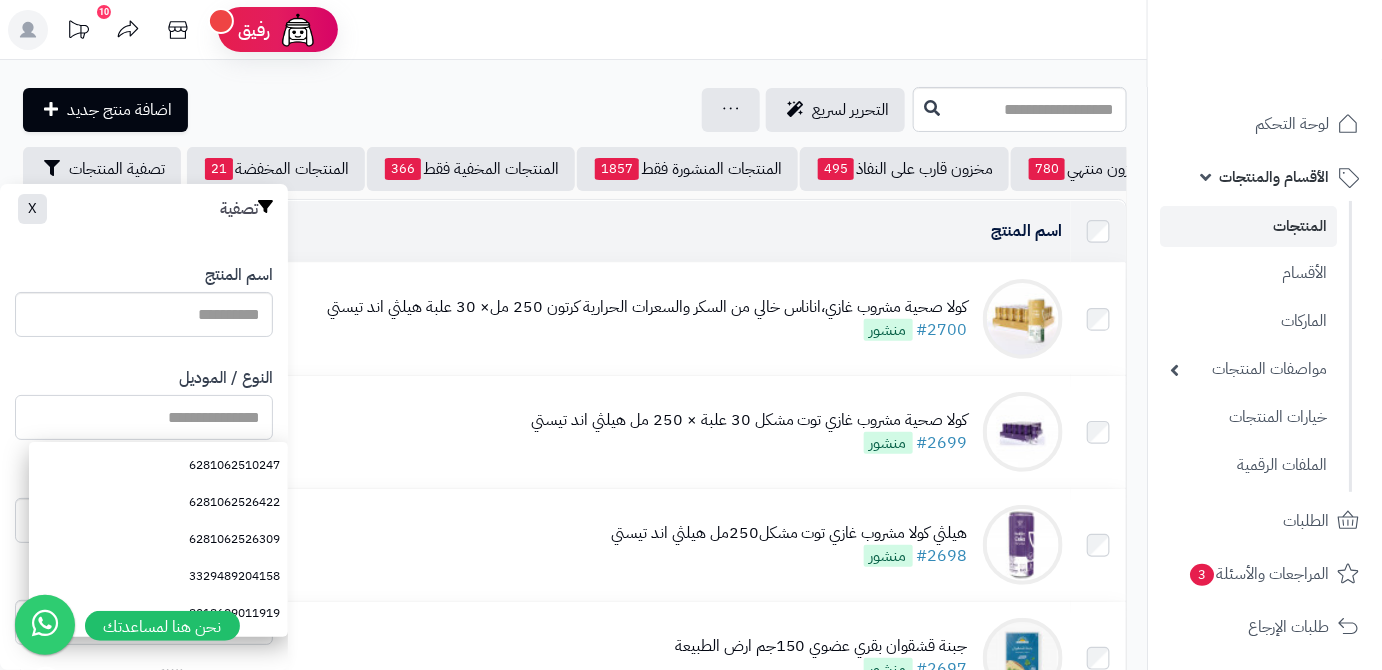 paste on "**********" 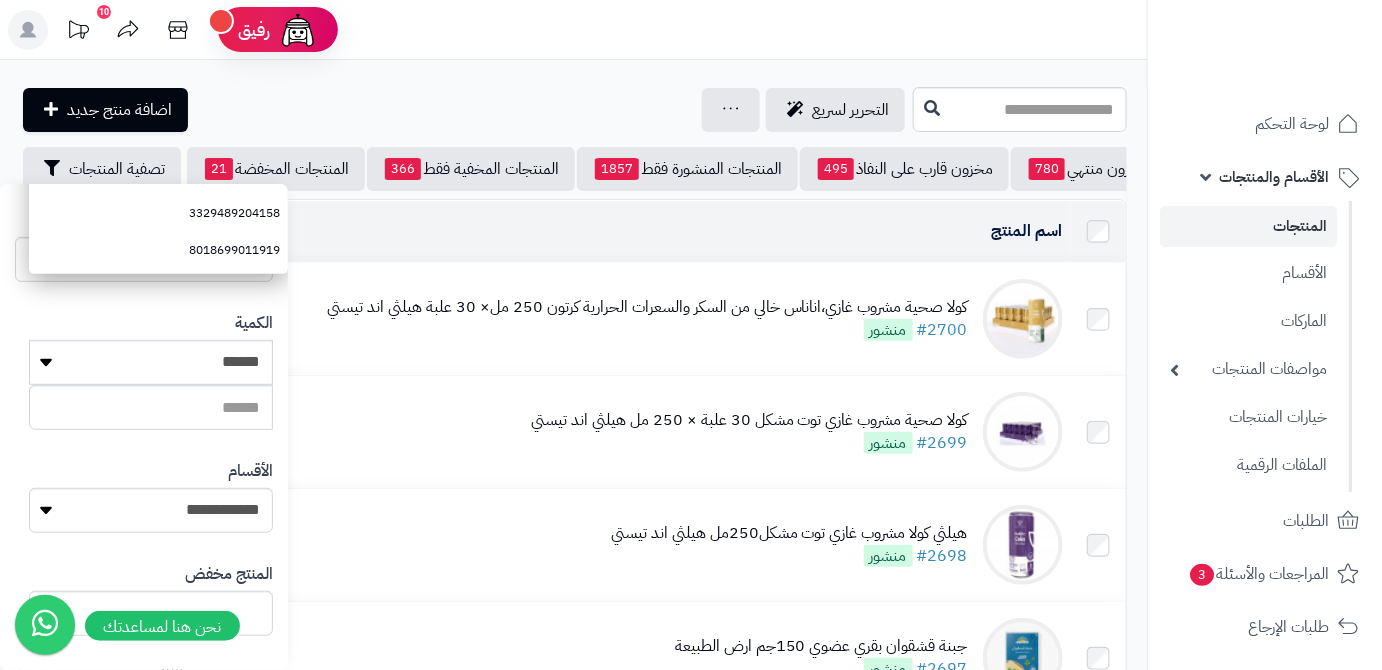 scroll, scrollTop: 552, scrollLeft: 0, axis: vertical 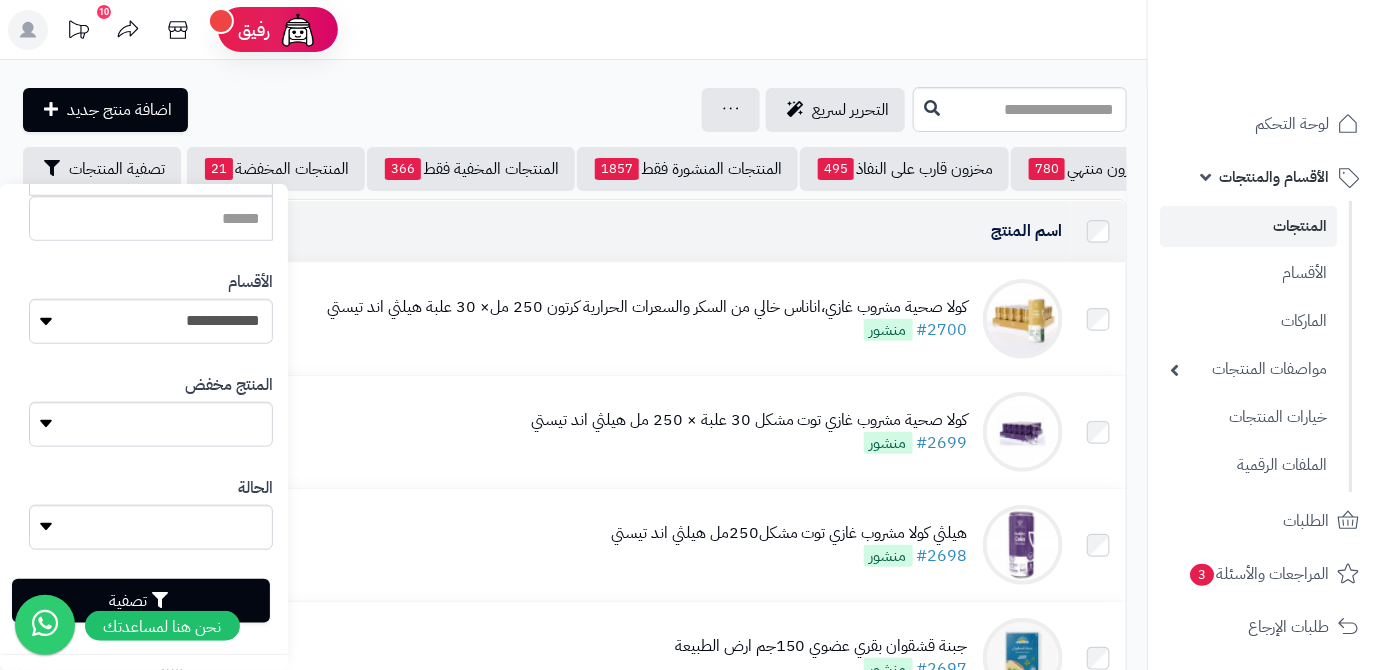 type on "**********" 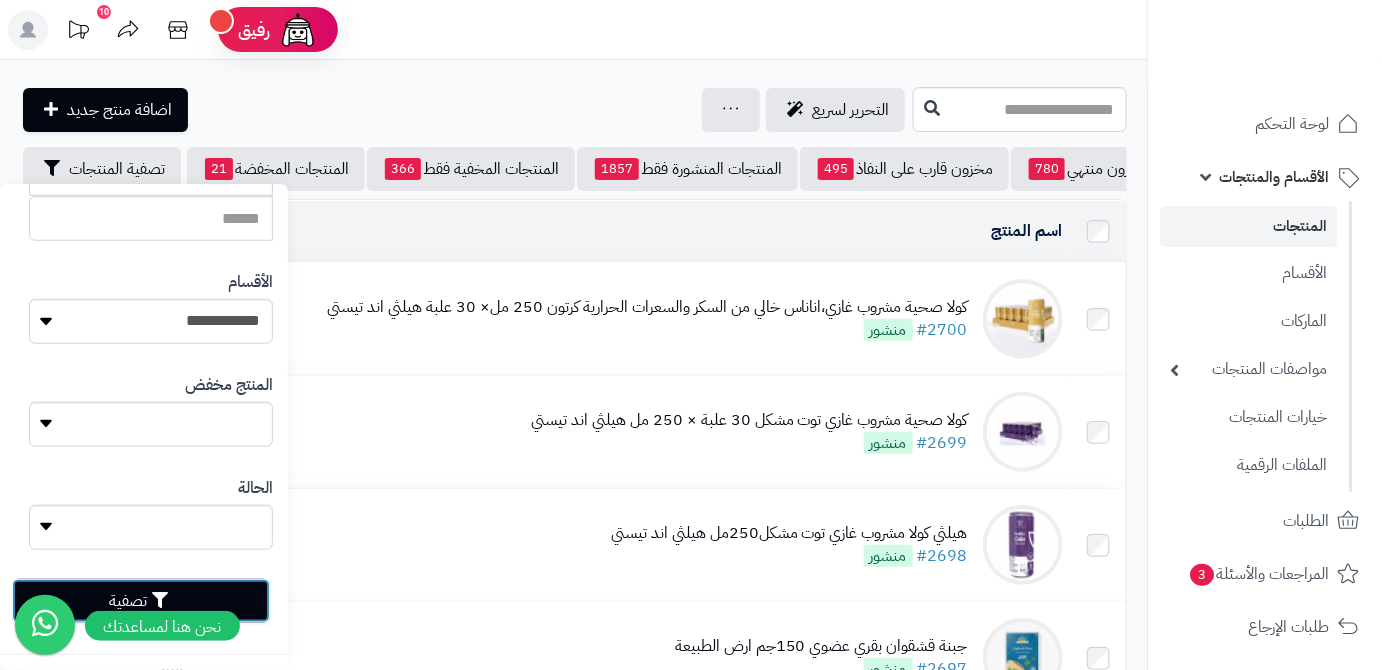 click on "تصفية" at bounding box center [141, 601] 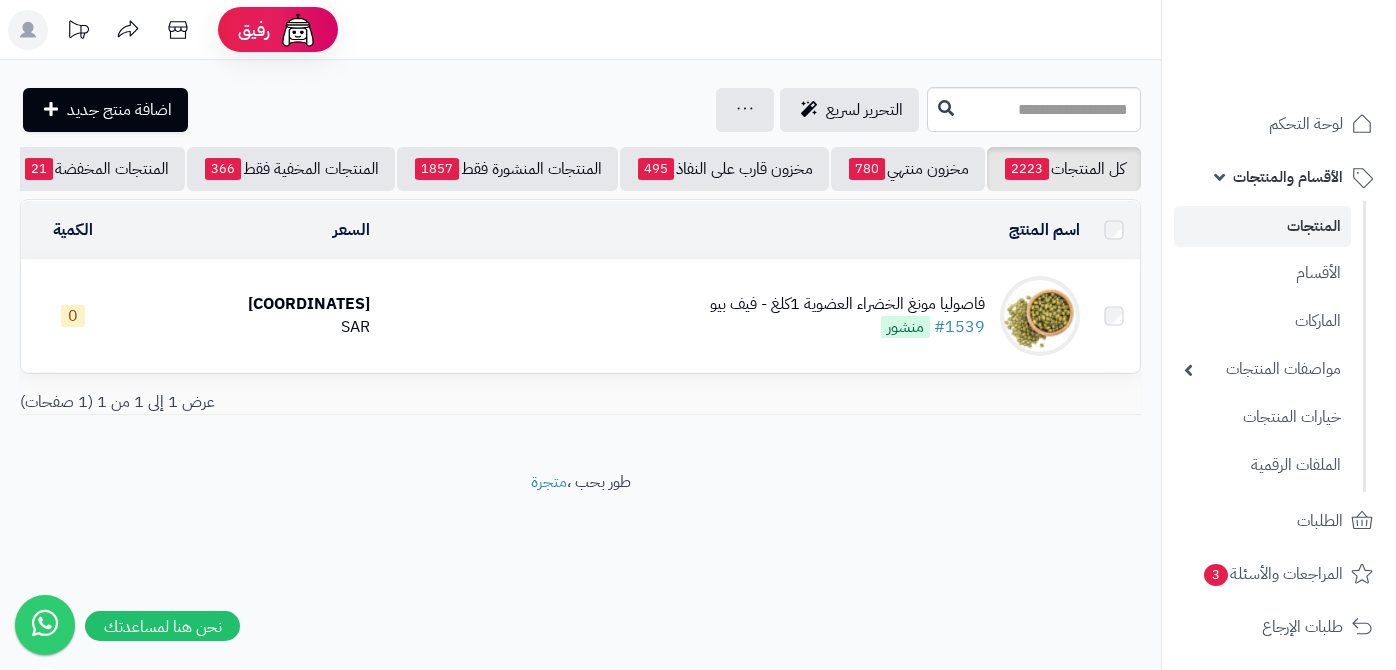 scroll, scrollTop: 0, scrollLeft: 0, axis: both 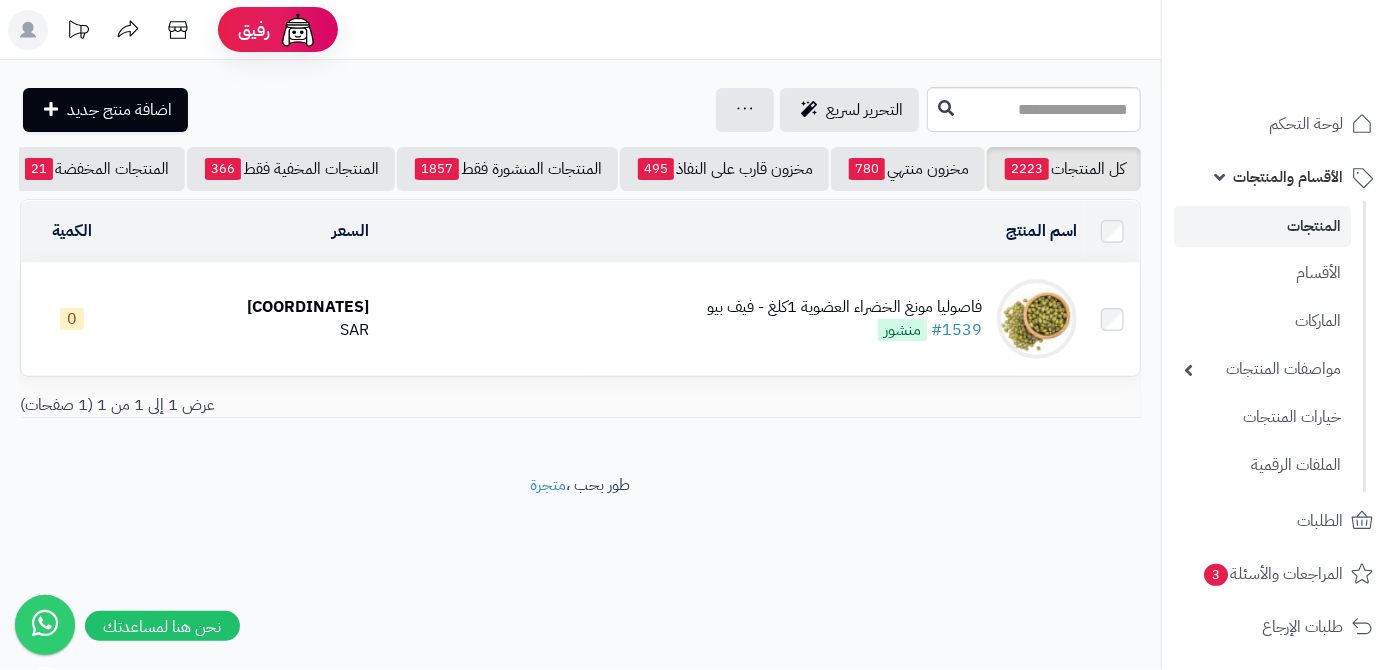 click on "فاصوليا مونغ الخضراء العضوية 1كلغ - فيف بيو" at bounding box center [844, 307] 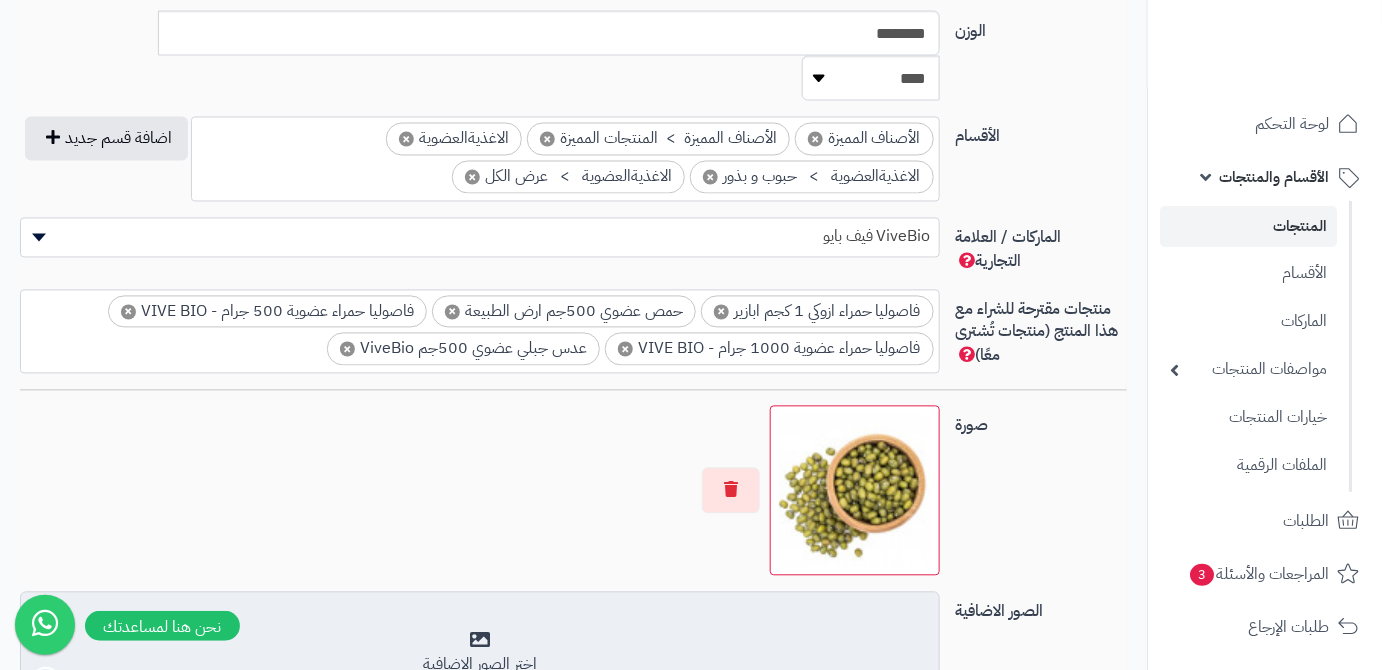 scroll, scrollTop: 1477, scrollLeft: 0, axis: vertical 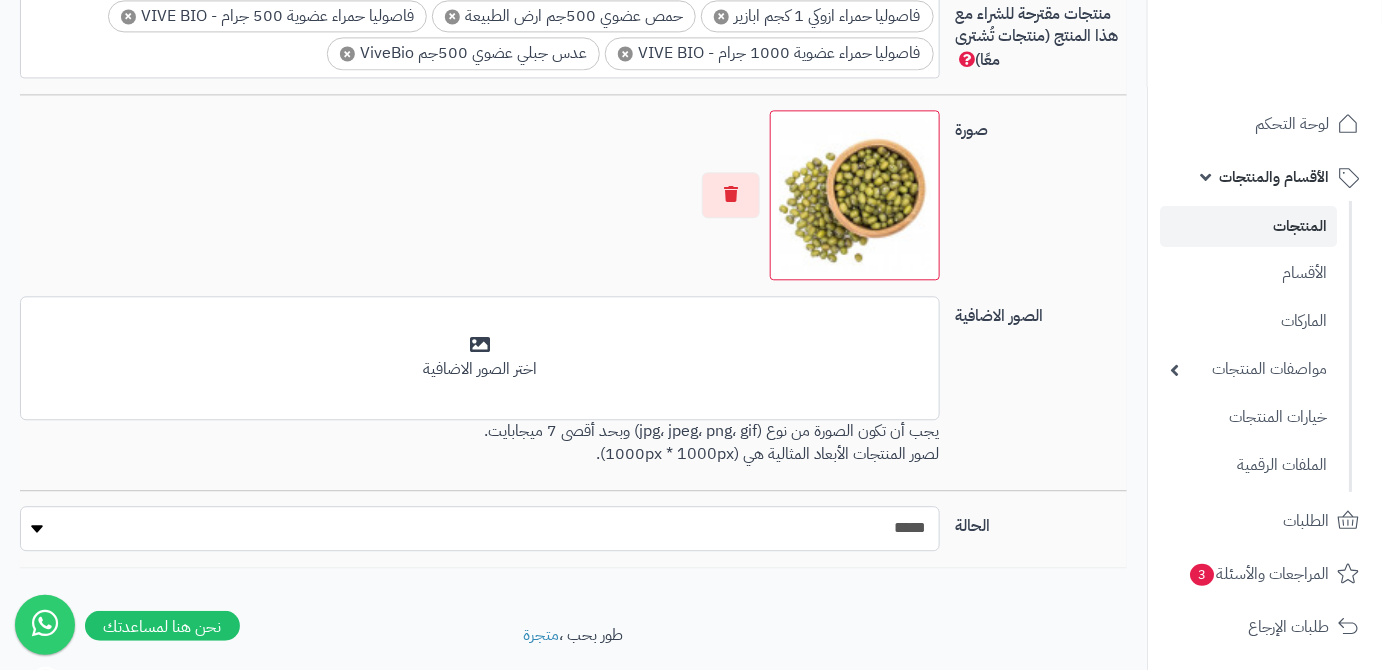 click on "***** ****" at bounding box center [480, 528] 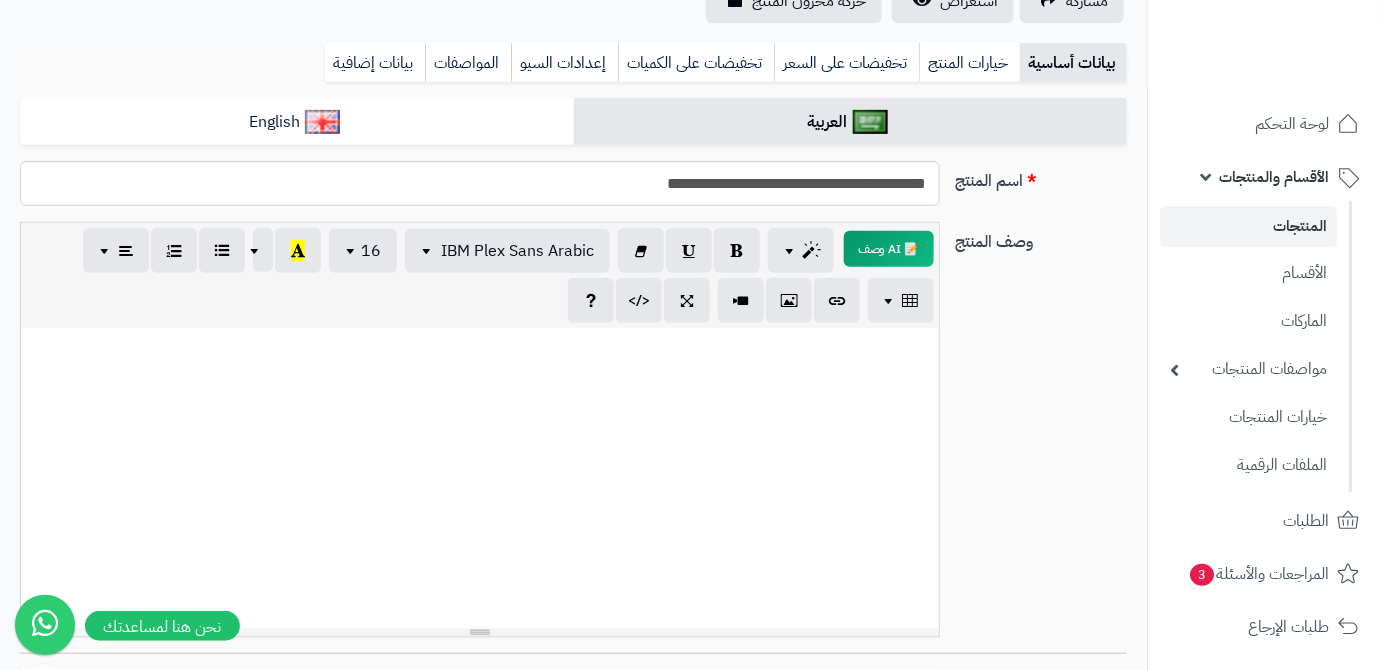 scroll, scrollTop: 22, scrollLeft: 0, axis: vertical 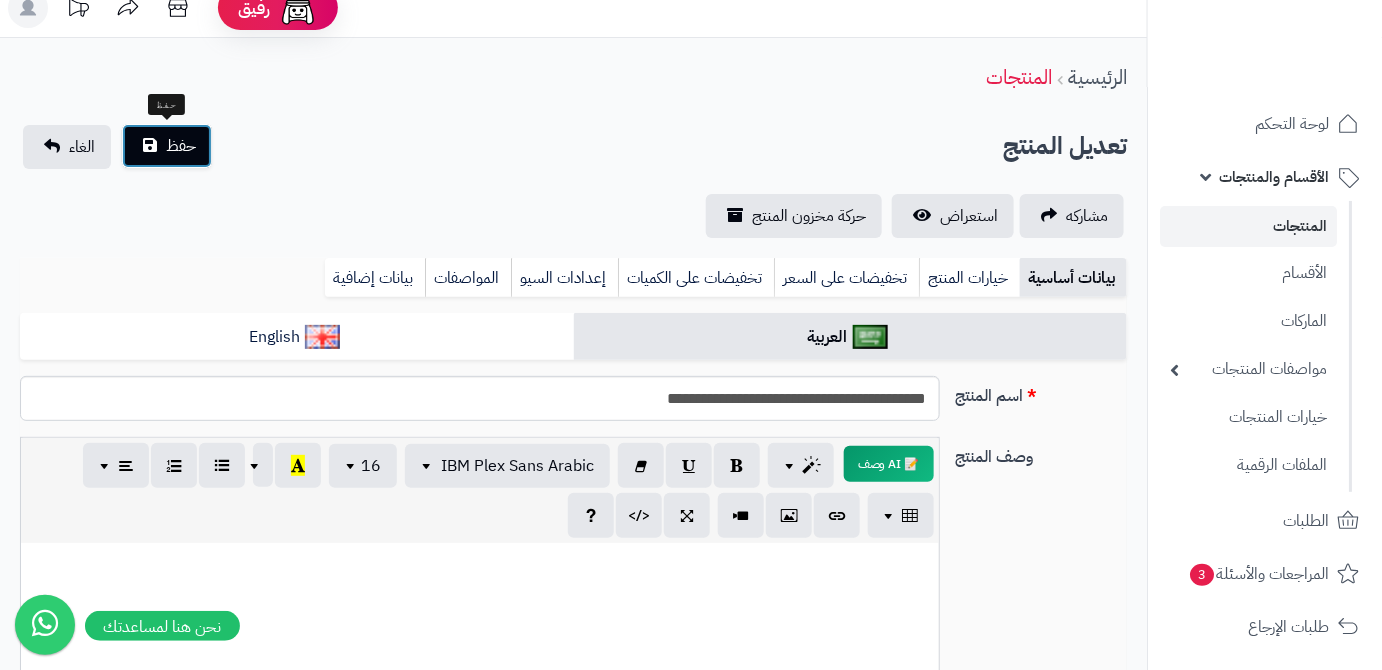 click on "حفظ" at bounding box center [181, 146] 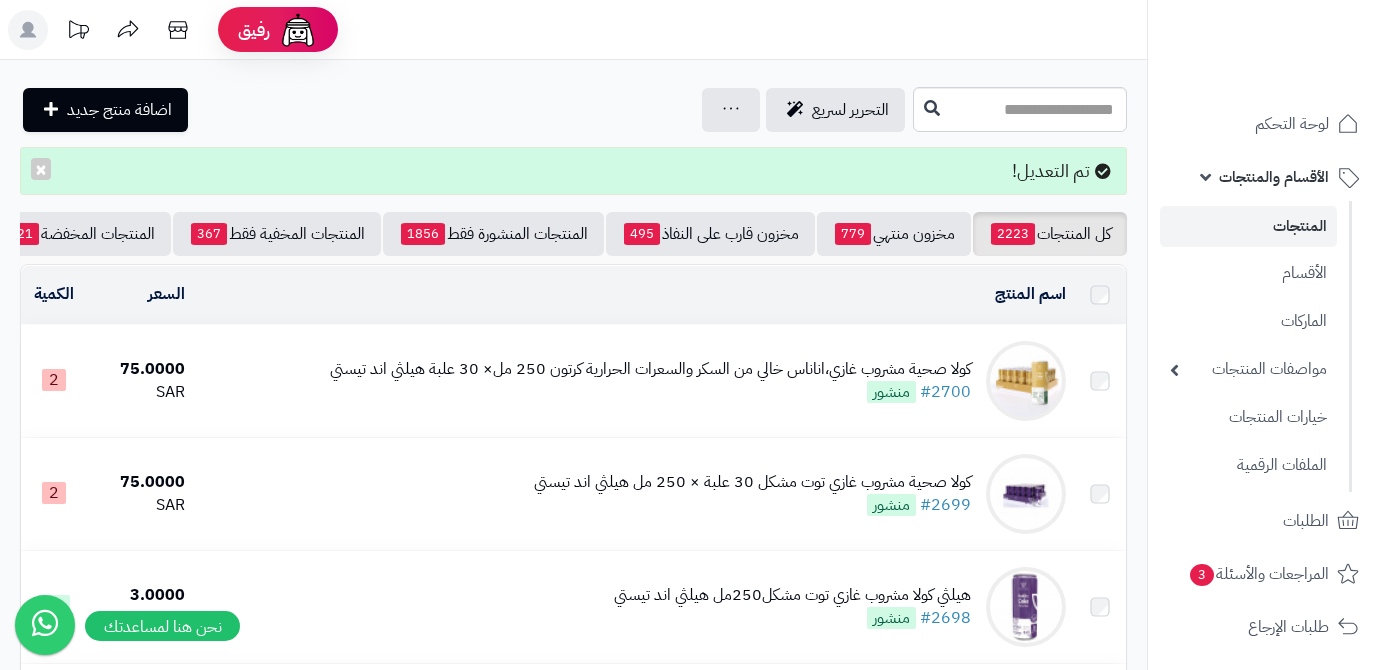 scroll, scrollTop: 0, scrollLeft: 0, axis: both 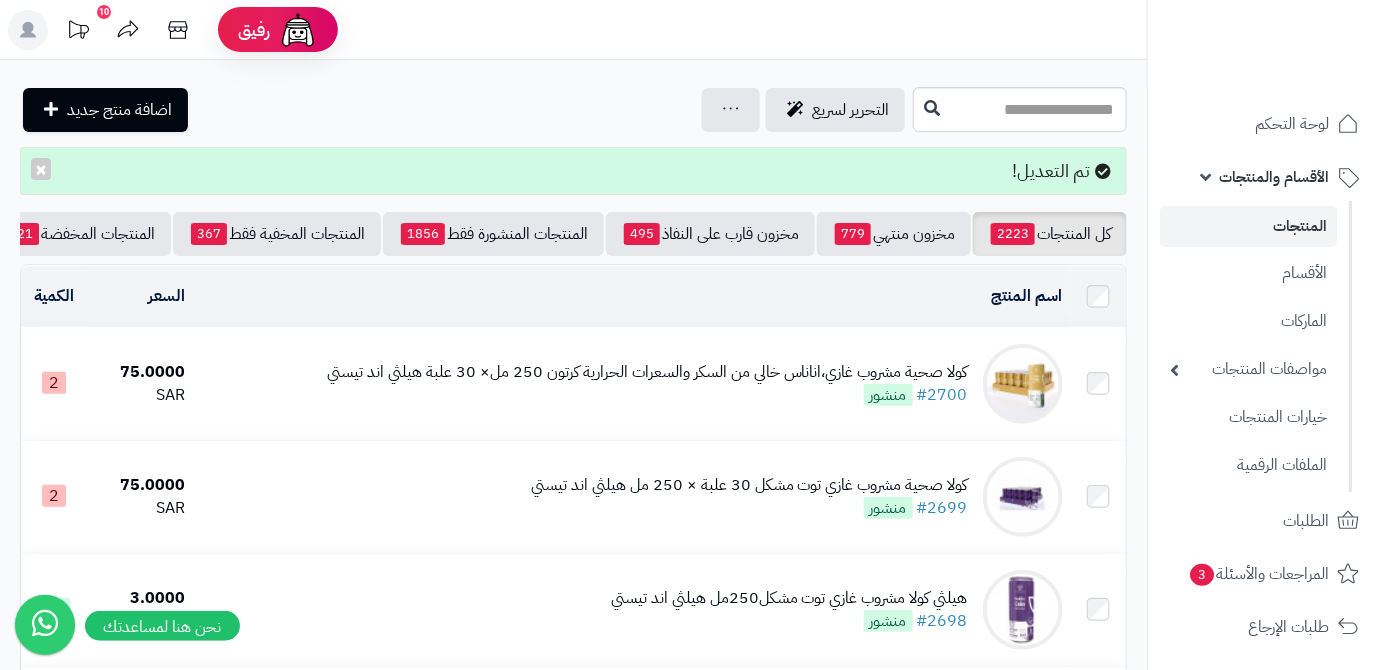 click on "كل المنتجات
2223
مخزون منتهي
779
مخزون قارب على النفاذ
495
المنتجات المنشورة فقط
1856
المنتجات المخفية فقط
367
المنتجات المخفضة
21
تصفية المنتجات
اسم المنتج المحدد:  [ID]
نسخ
حذف                             السعر                          الكمية
كولا صحية مشروب غازي،اناناس خالي من السكر والسعرات الحرارية كرتون  250 مل× 30 علبة   هيلثي اند تيستي
#[ID]
منشور
75.0000 SAR                          2
كولا صحية  مشروب غازي توت مشكل 30 علبة × 250 مل هيلثي اند تيستي
#[ID]
منشور
75.0000 SAR                          2
30" at bounding box center [573, 1974] 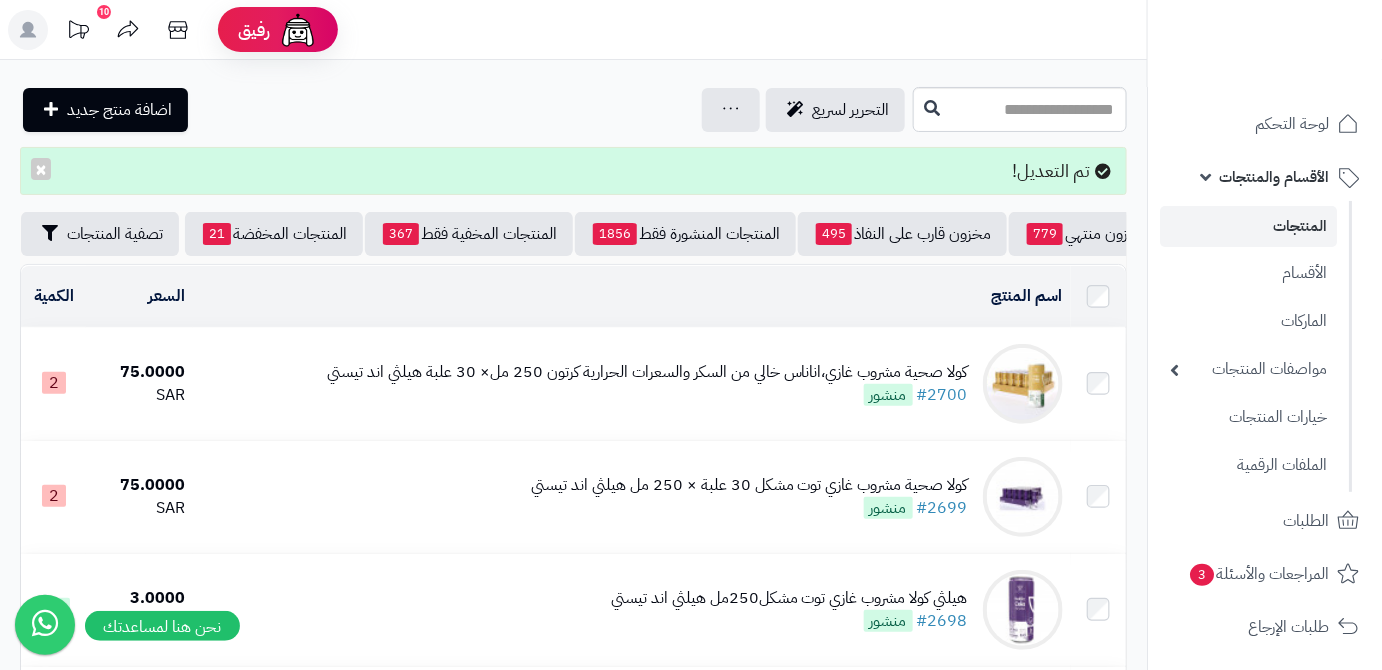scroll, scrollTop: 0, scrollLeft: -211, axis: horizontal 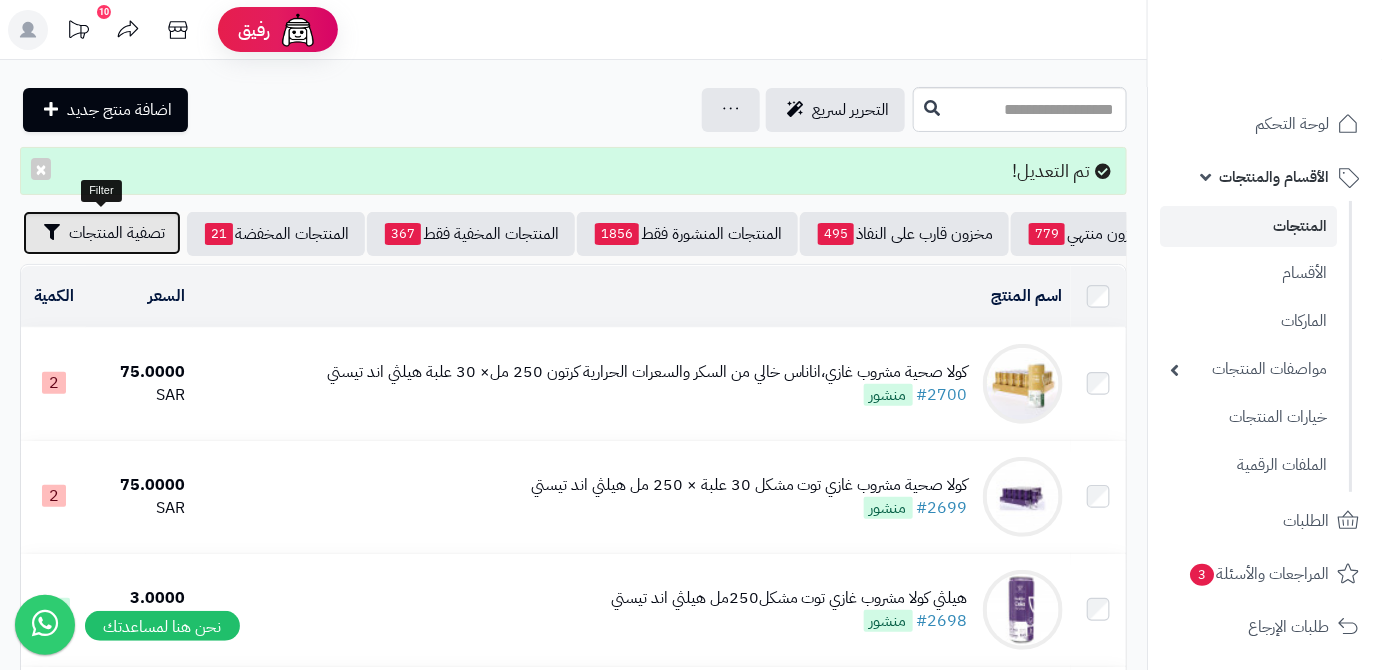 click on "تصفية المنتجات" at bounding box center (117, 233) 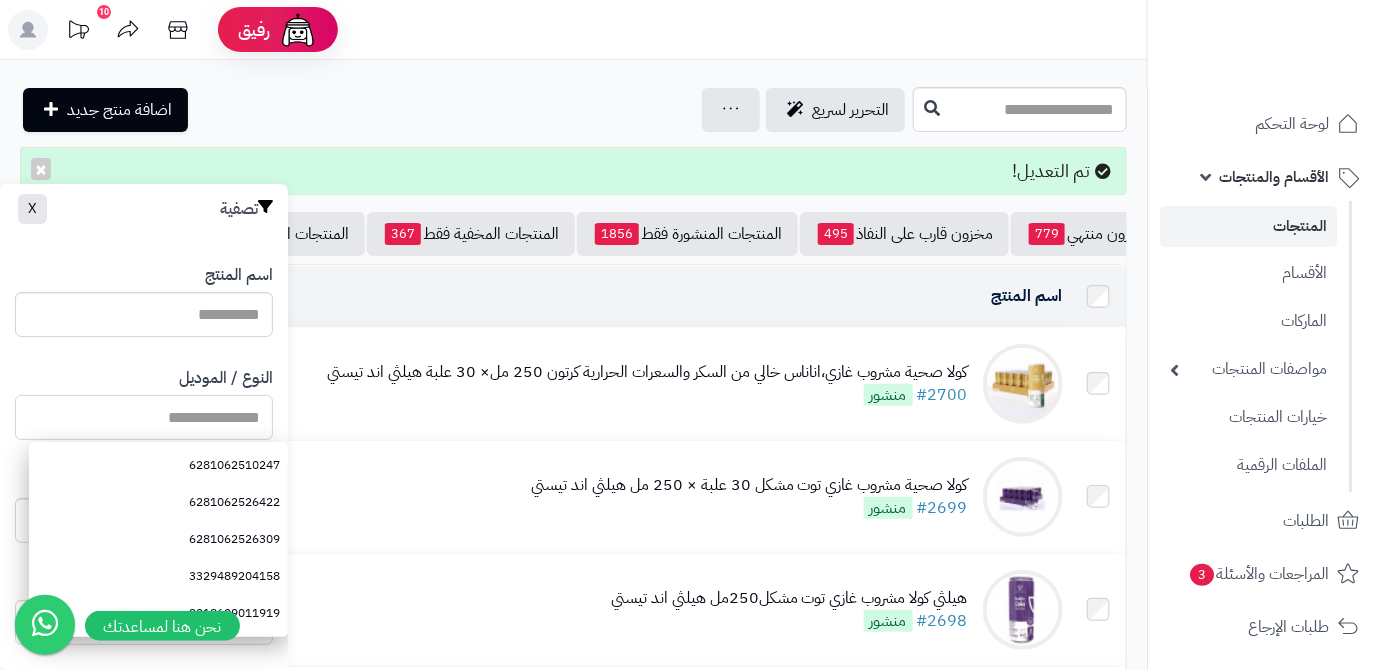 paste on "**********" 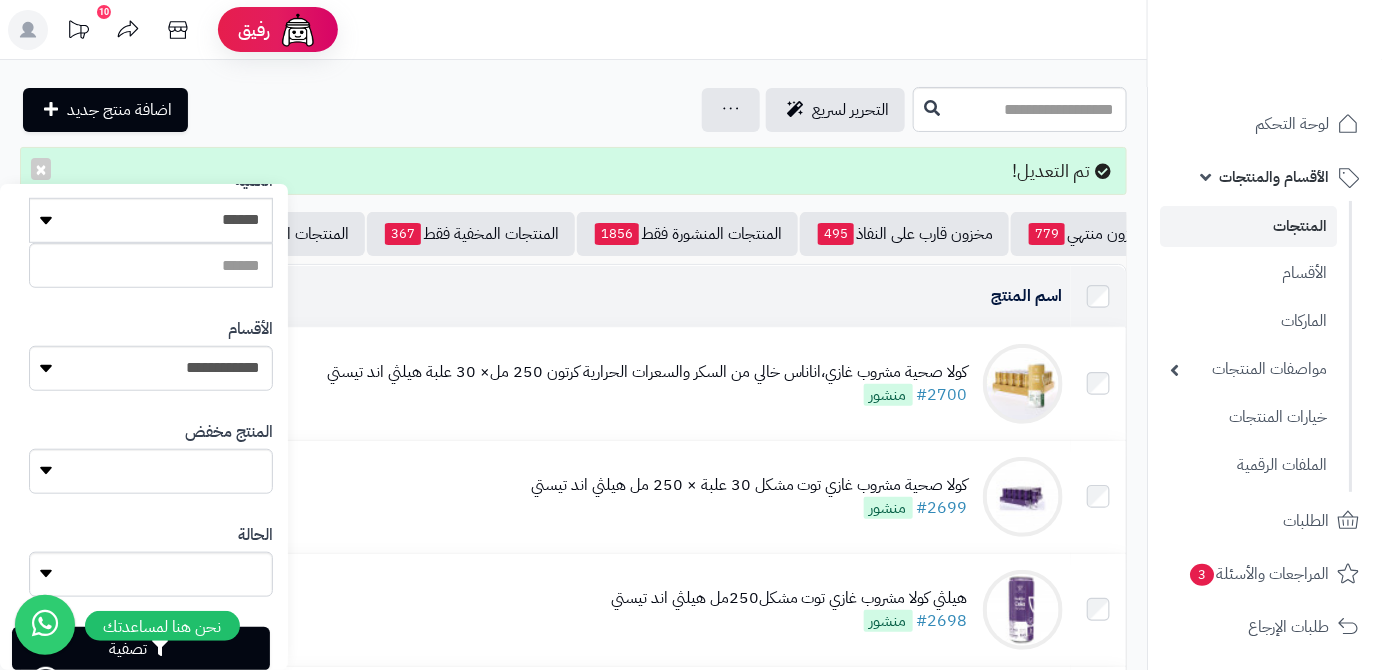 scroll, scrollTop: 552, scrollLeft: 0, axis: vertical 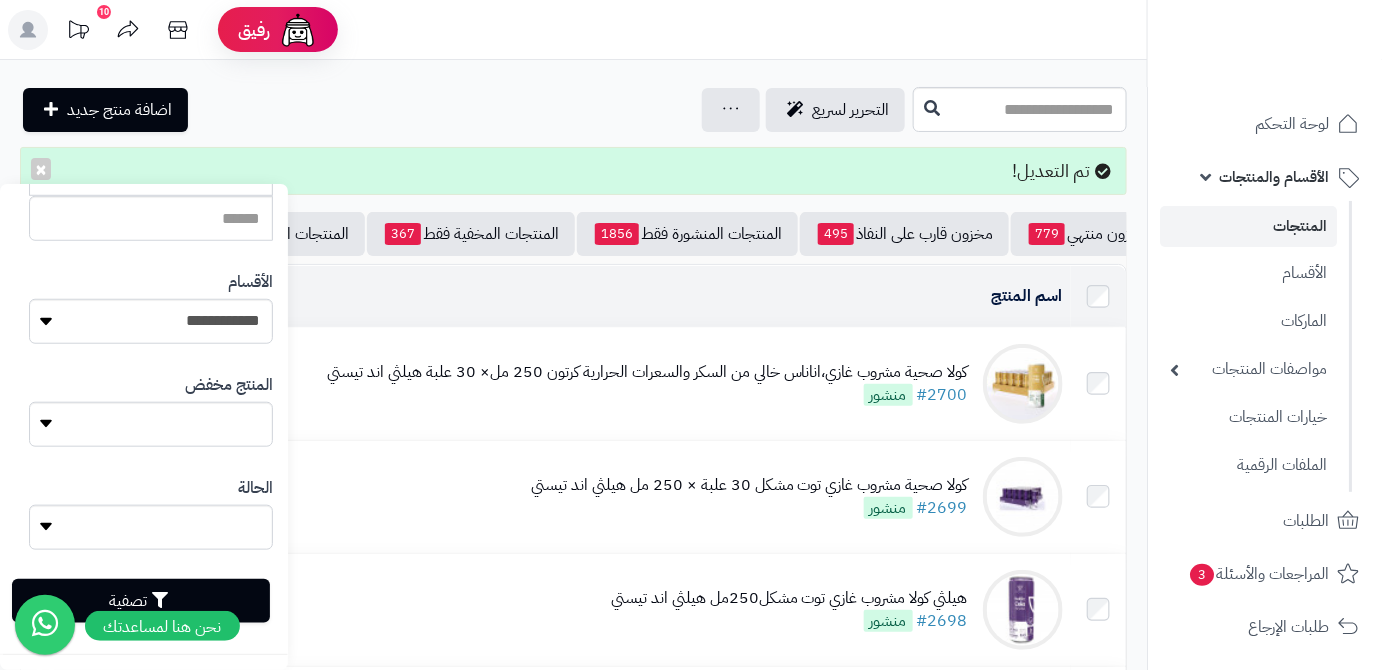 type on "**********" 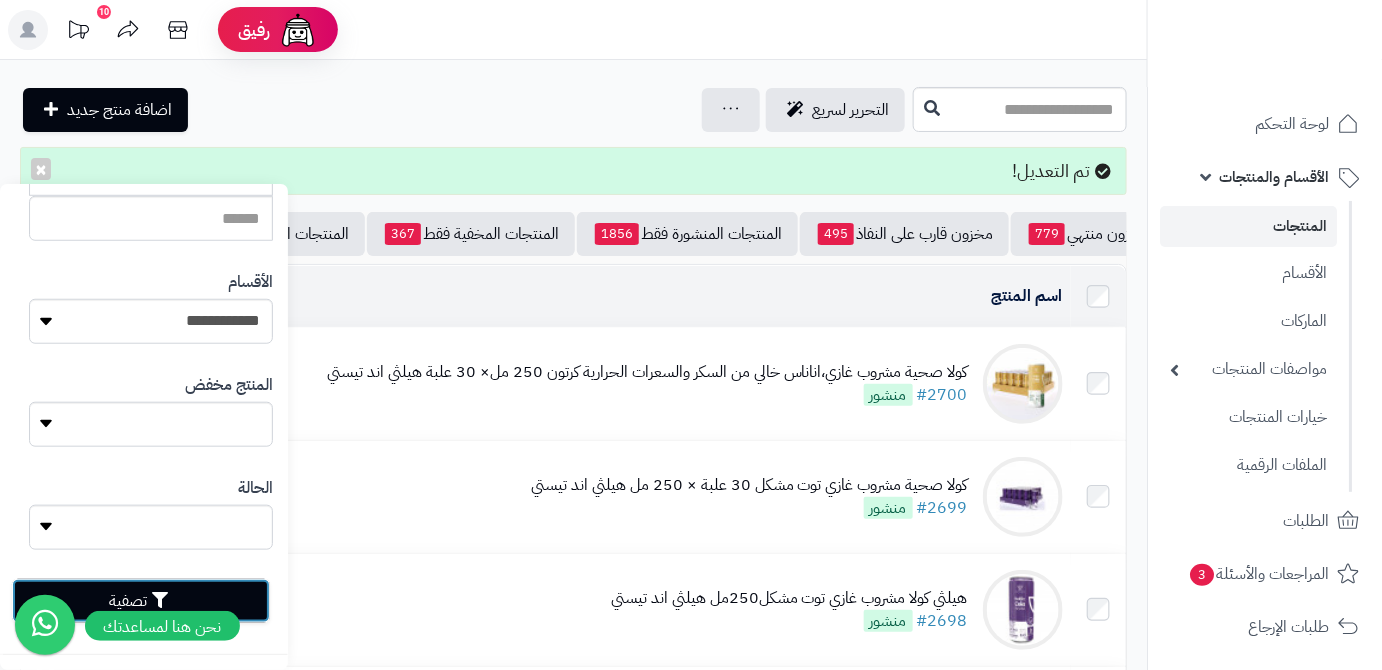 click on "تصفية" at bounding box center [141, 601] 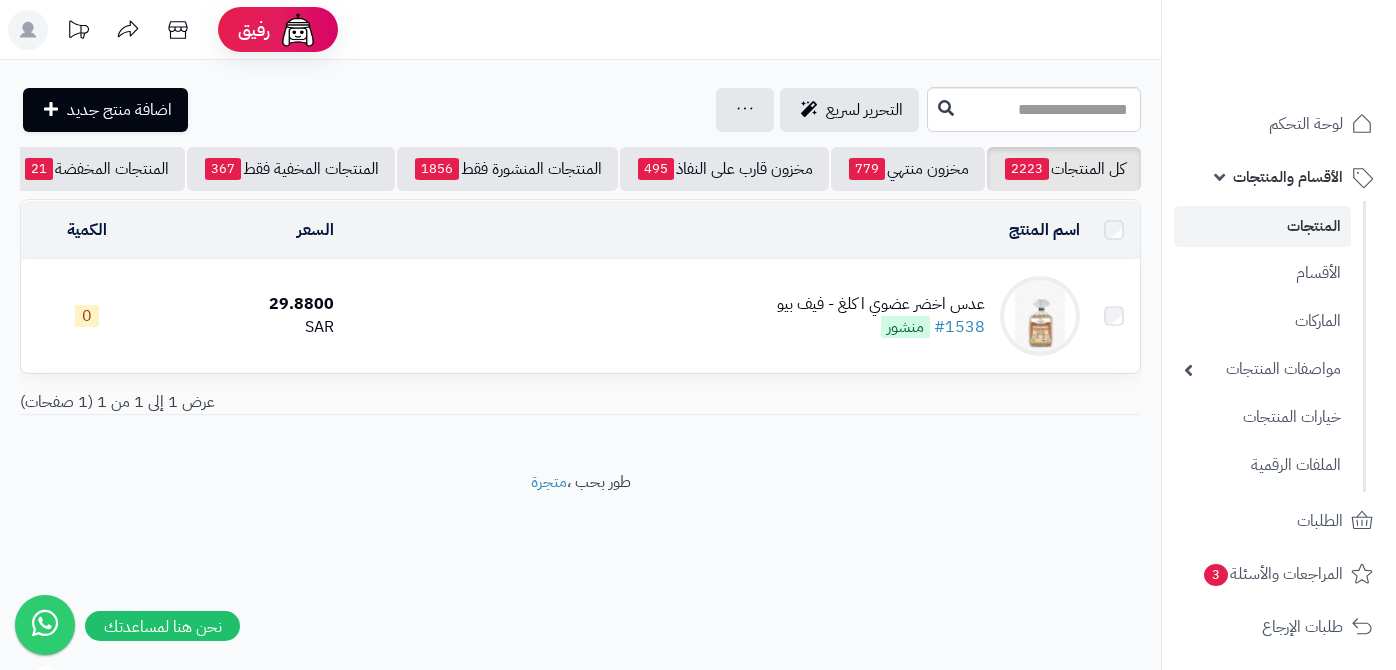 scroll, scrollTop: 0, scrollLeft: 0, axis: both 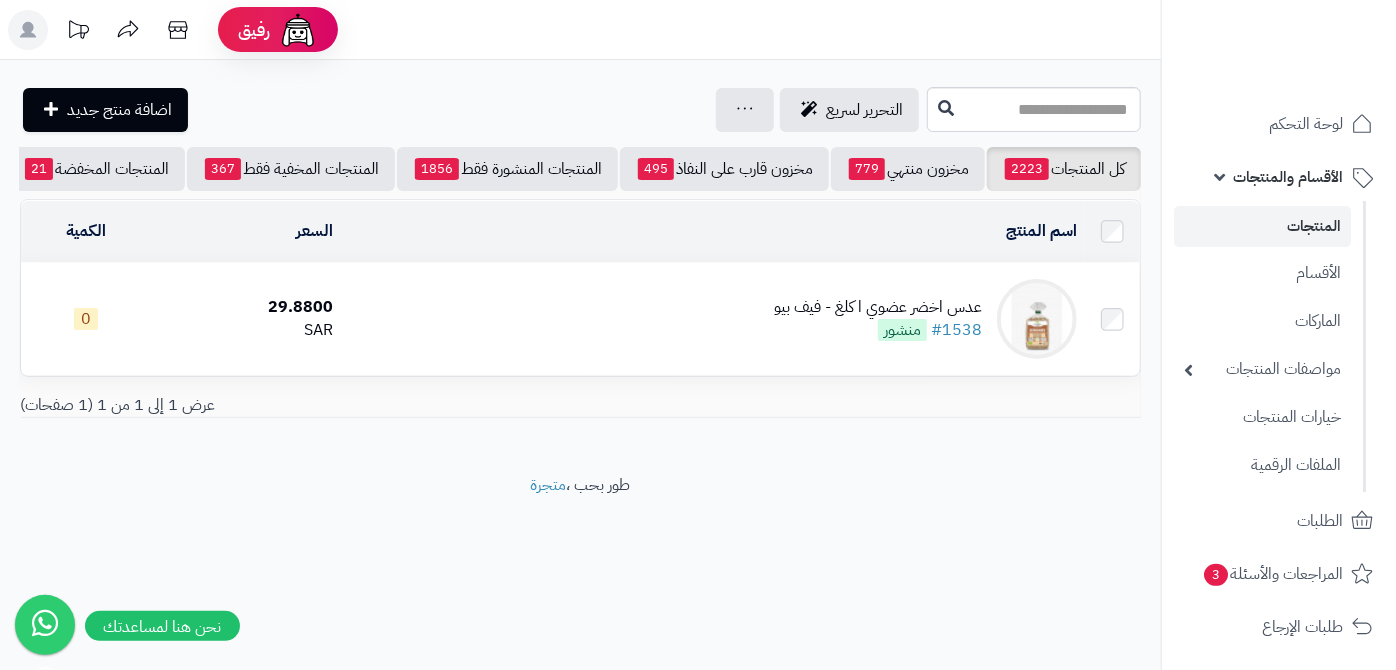 click on "عدس اخضر عضوي ا كلغ - فيف بيو" at bounding box center (878, 307) 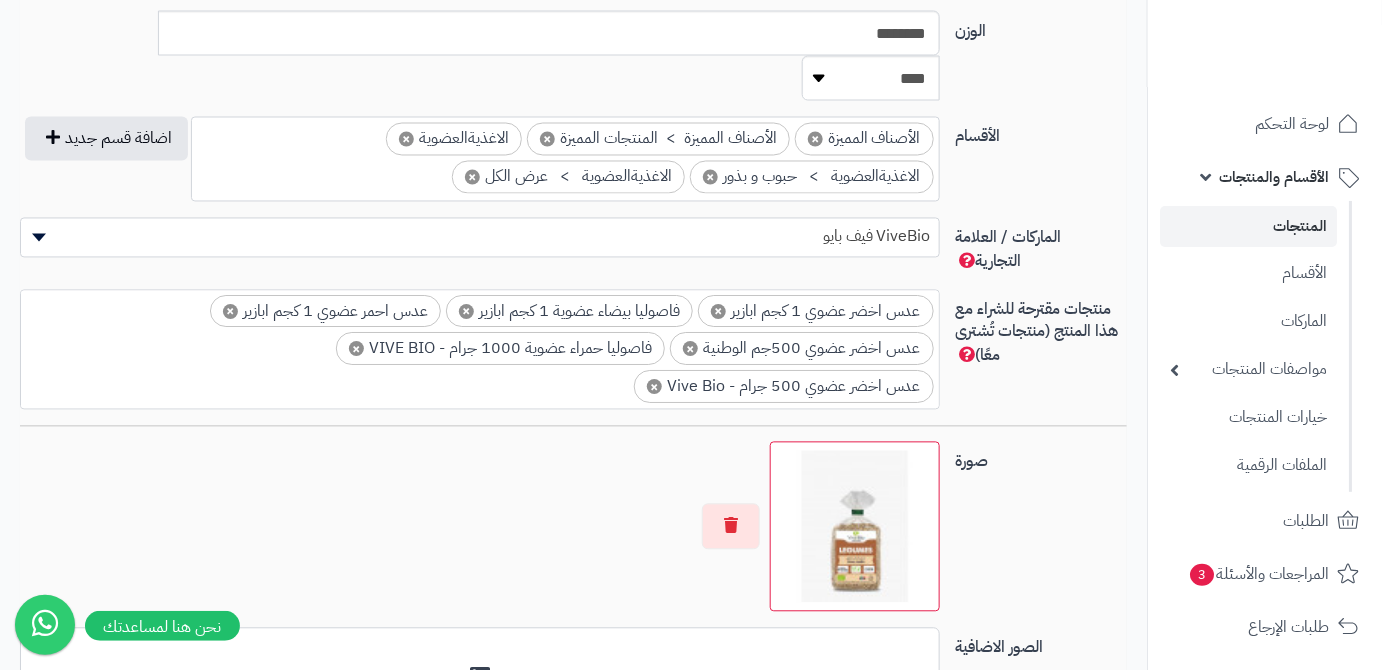 scroll, scrollTop: 1504, scrollLeft: 0, axis: vertical 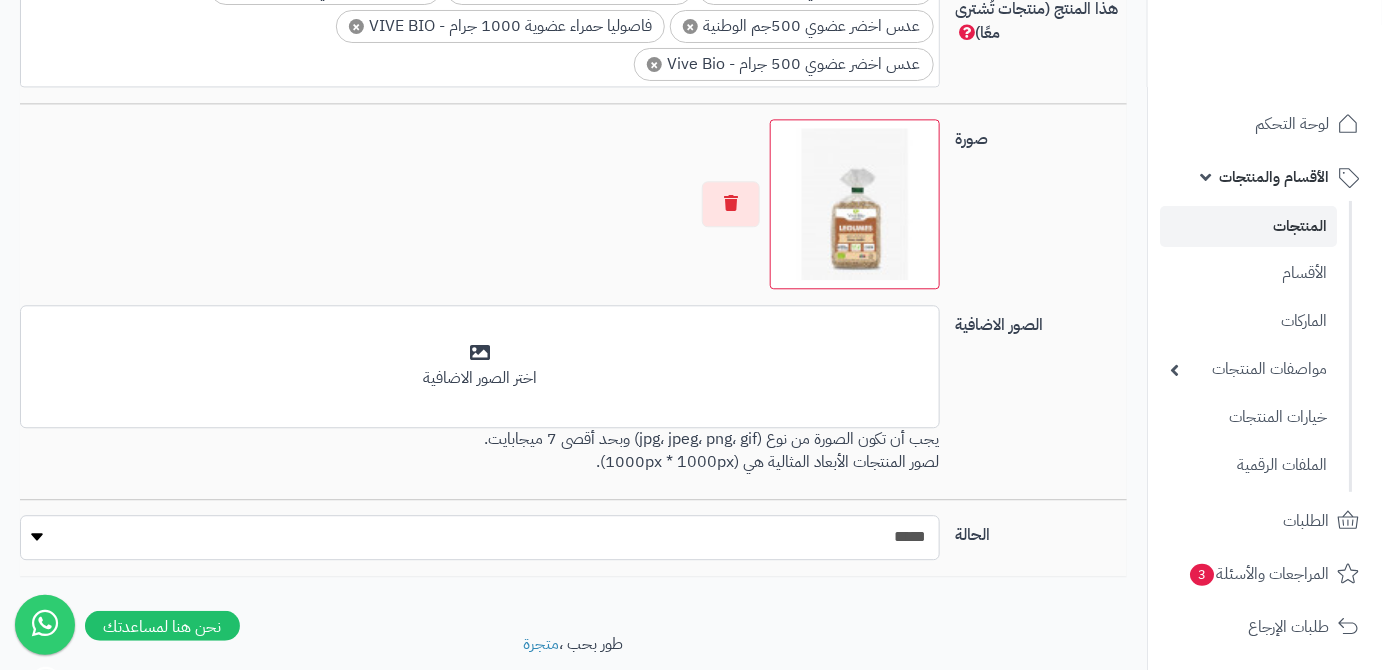 click on "***** ****" at bounding box center [480, 537] 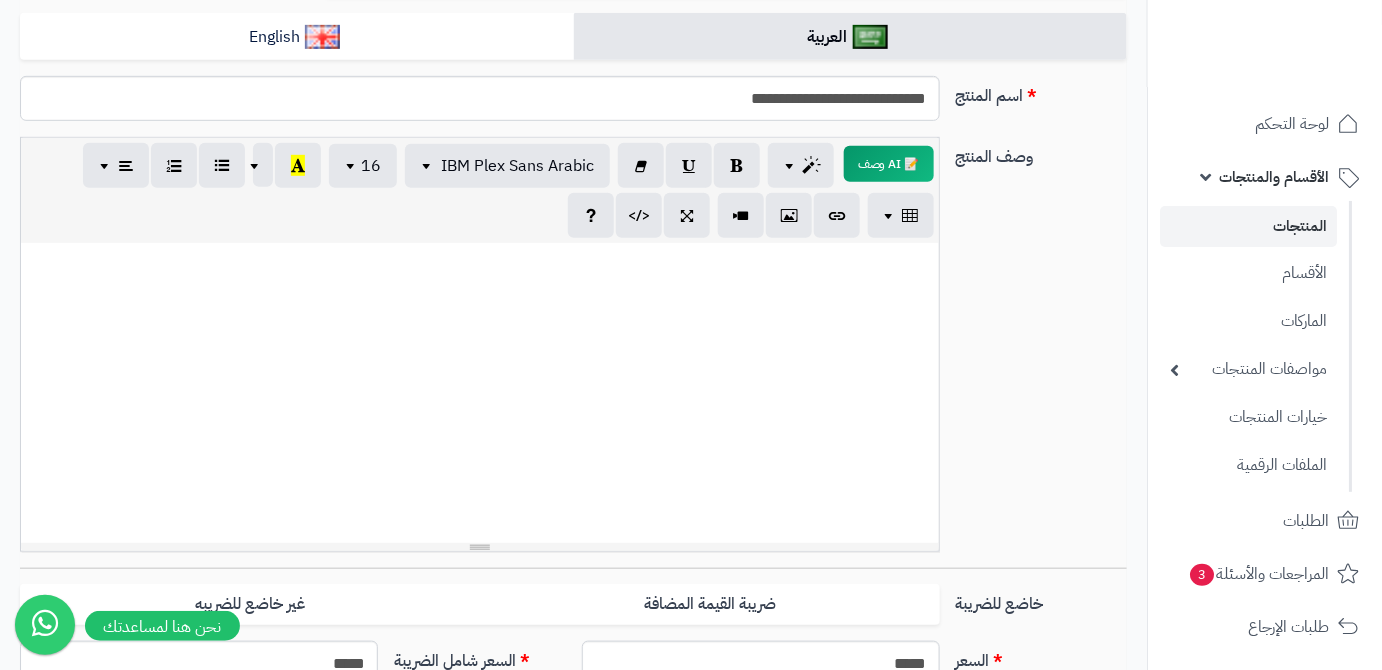 scroll, scrollTop: 50, scrollLeft: 0, axis: vertical 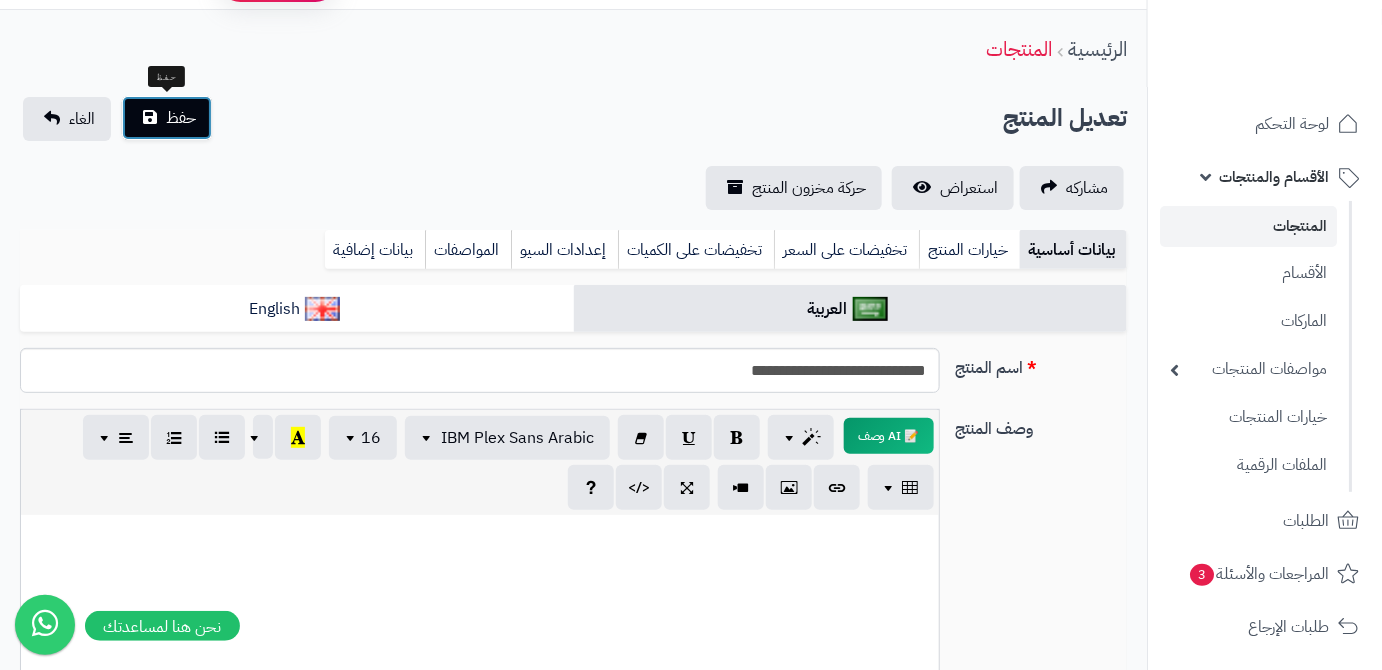 click on "حفظ" at bounding box center (181, 118) 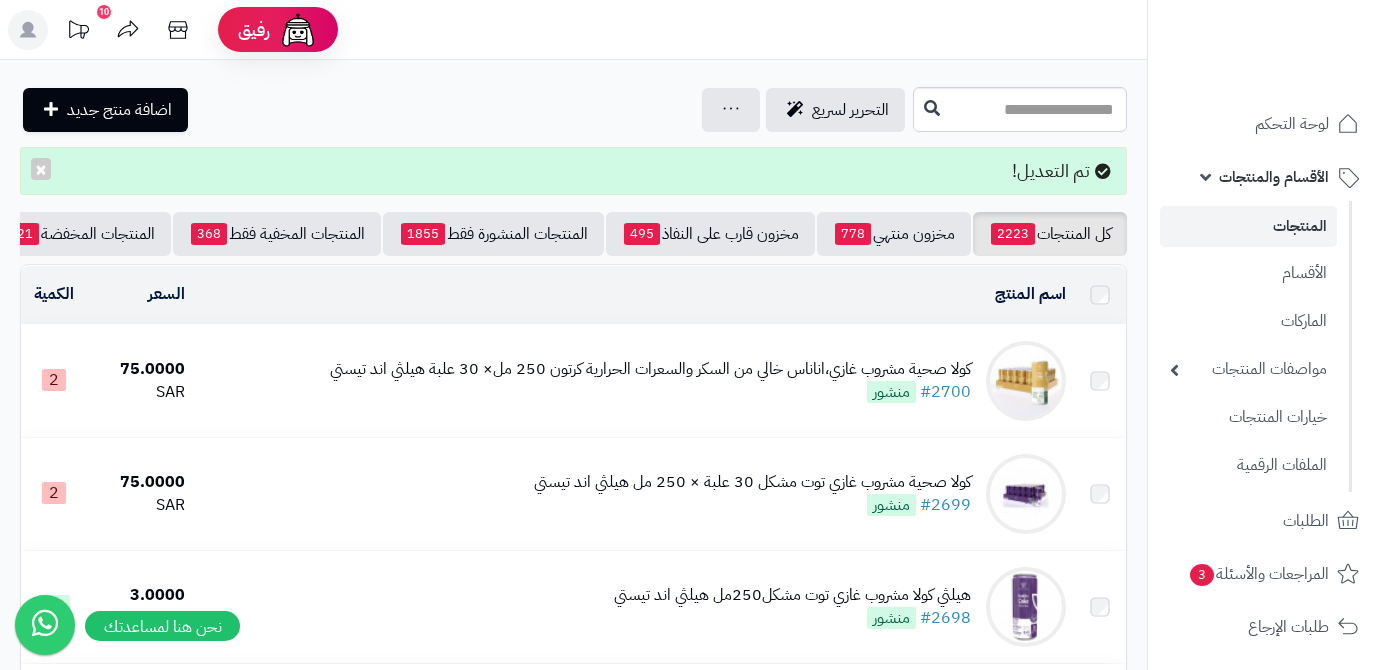 scroll, scrollTop: 0, scrollLeft: 0, axis: both 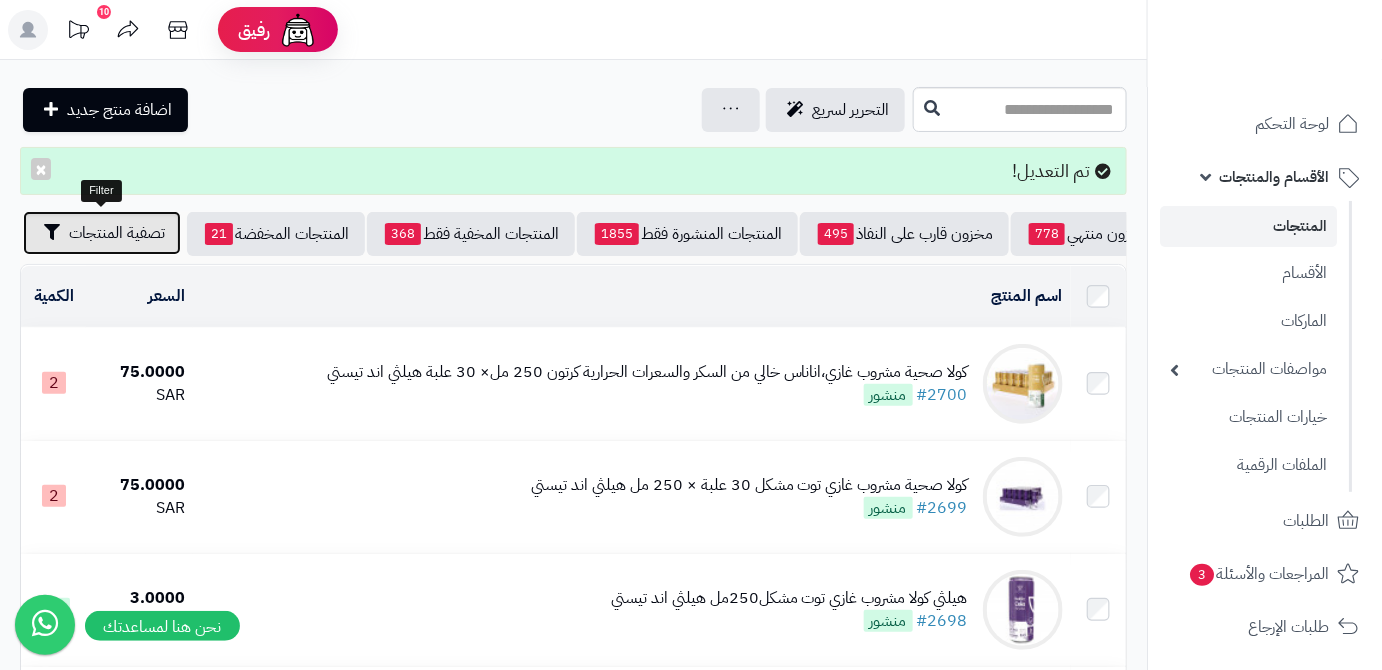 click on "تصفية المنتجات" at bounding box center [117, 233] 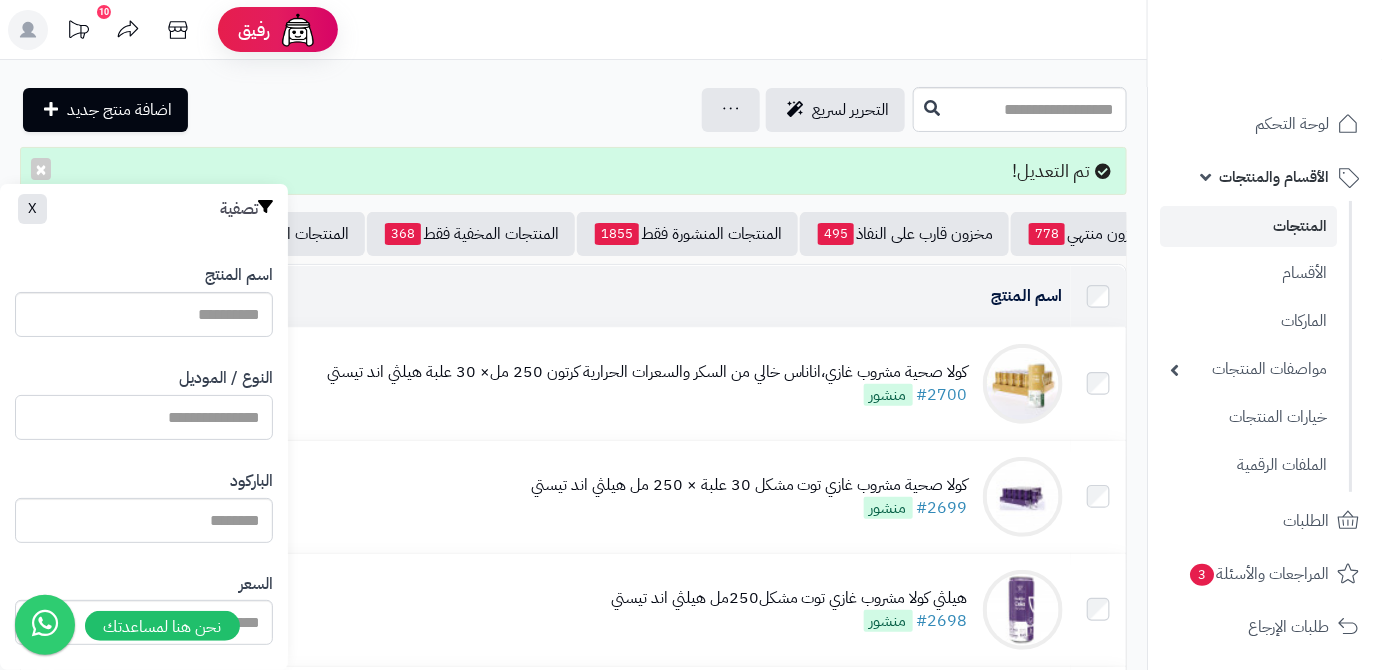 paste on "**********" 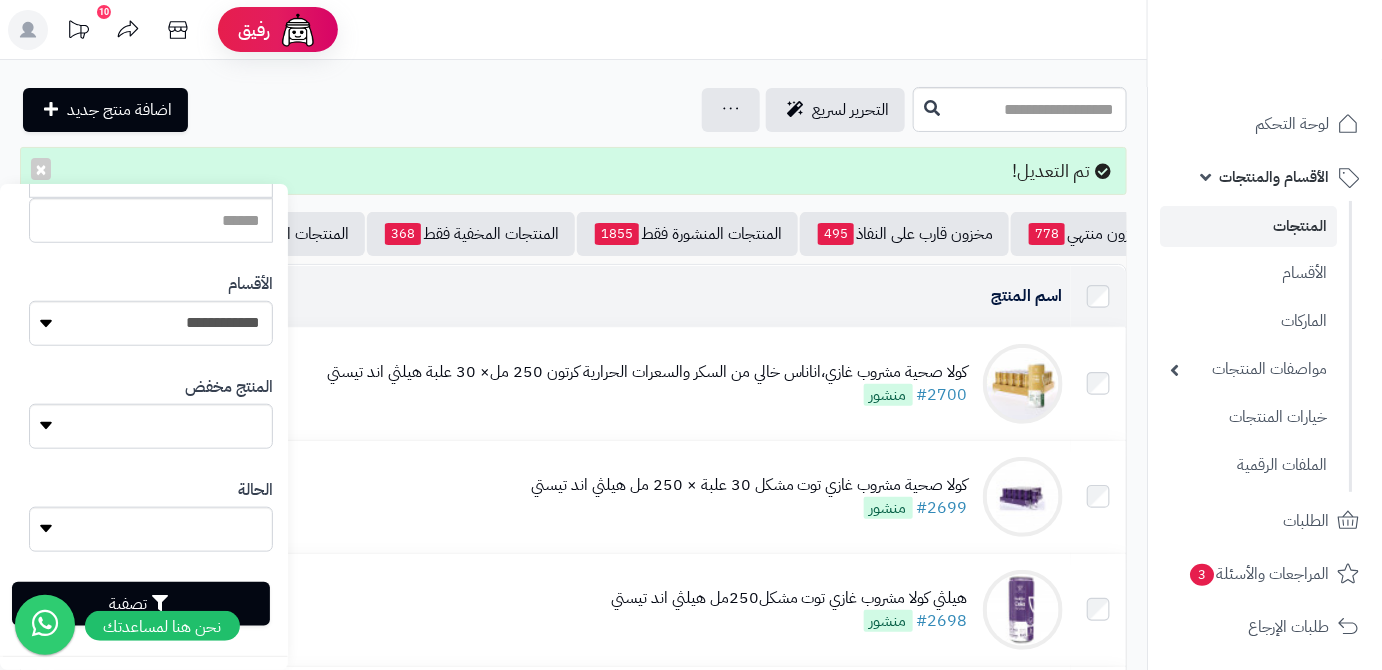 scroll, scrollTop: 552, scrollLeft: 0, axis: vertical 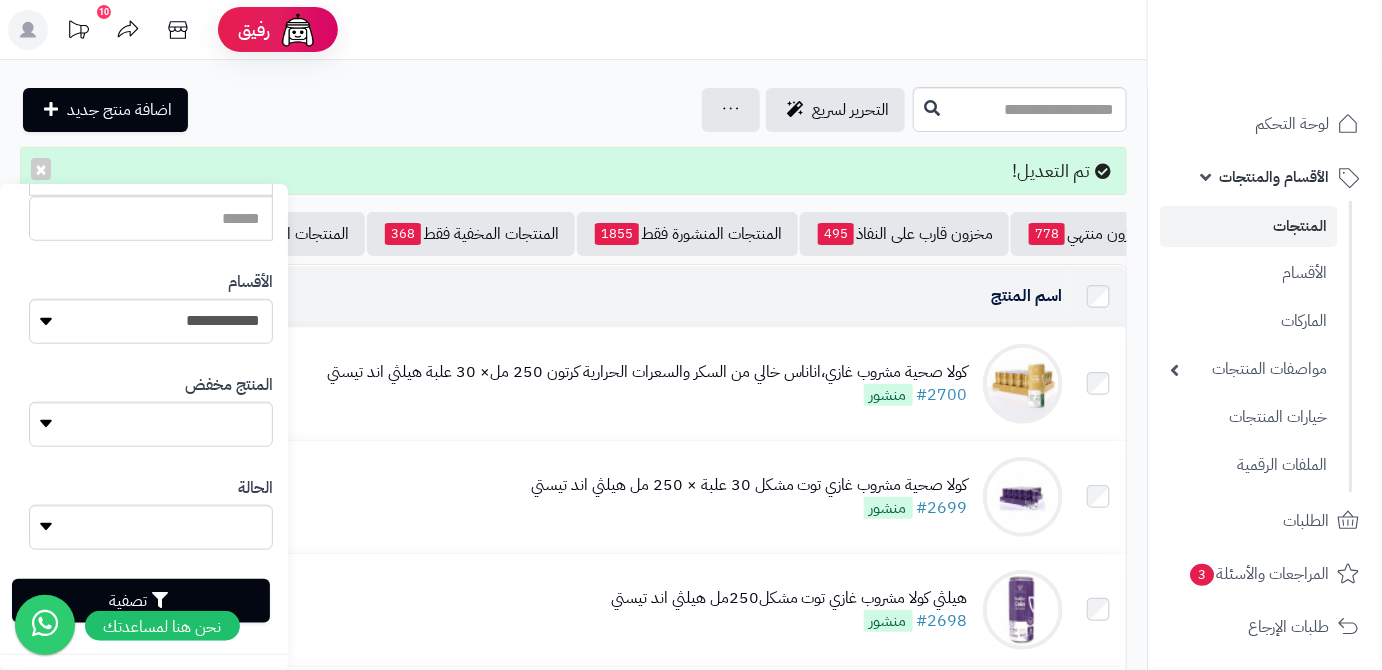 type on "**********" 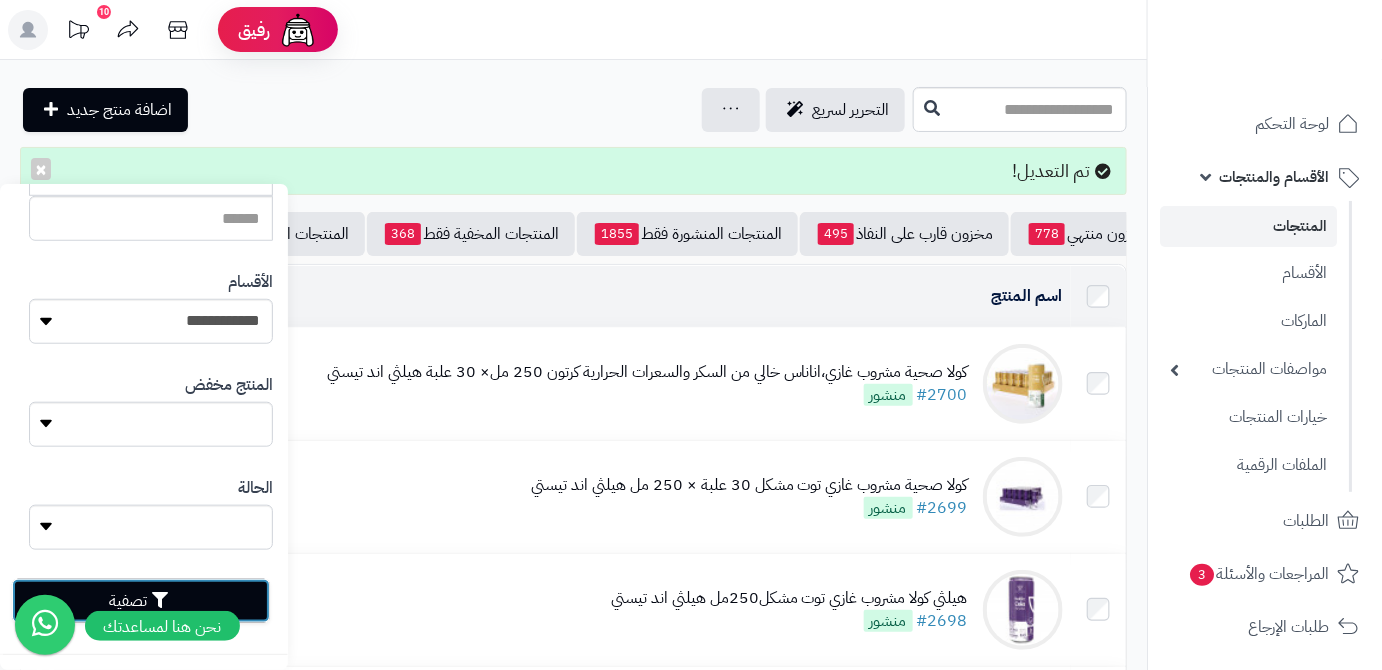 click on "تصفية" at bounding box center [141, 601] 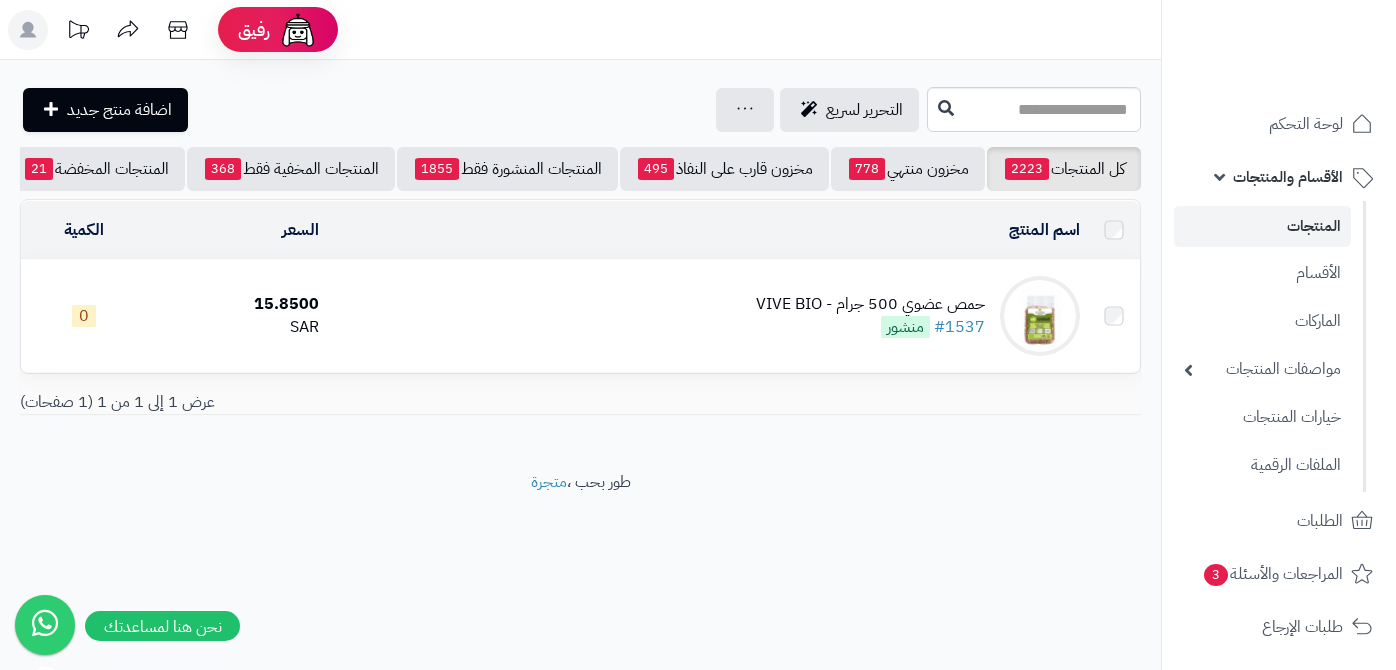 scroll, scrollTop: 0, scrollLeft: 0, axis: both 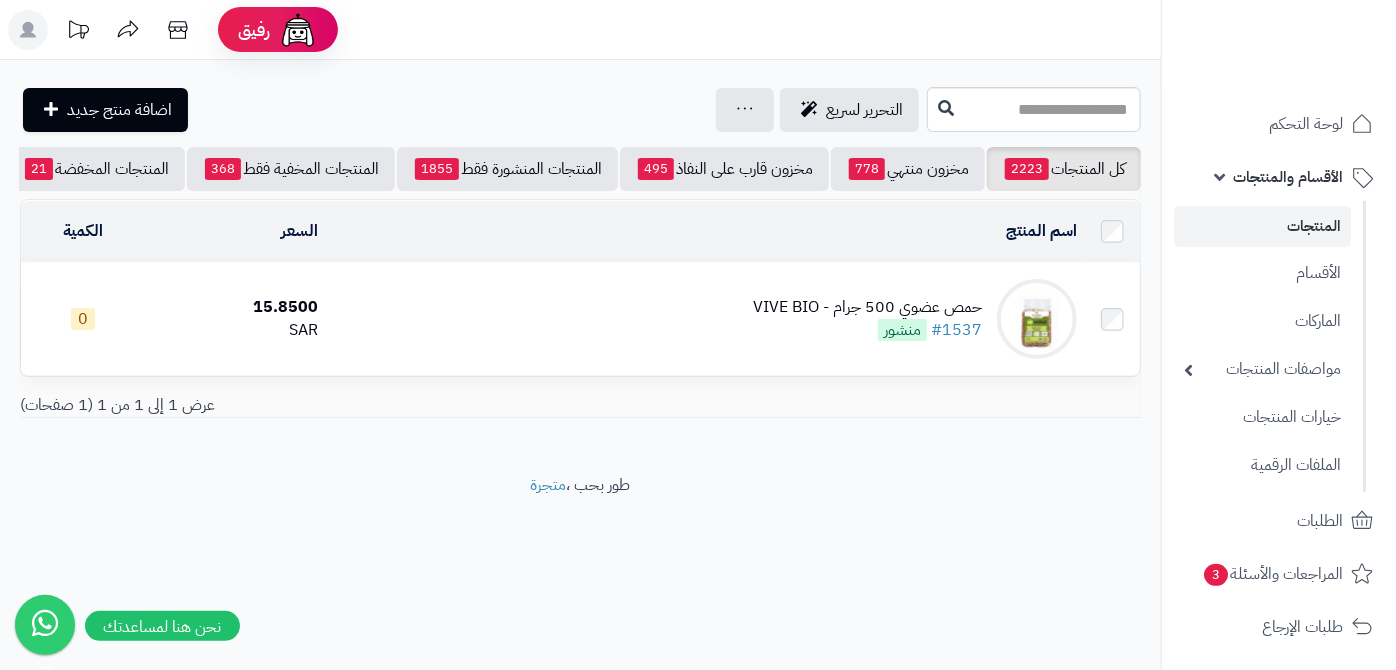 click on "حمص عضوي 500 جرام - VIVE BIO
#1537
منشور" at bounding box center [867, 319] 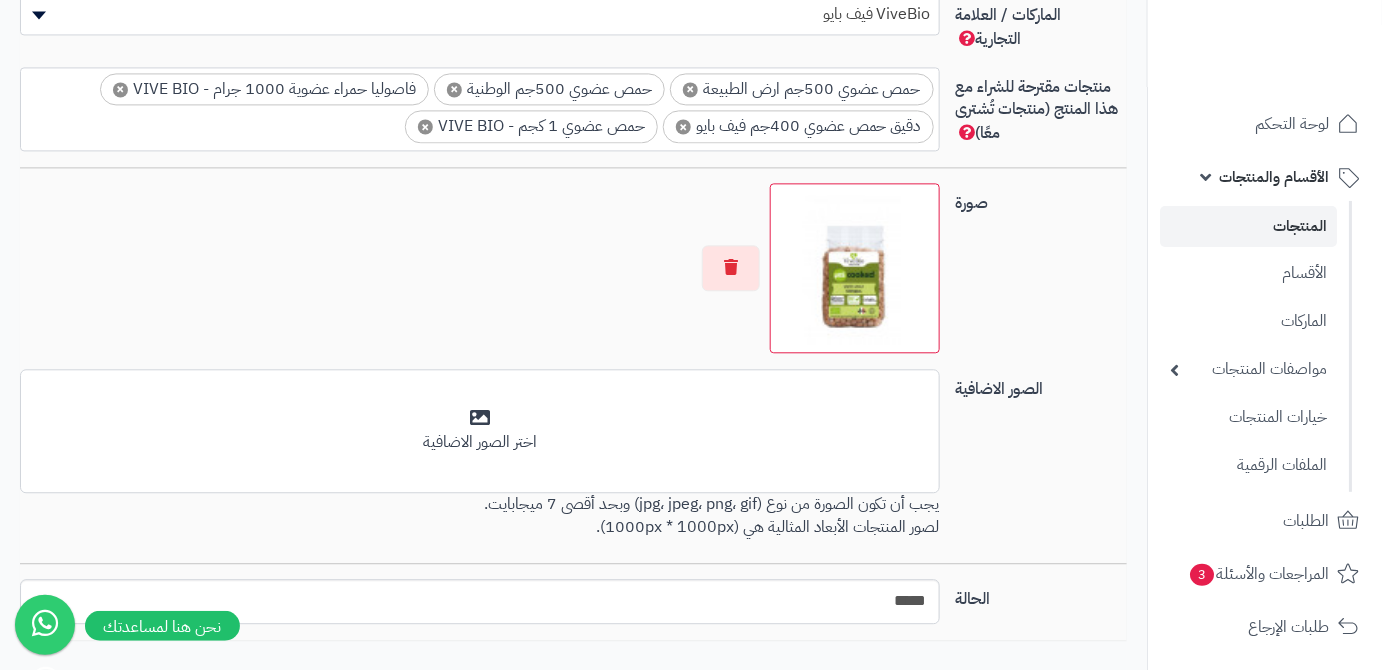 scroll, scrollTop: 1477, scrollLeft: 0, axis: vertical 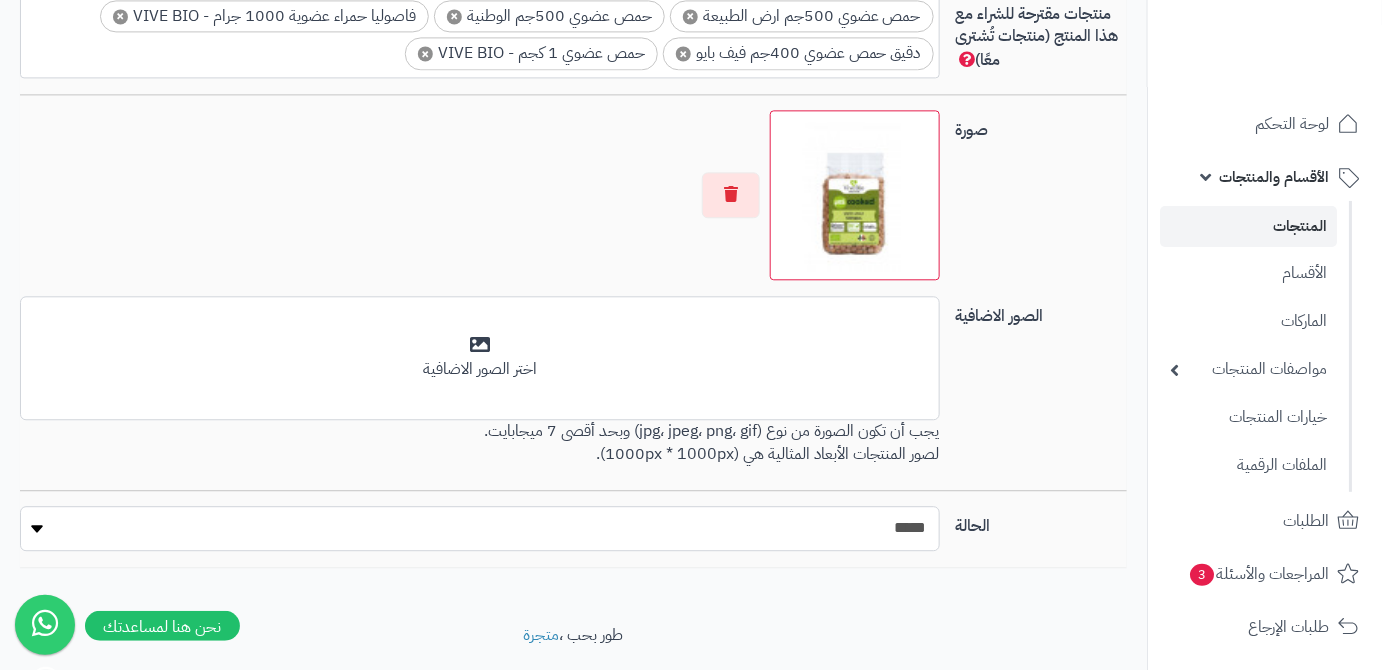 drag, startPoint x: 827, startPoint y: 483, endPoint x: 827, endPoint y: 496, distance: 13 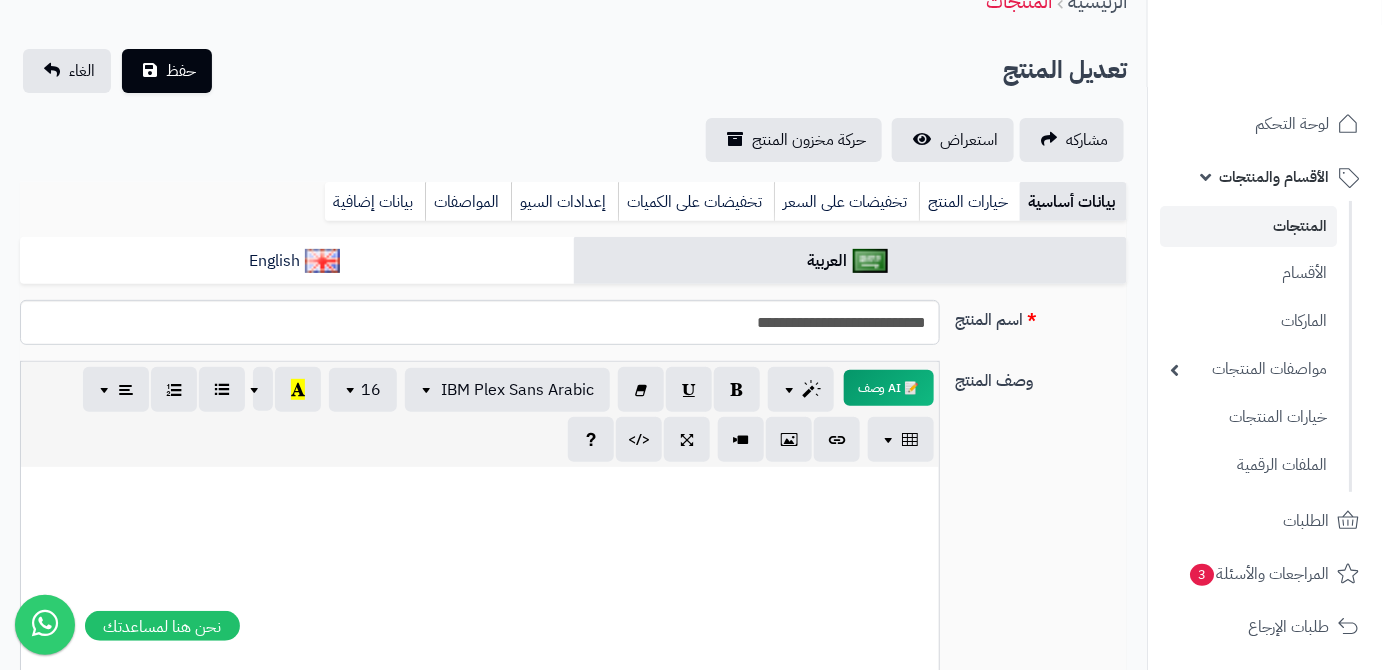 scroll, scrollTop: 0, scrollLeft: 0, axis: both 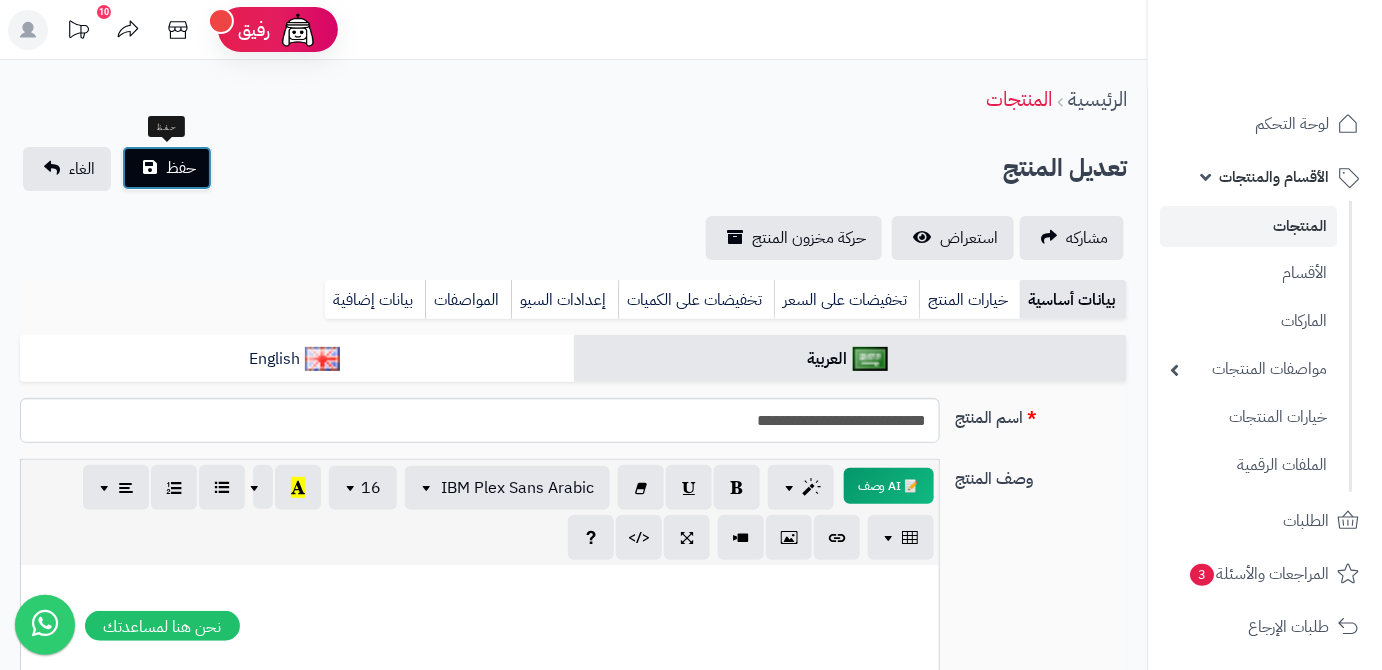 click on "حفظ" at bounding box center [181, 168] 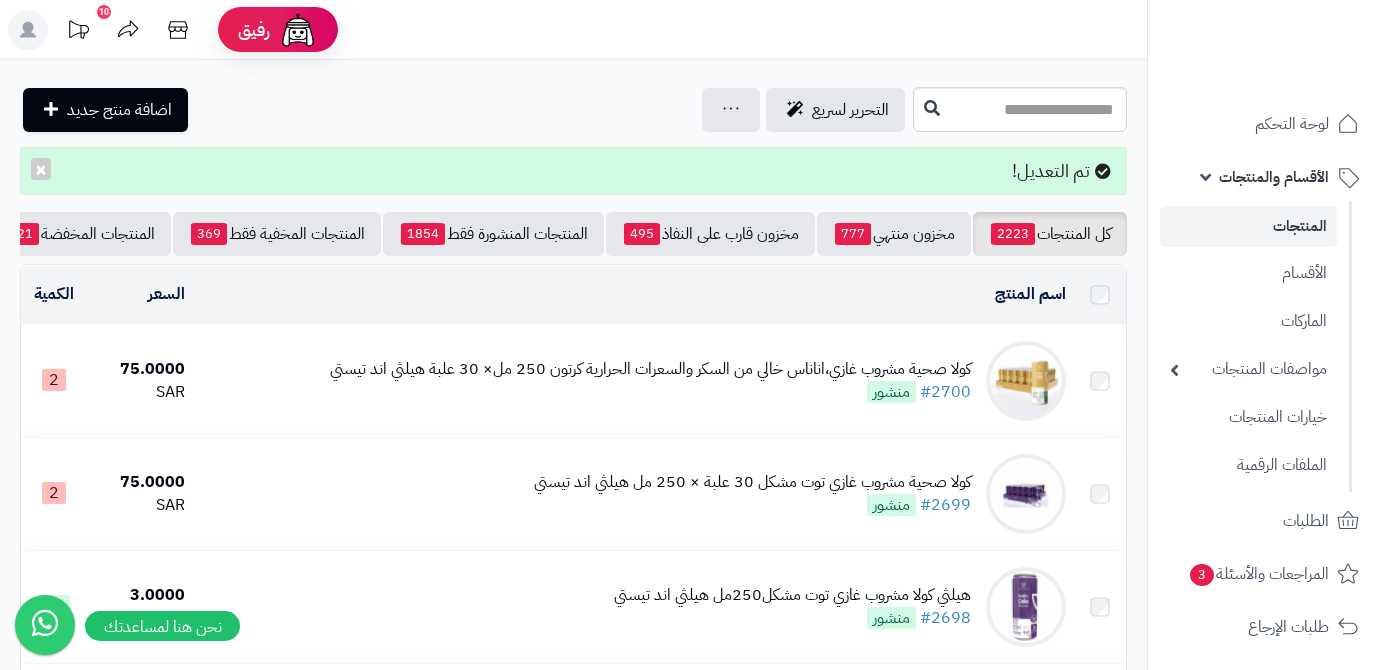 scroll, scrollTop: 0, scrollLeft: 0, axis: both 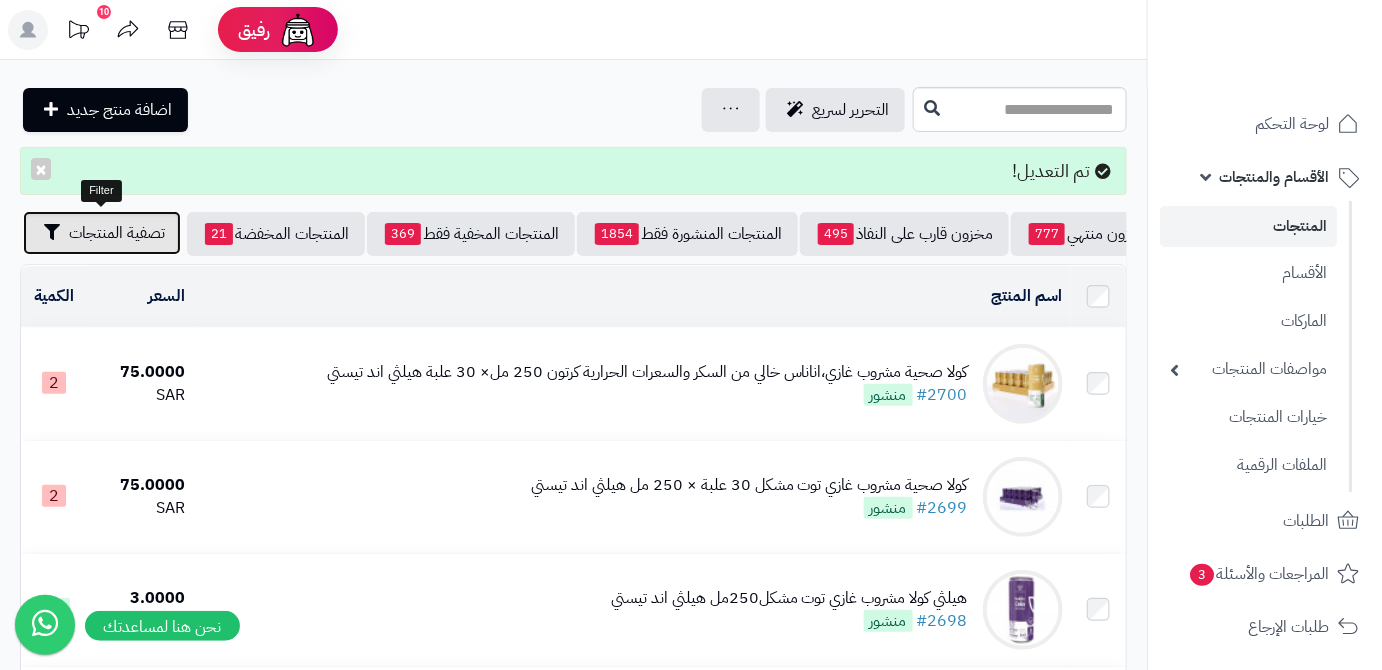click on "تصفية المنتجات" at bounding box center [102, 233] 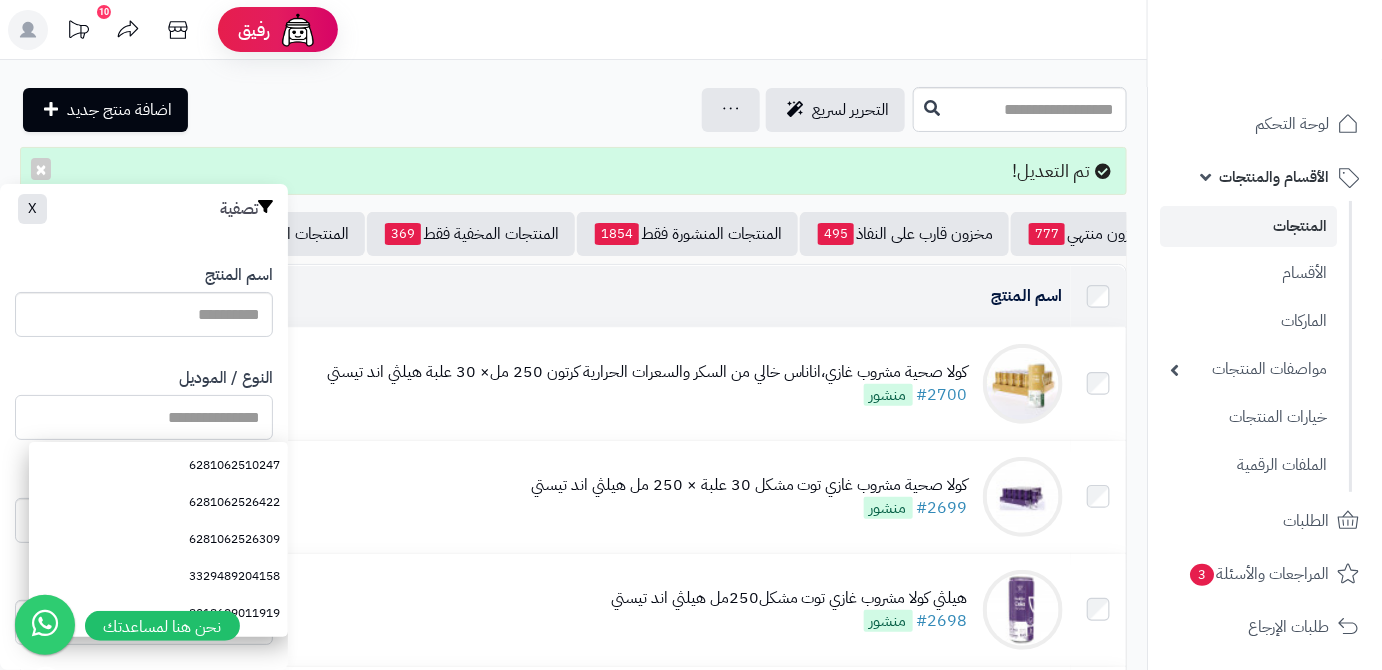 paste on "**********" 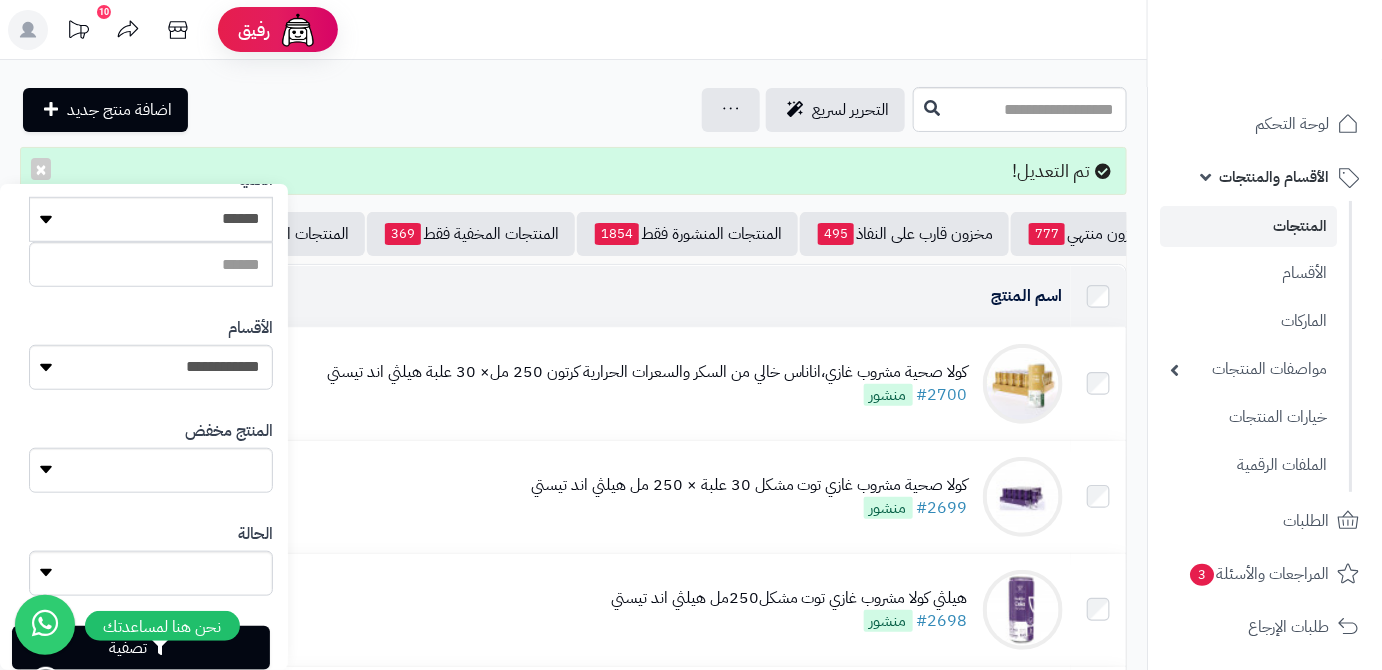 scroll, scrollTop: 552, scrollLeft: 0, axis: vertical 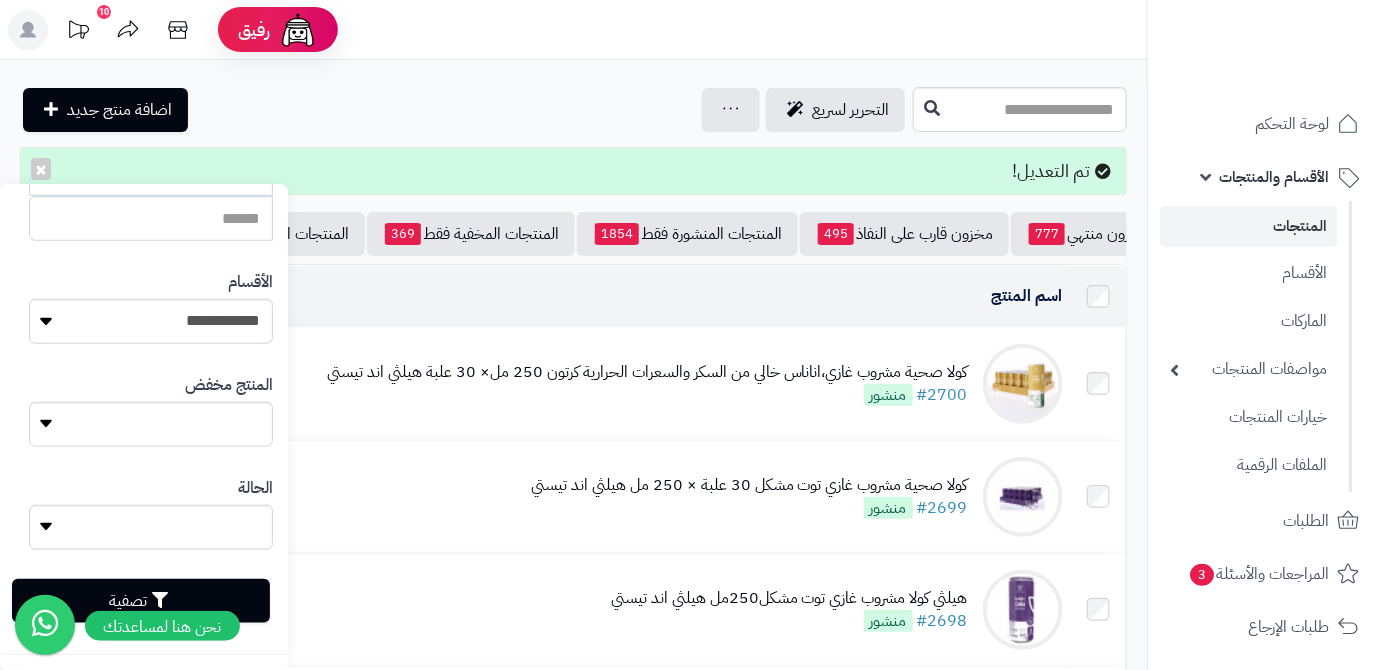 type on "**********" 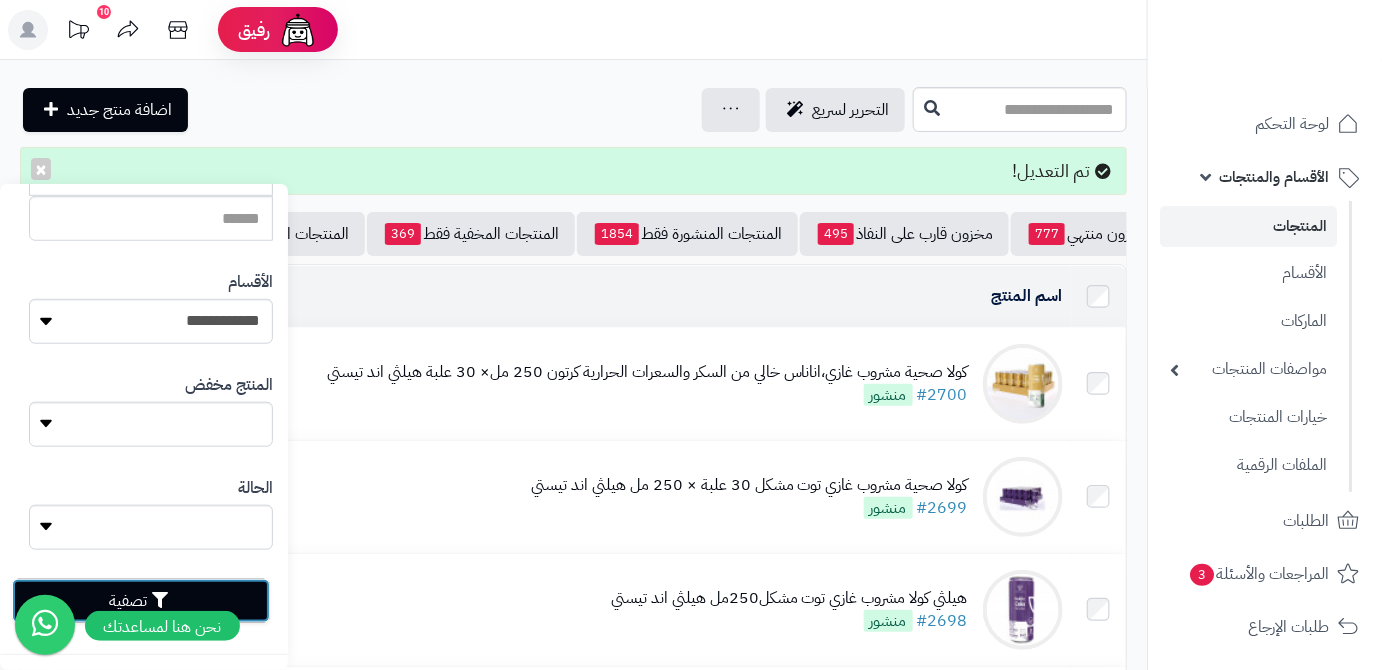 drag, startPoint x: 239, startPoint y: 592, endPoint x: 256, endPoint y: 589, distance: 17.262676 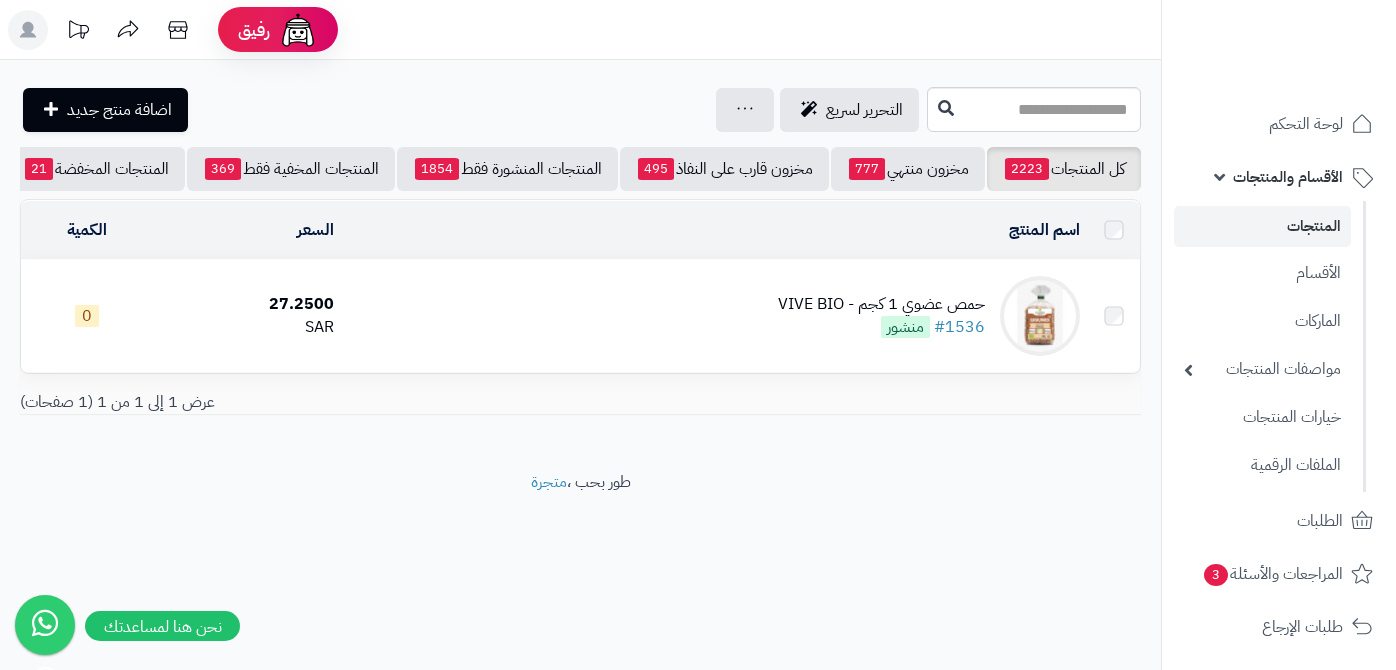 scroll, scrollTop: 0, scrollLeft: 0, axis: both 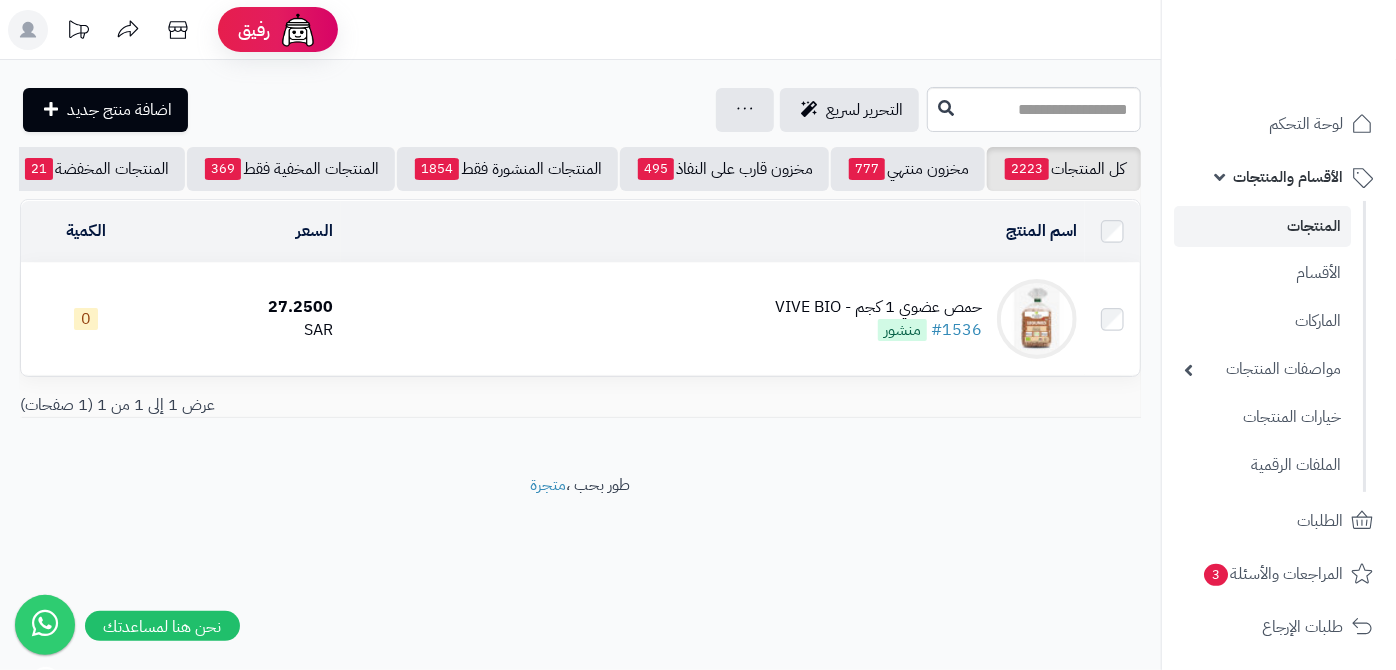 click at bounding box center [1037, 319] 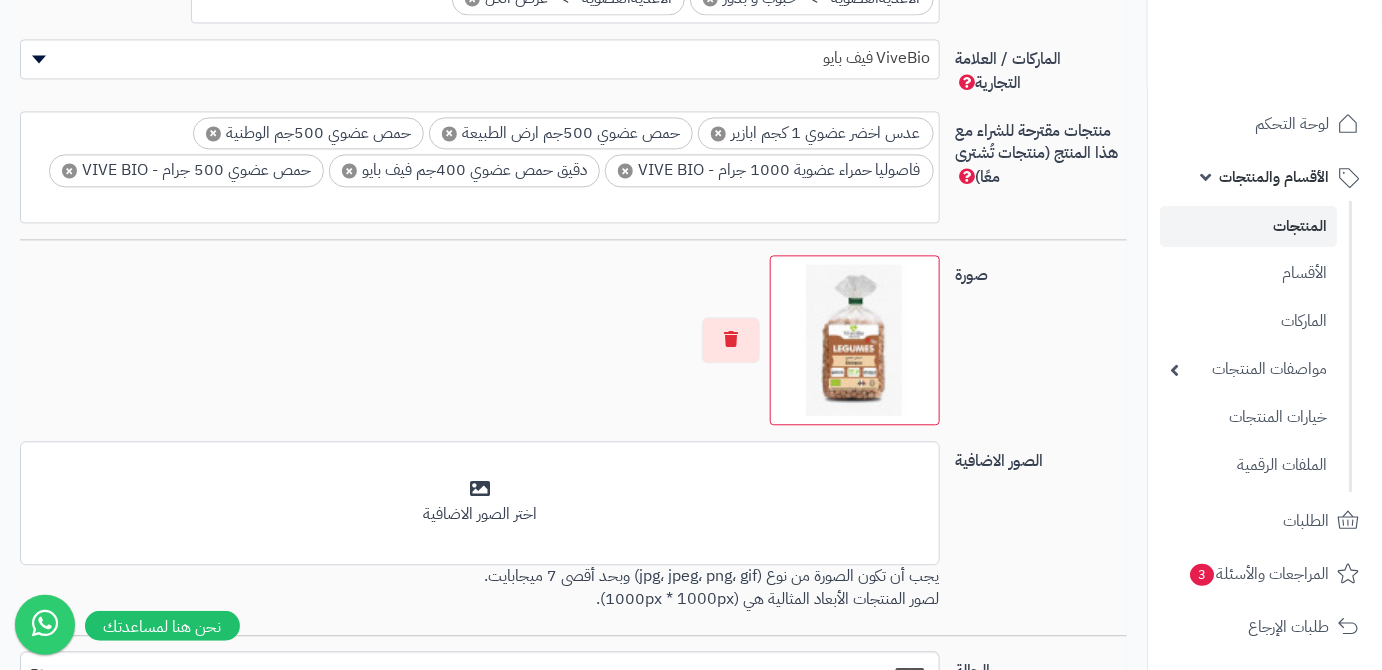 scroll, scrollTop: 1504, scrollLeft: 0, axis: vertical 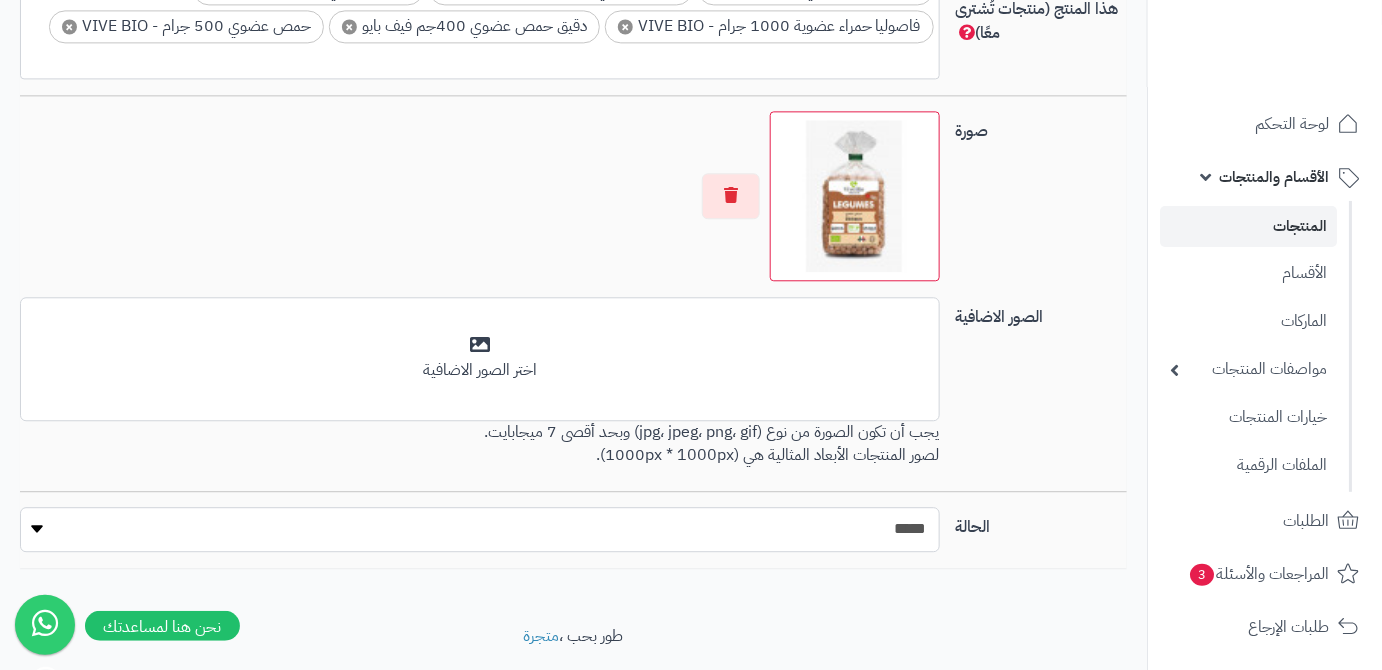 click on "***** ****" at bounding box center (480, 529) 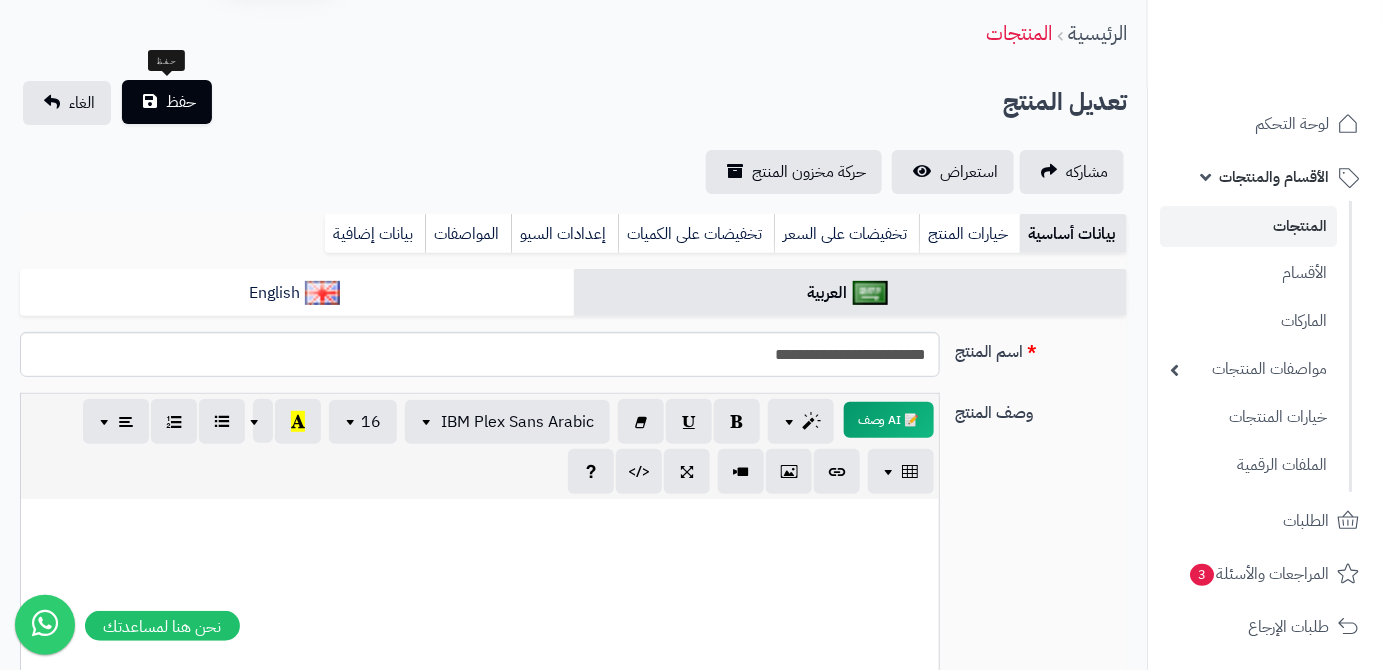 scroll, scrollTop: 0, scrollLeft: 0, axis: both 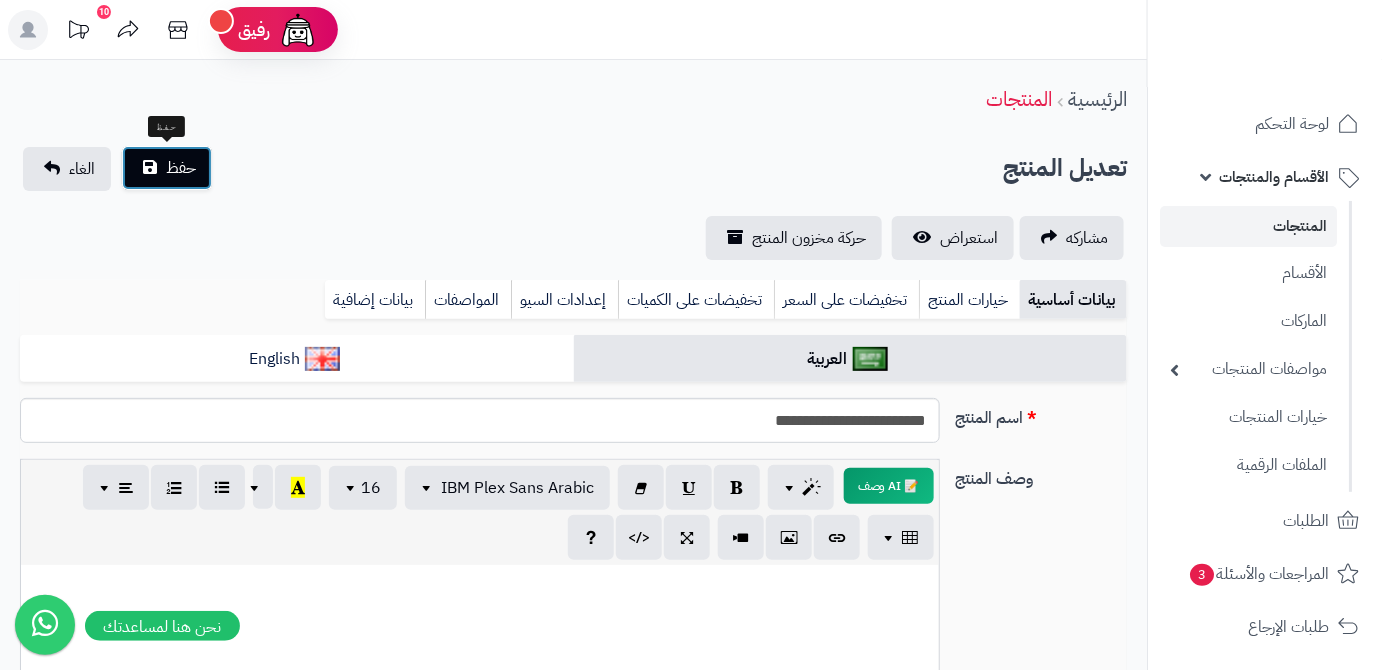 click on "حفظ" at bounding box center [167, 168] 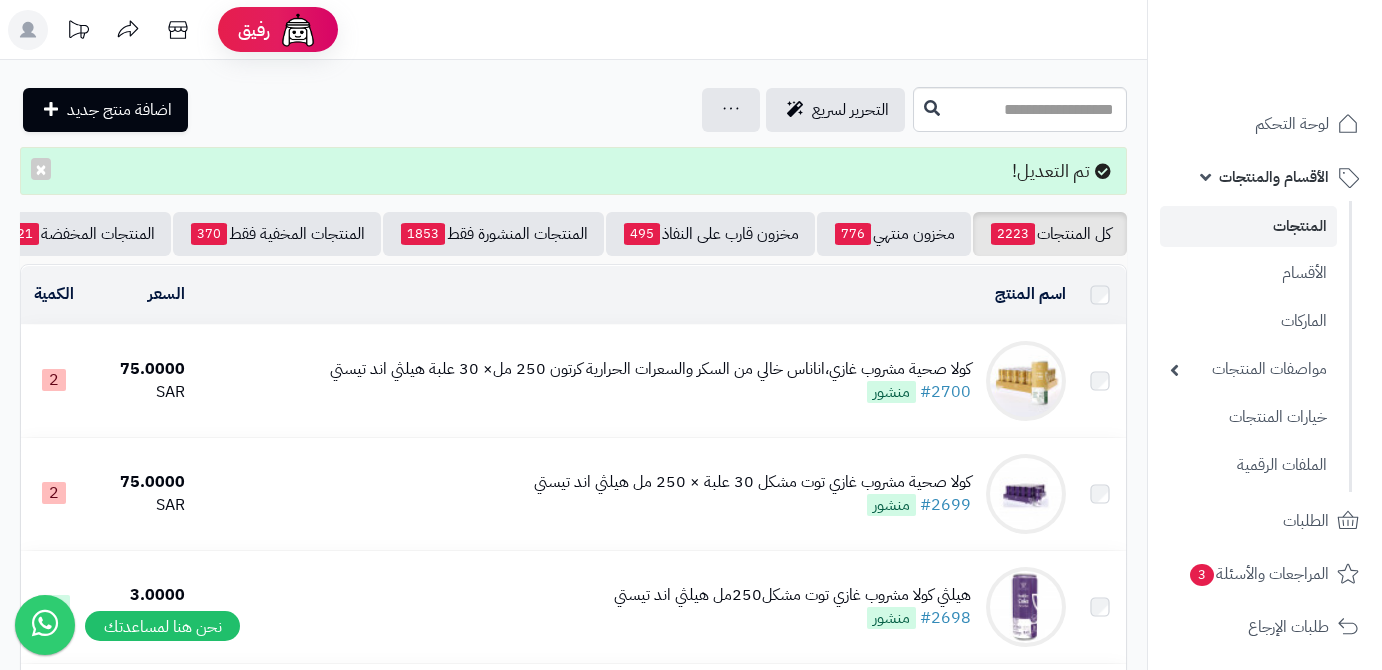 scroll, scrollTop: 0, scrollLeft: 0, axis: both 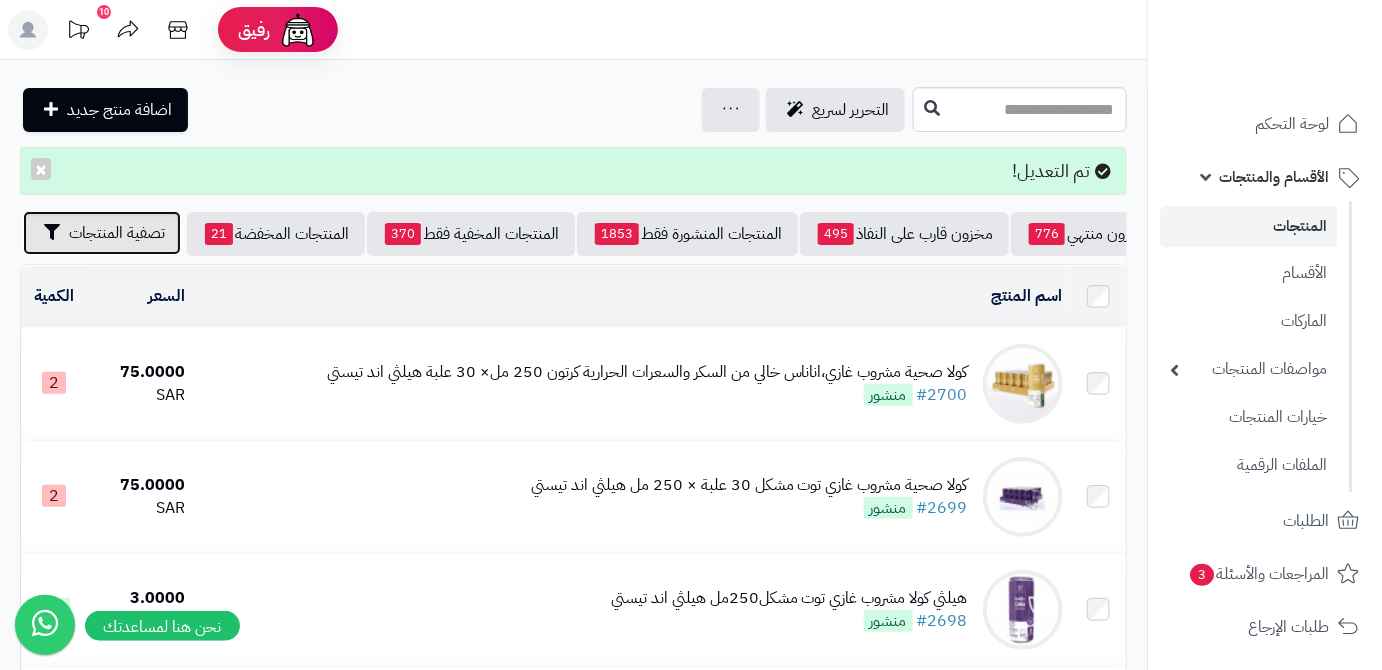 click on "تصفية المنتجات" at bounding box center (117, 233) 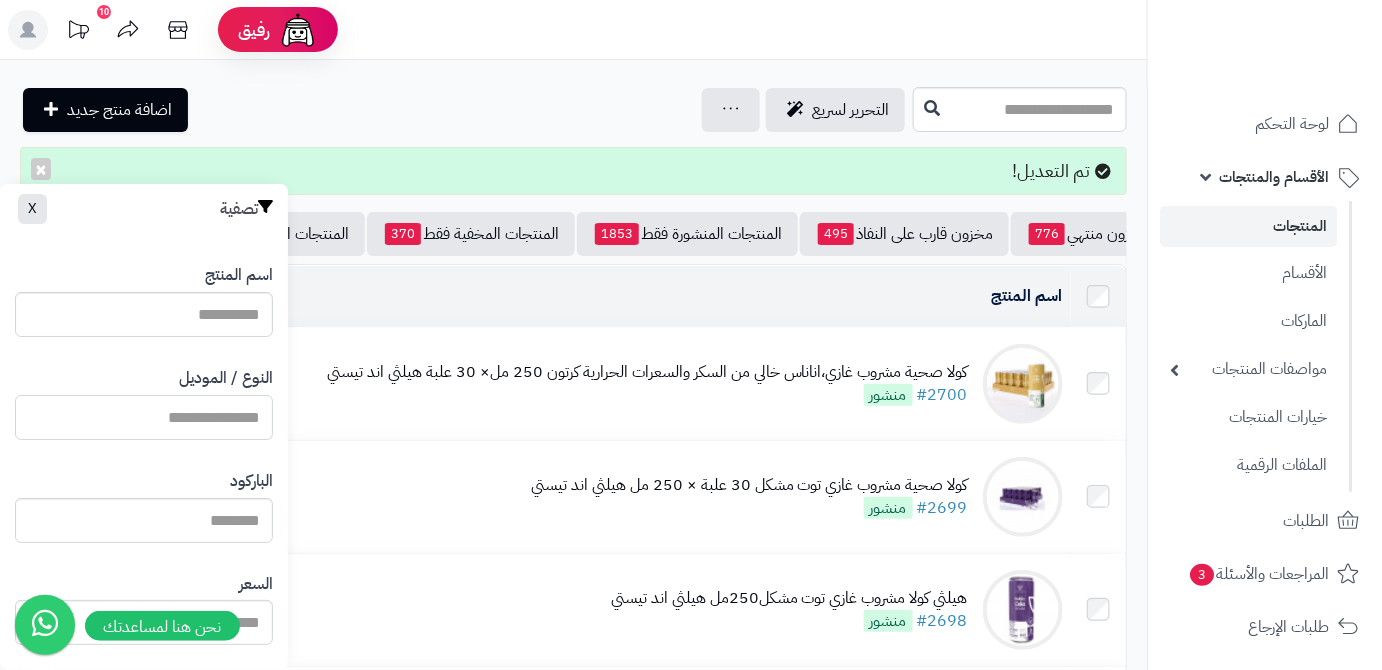 paste on "**********" 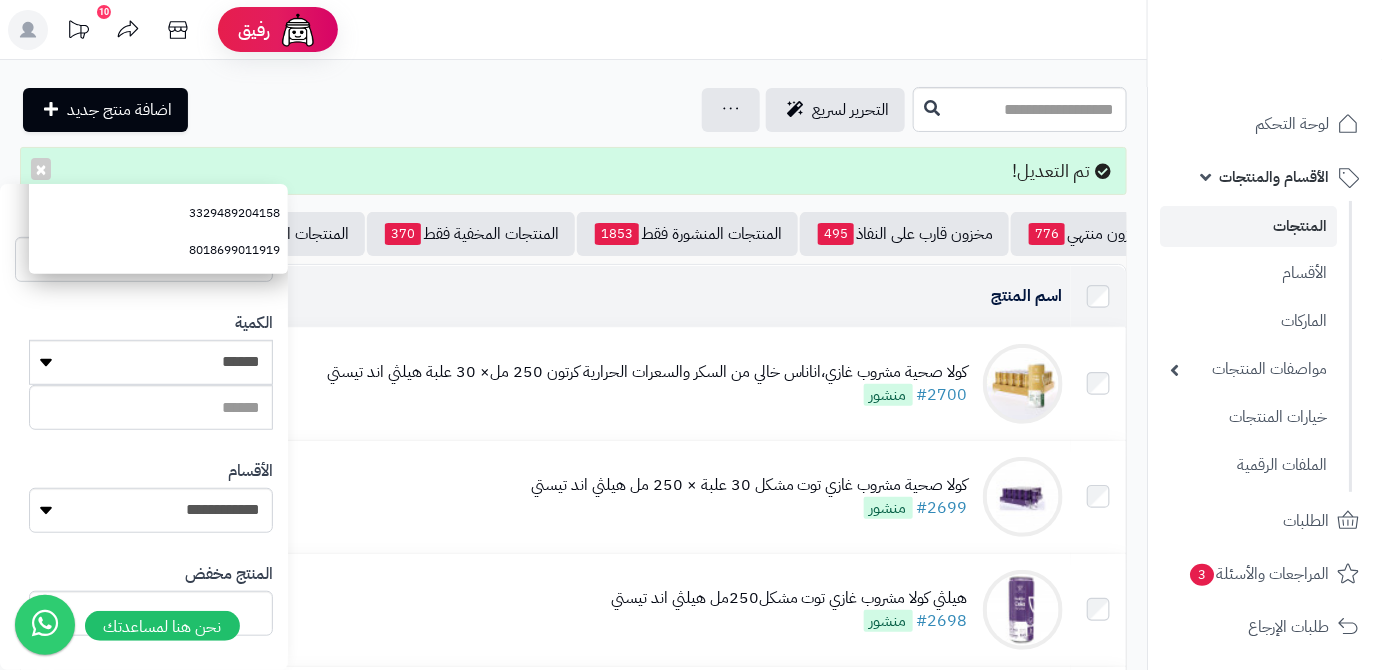 scroll, scrollTop: 552, scrollLeft: 0, axis: vertical 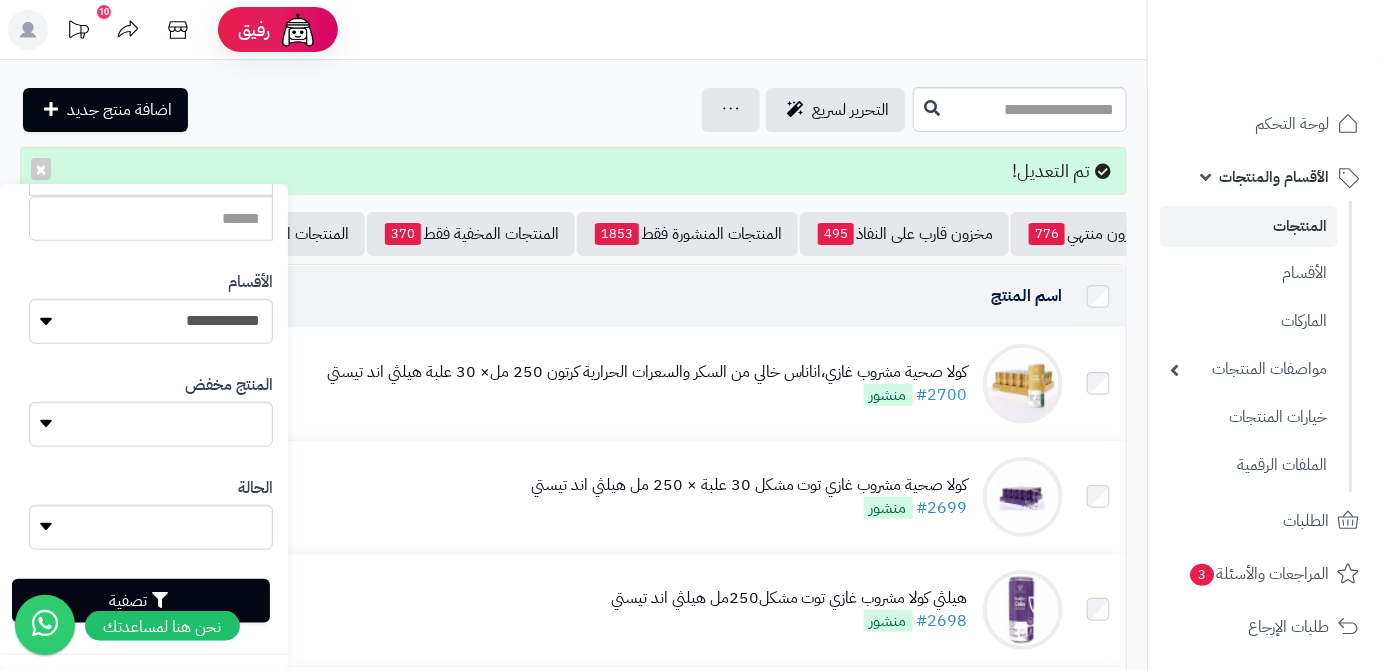 type on "**********" 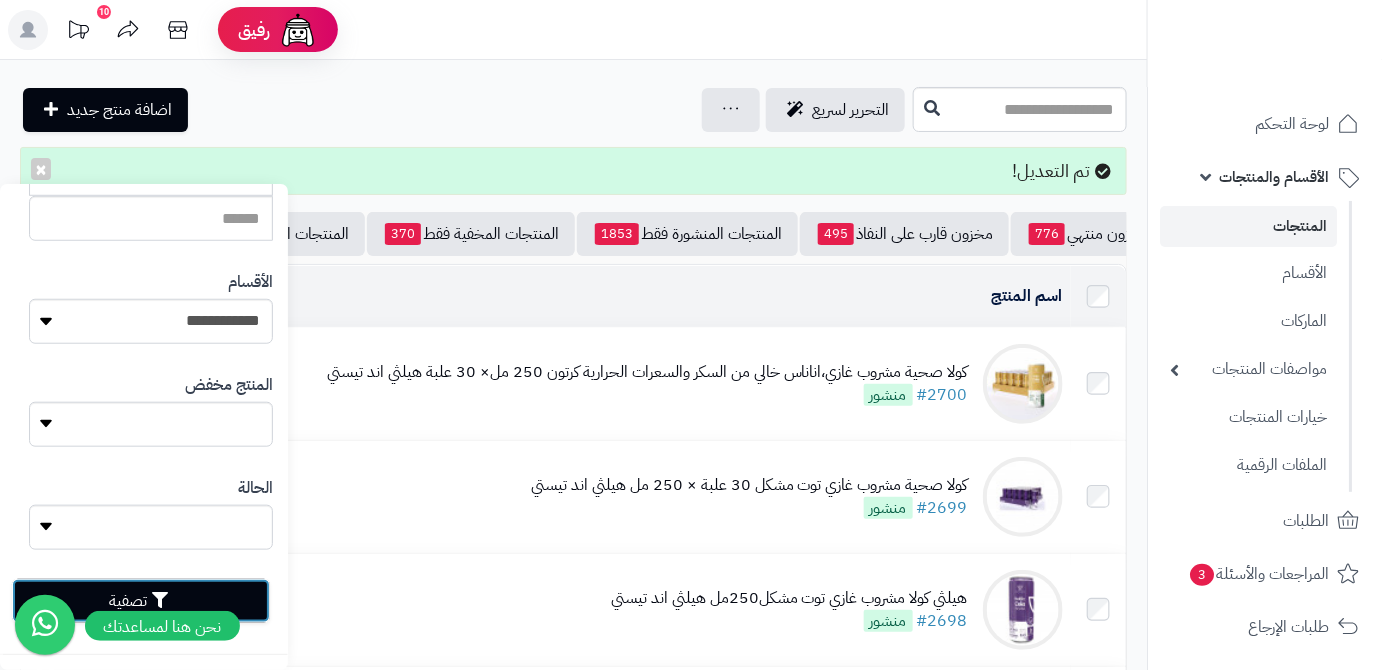 click on "تصفية" at bounding box center (141, 601) 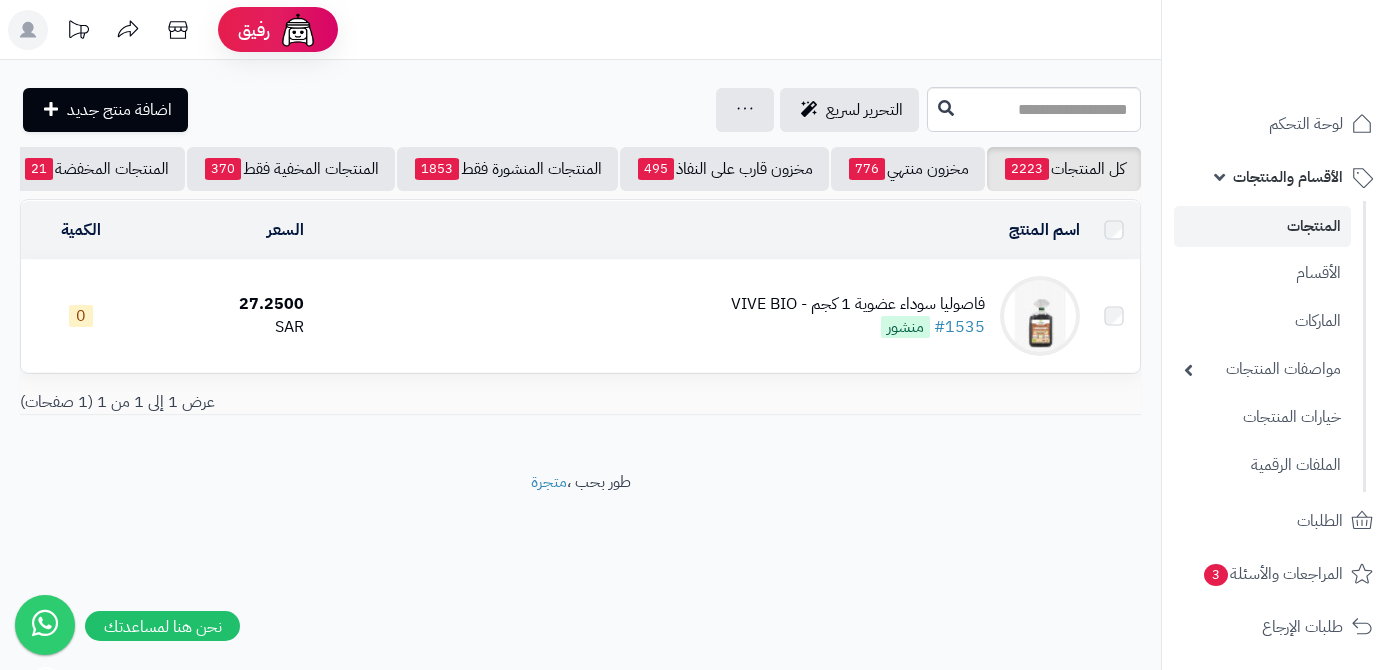 scroll, scrollTop: 0, scrollLeft: 0, axis: both 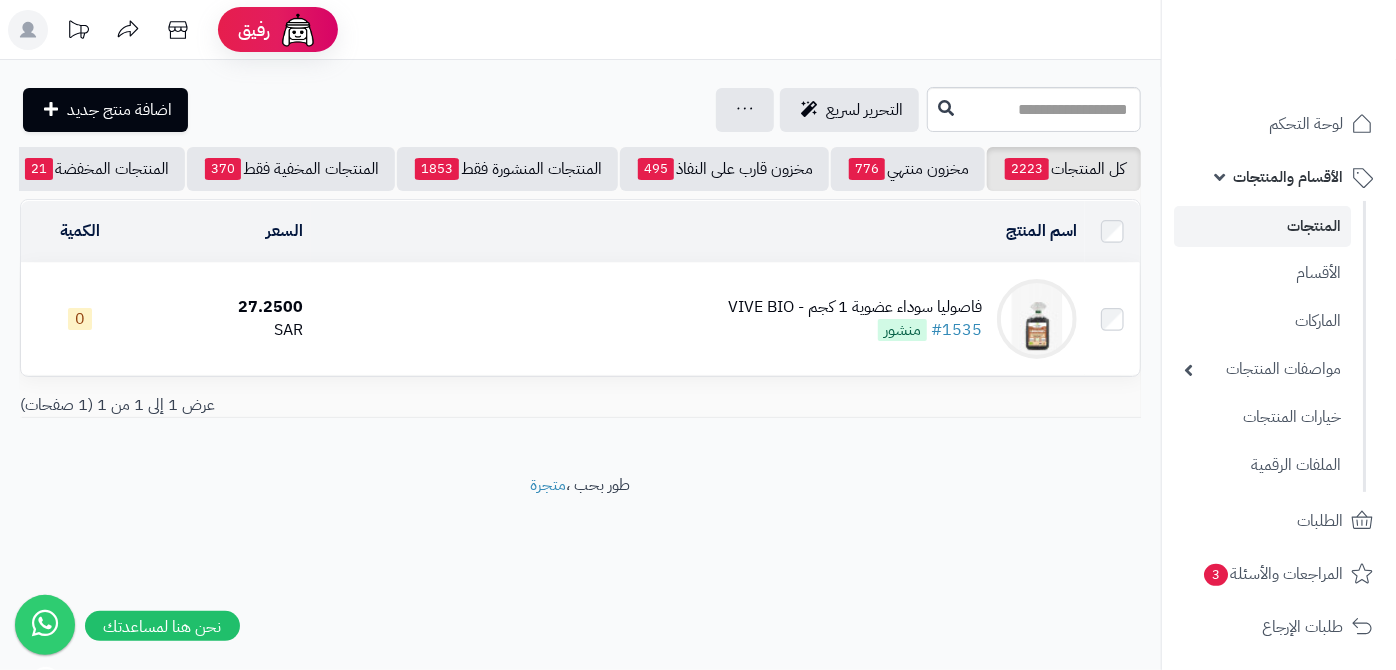 click on "فاصوليا سوداء عضوية  1 كجم - VIVE BIO" at bounding box center [855, 307] 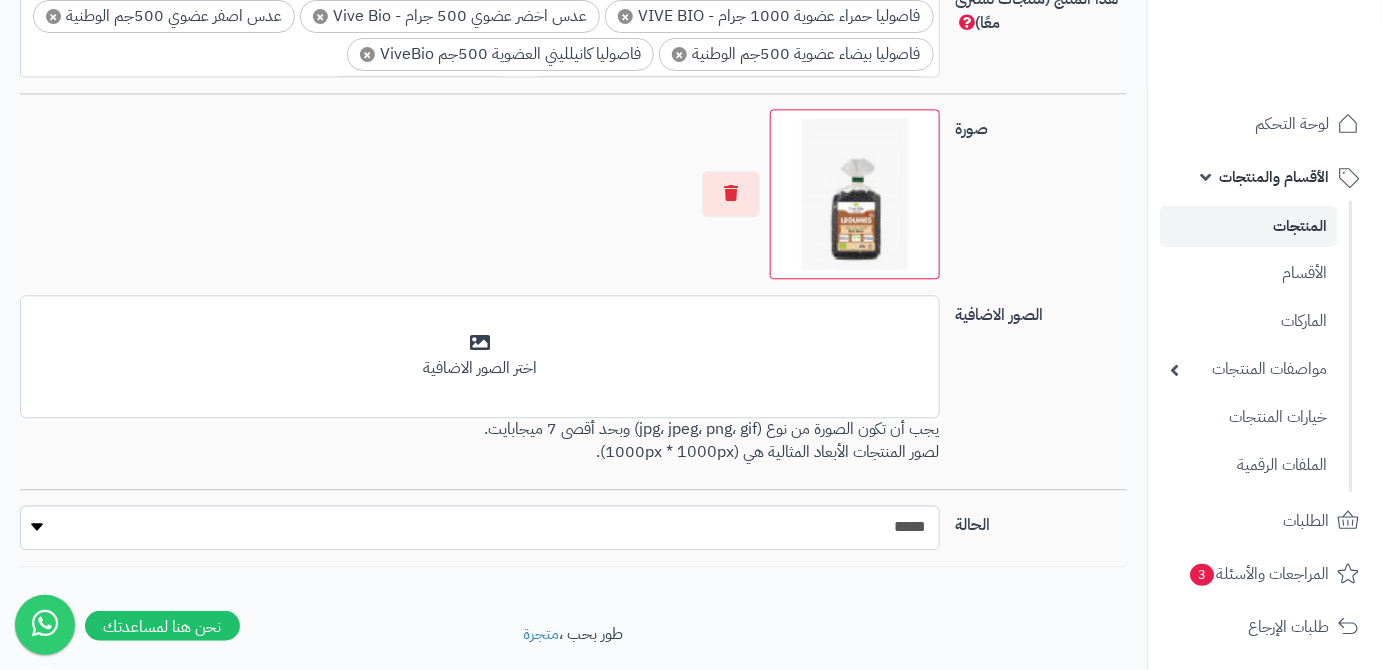 scroll, scrollTop: 1514, scrollLeft: 0, axis: vertical 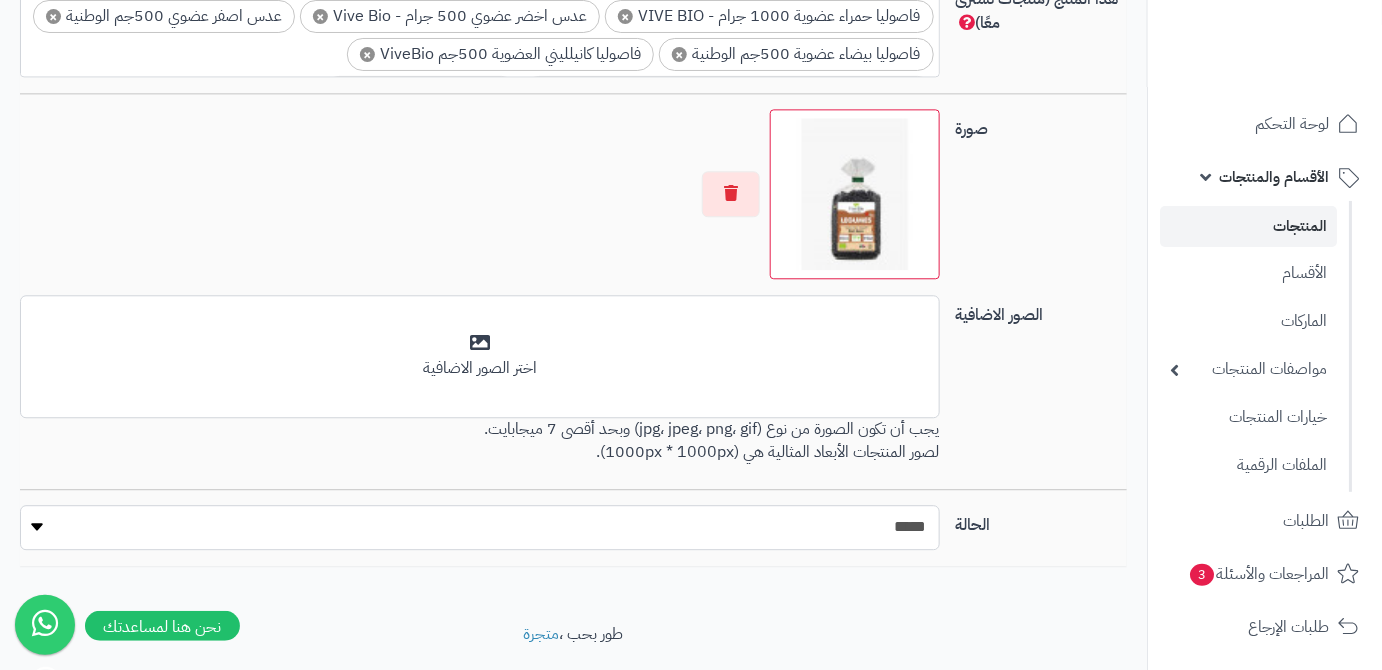 click on "***** ****" at bounding box center (480, 527) 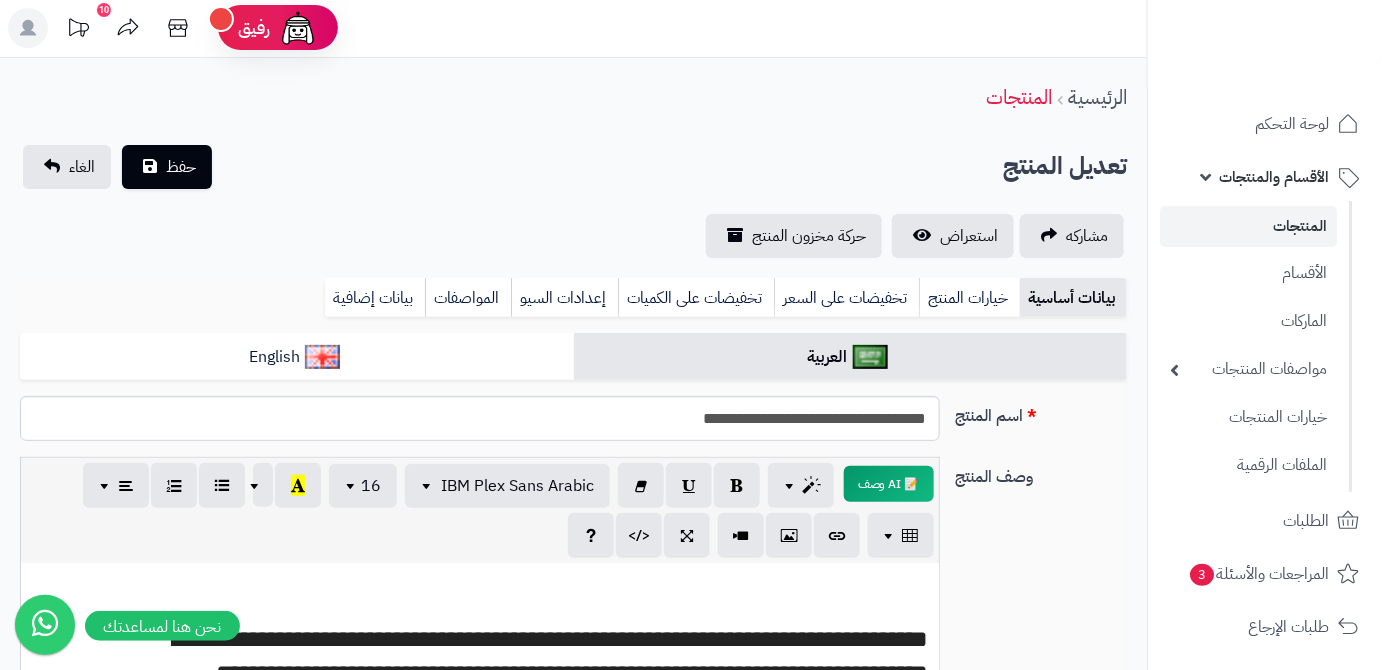 scroll, scrollTop: 0, scrollLeft: 0, axis: both 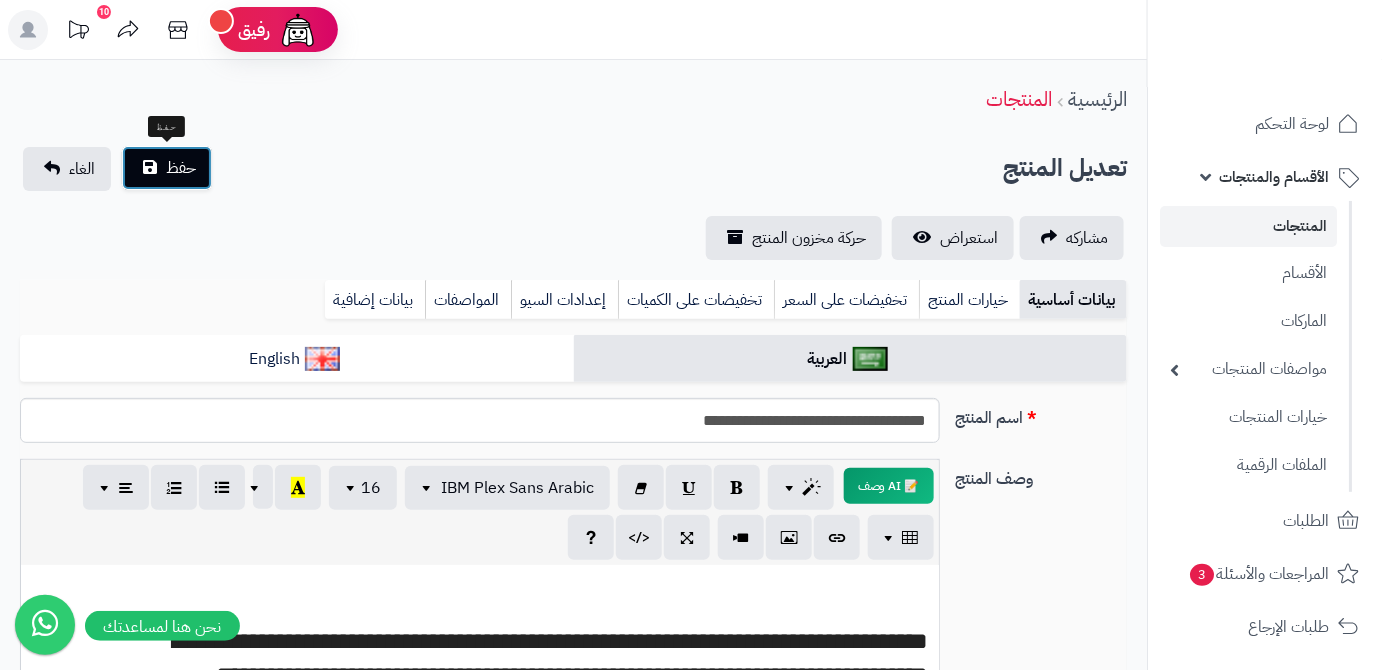 click on "حفظ" at bounding box center (181, 168) 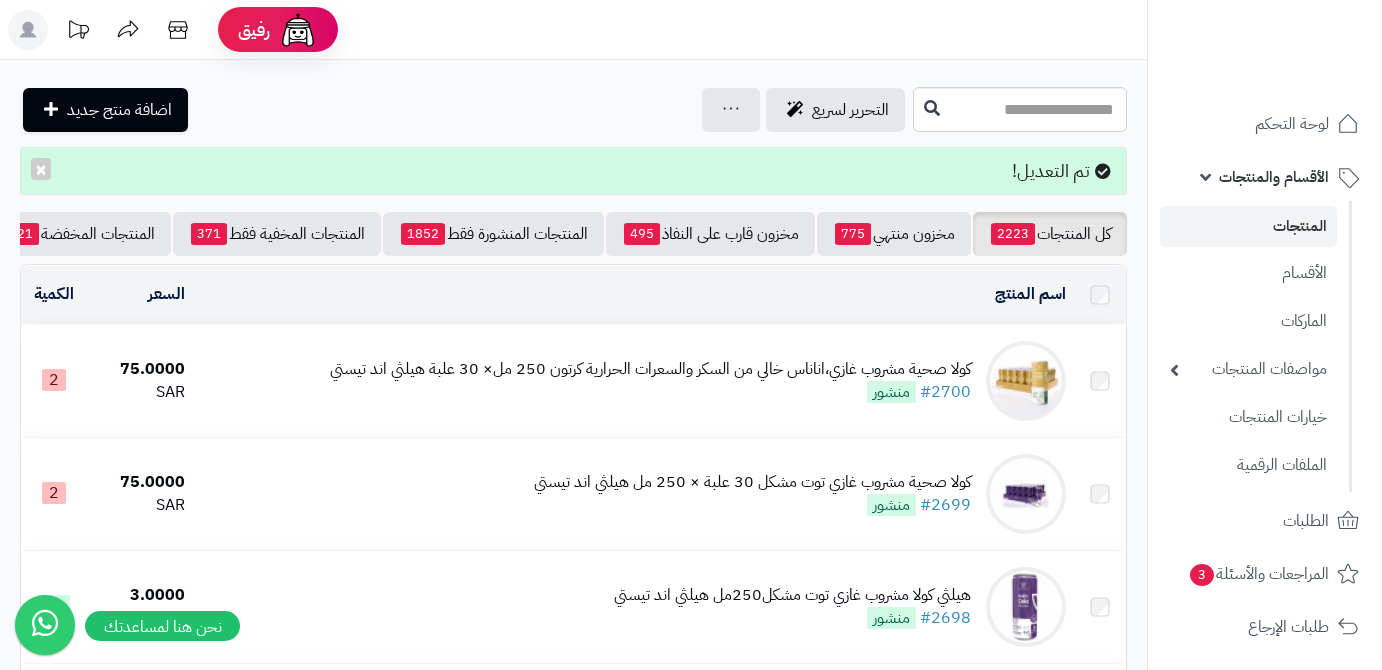 scroll, scrollTop: 0, scrollLeft: 0, axis: both 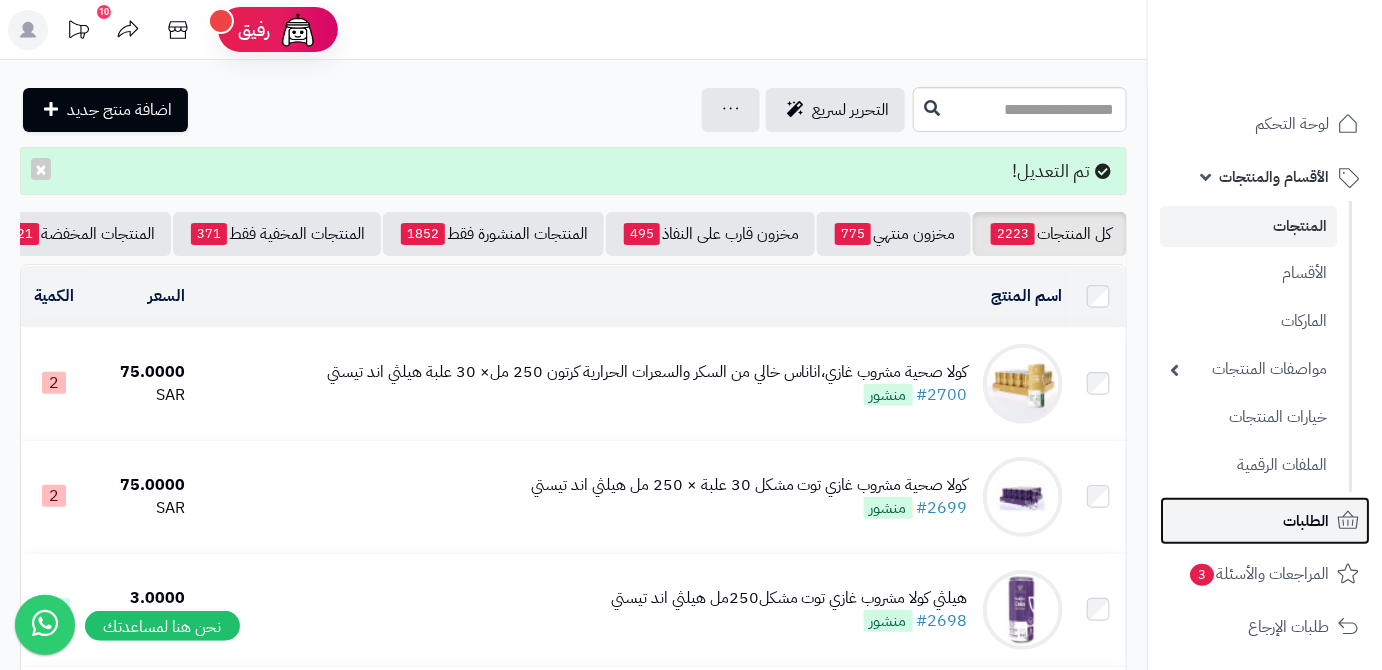 click on "الطلبات" at bounding box center (1265, 521) 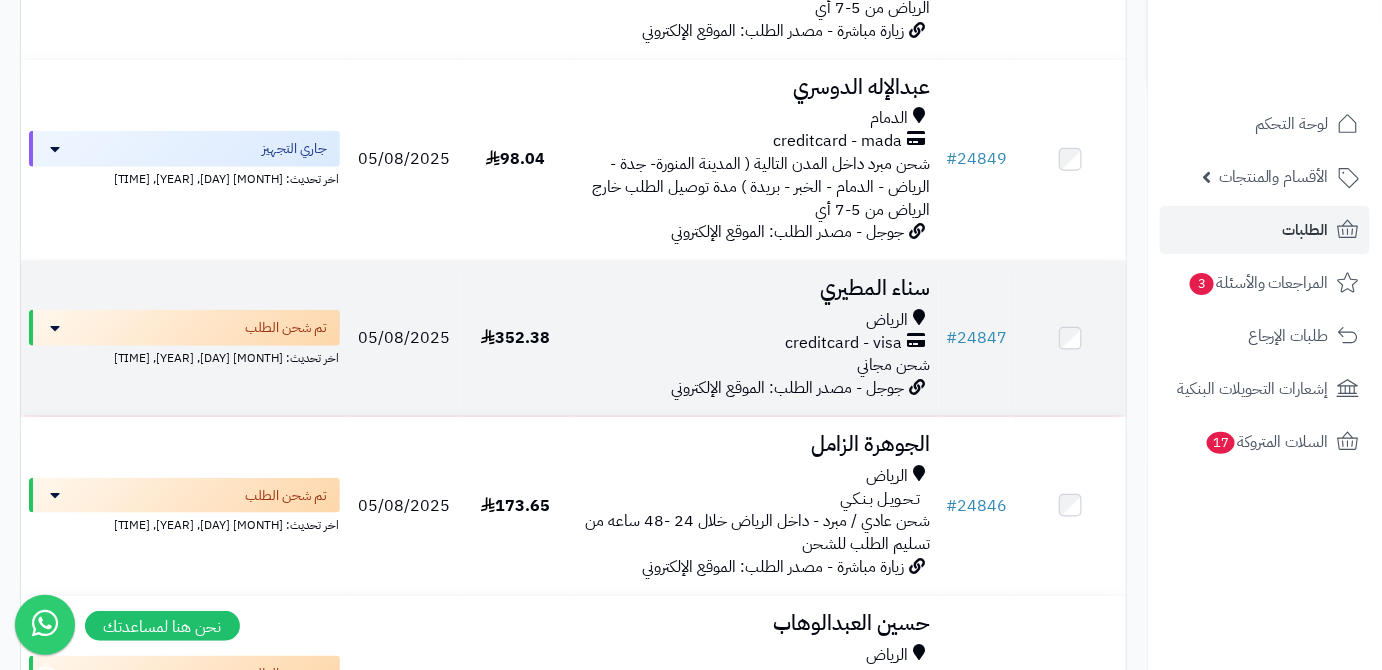 scroll, scrollTop: 454, scrollLeft: 0, axis: vertical 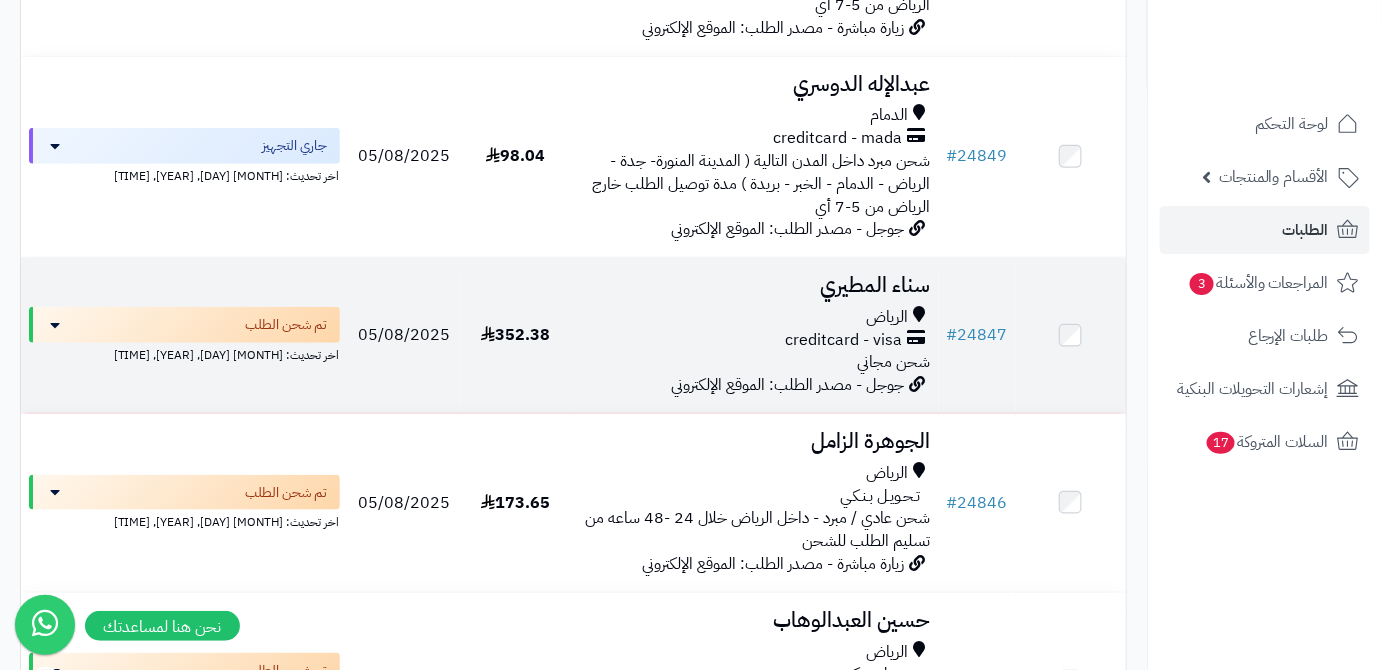 click on "سناء المطيري" at bounding box center (755, 285) 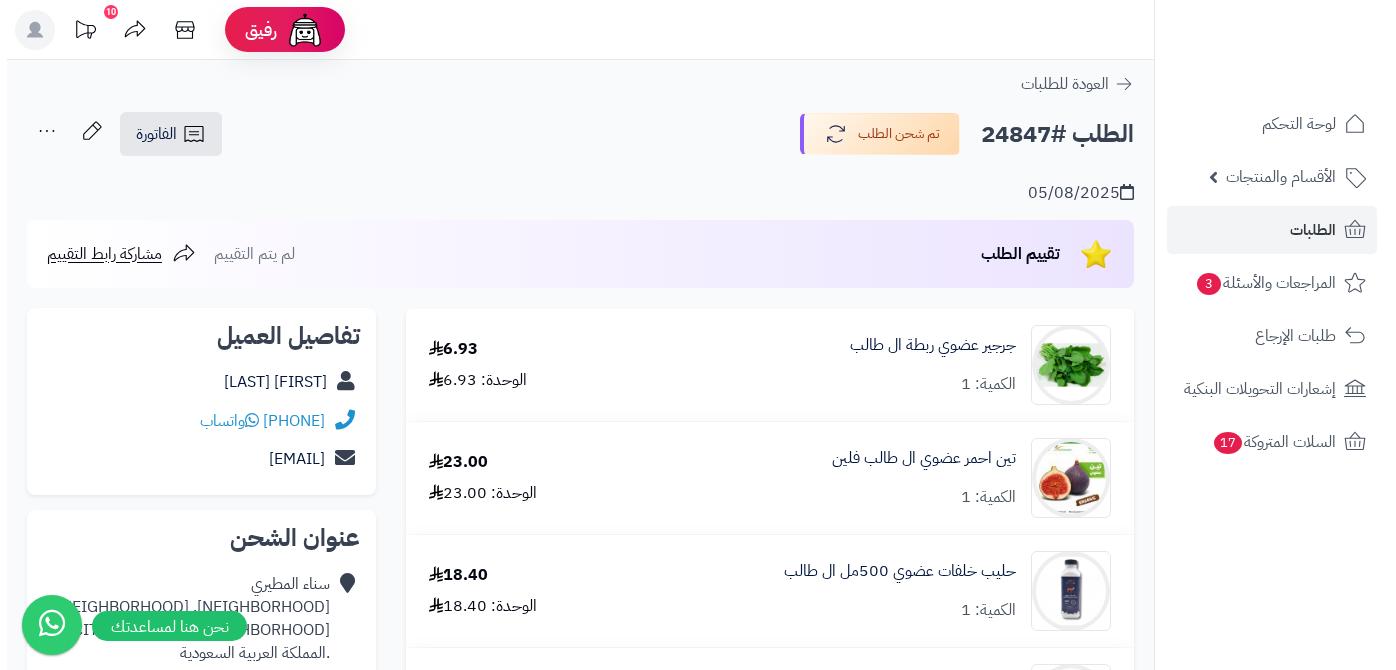scroll, scrollTop: 0, scrollLeft: 0, axis: both 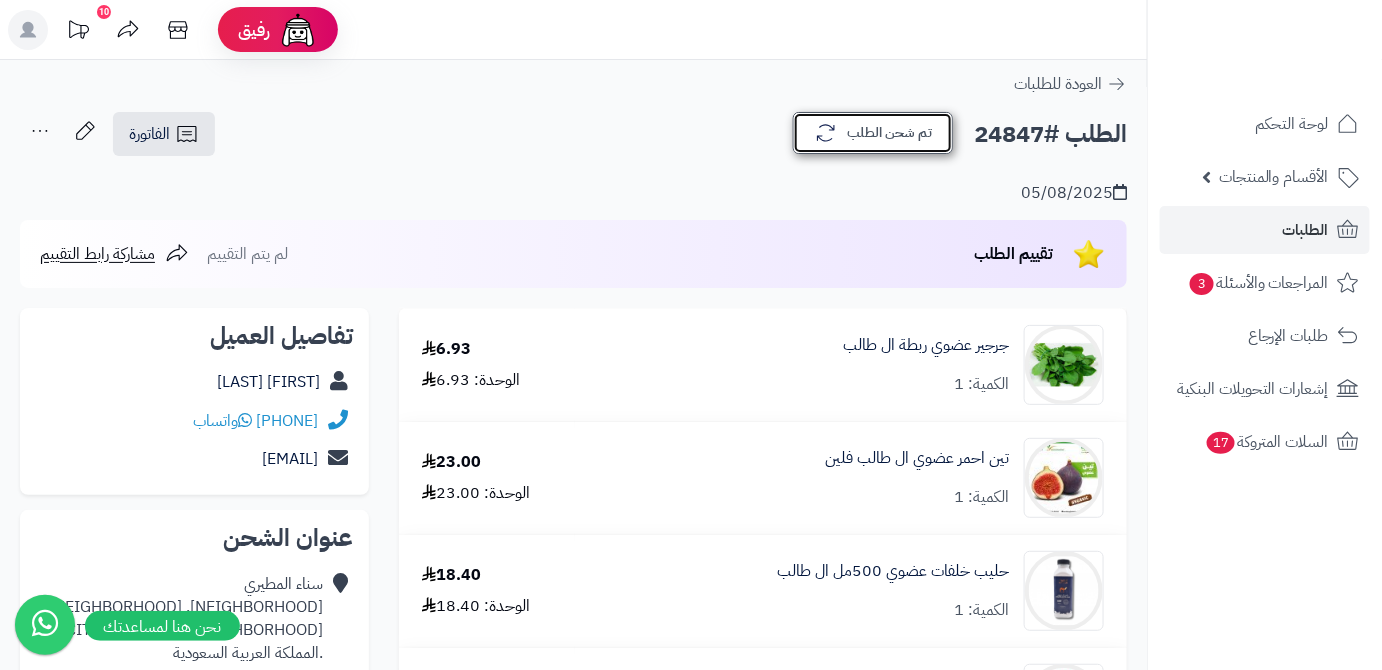 click on "تم شحن الطلب" at bounding box center [873, 133] 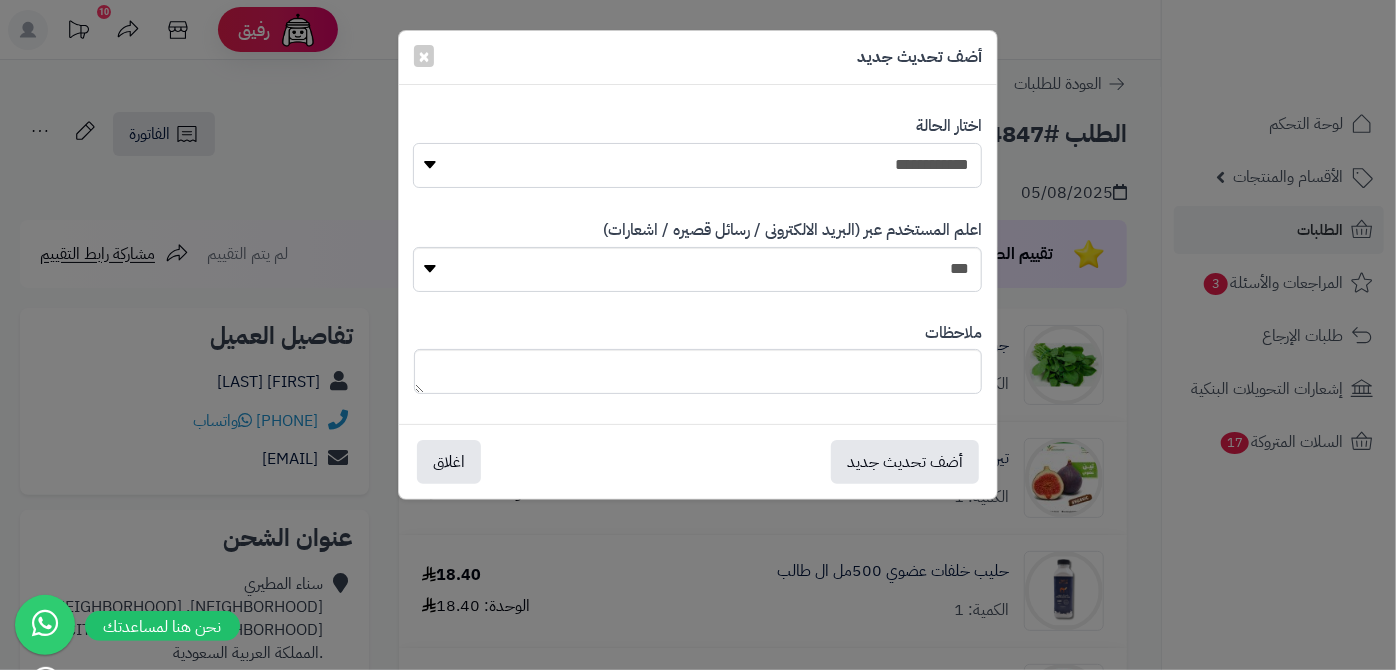click on "**********" at bounding box center [697, 165] 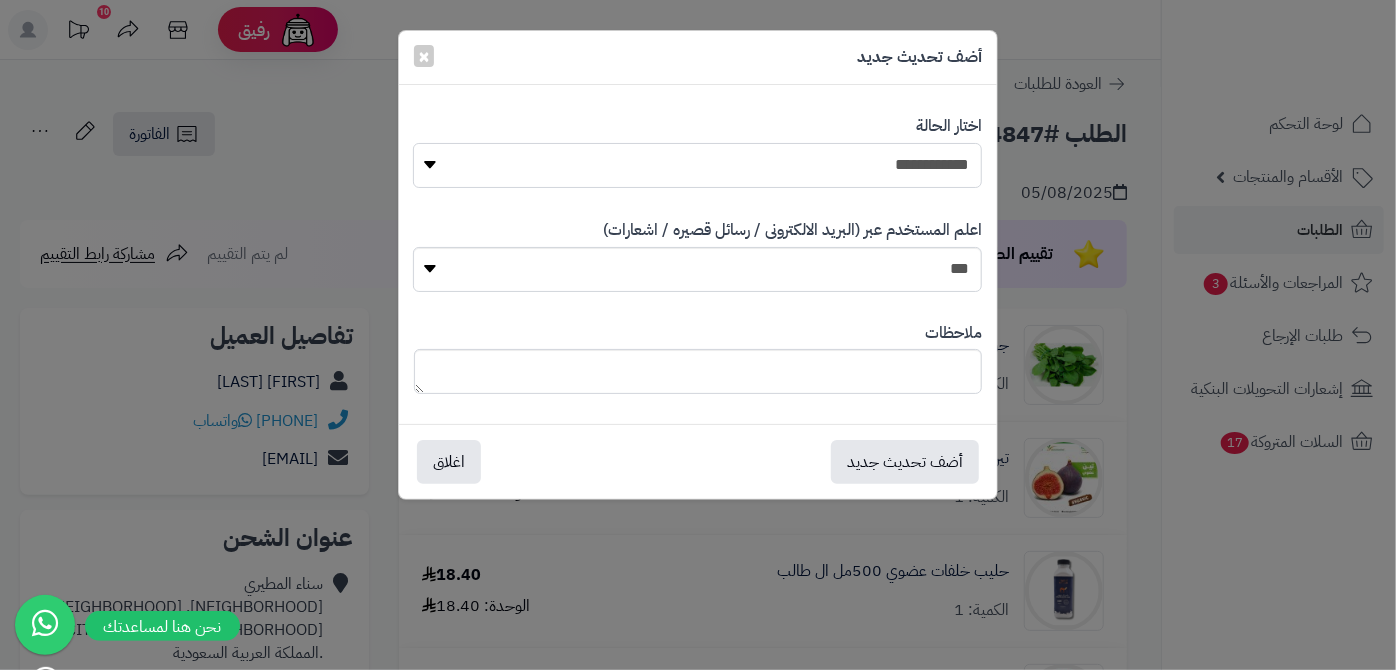 select on "*" 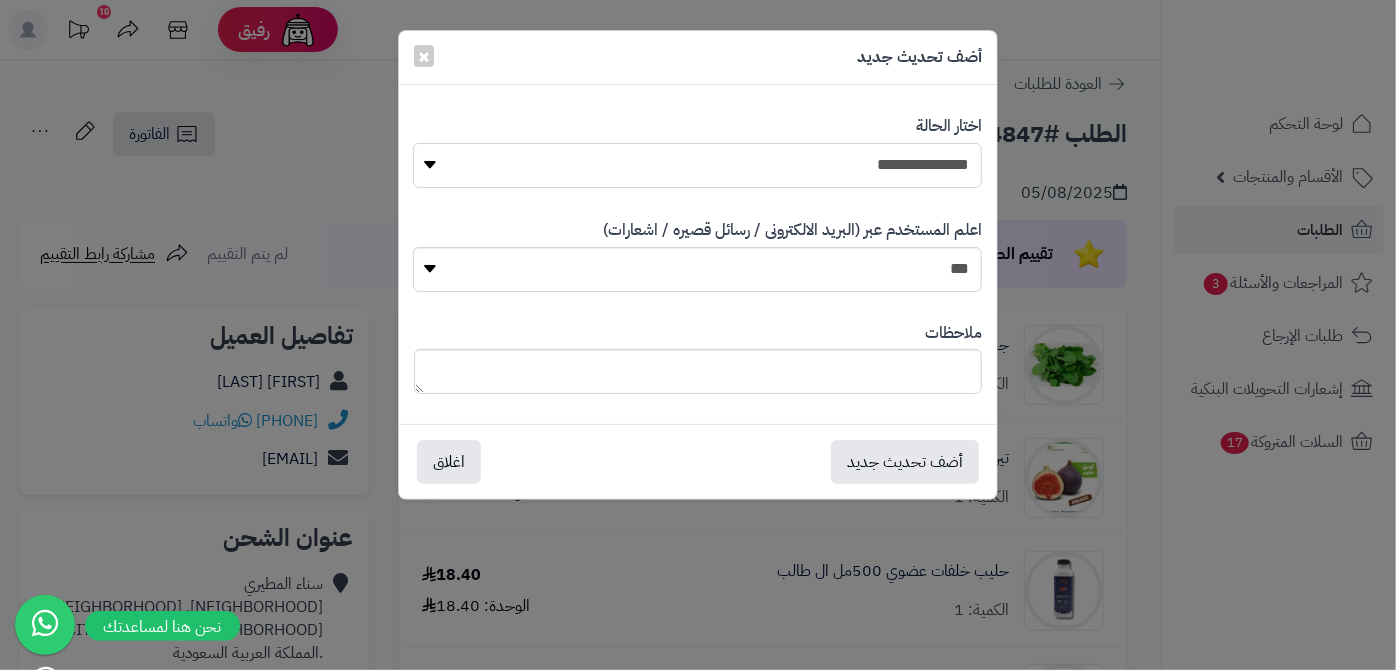 click on "**********" at bounding box center (697, 165) 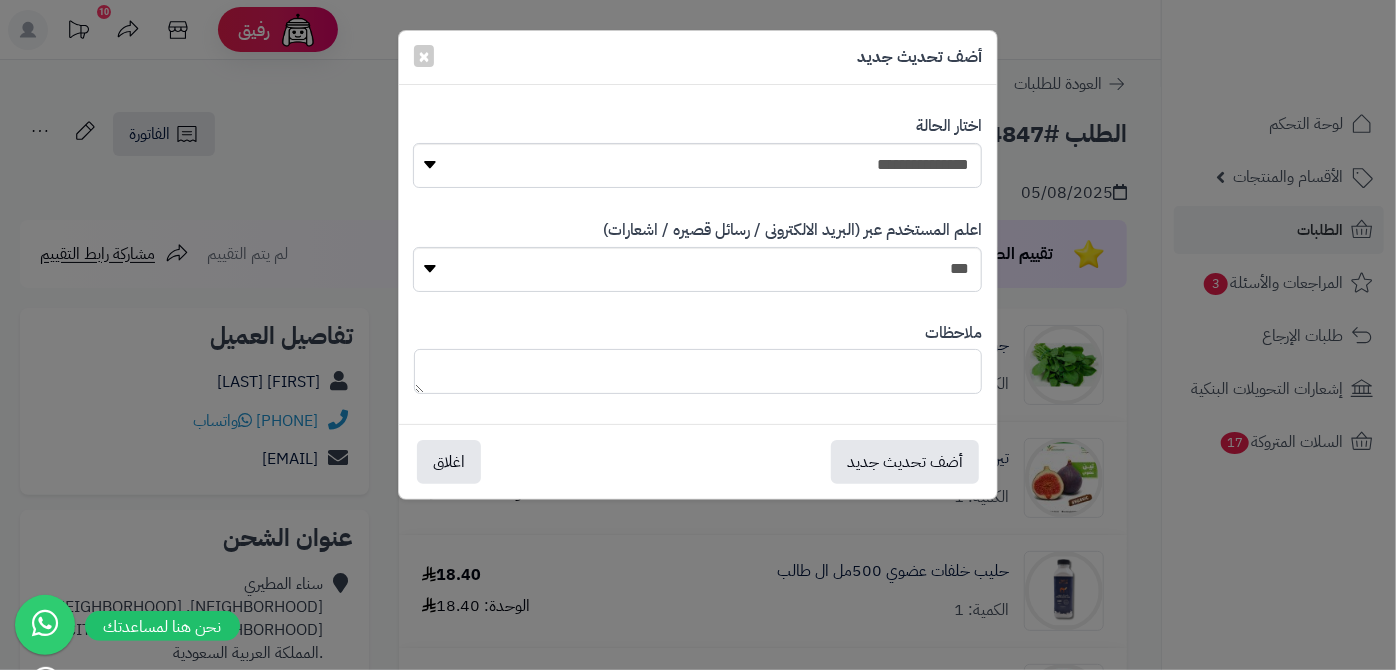 paste on "**********" 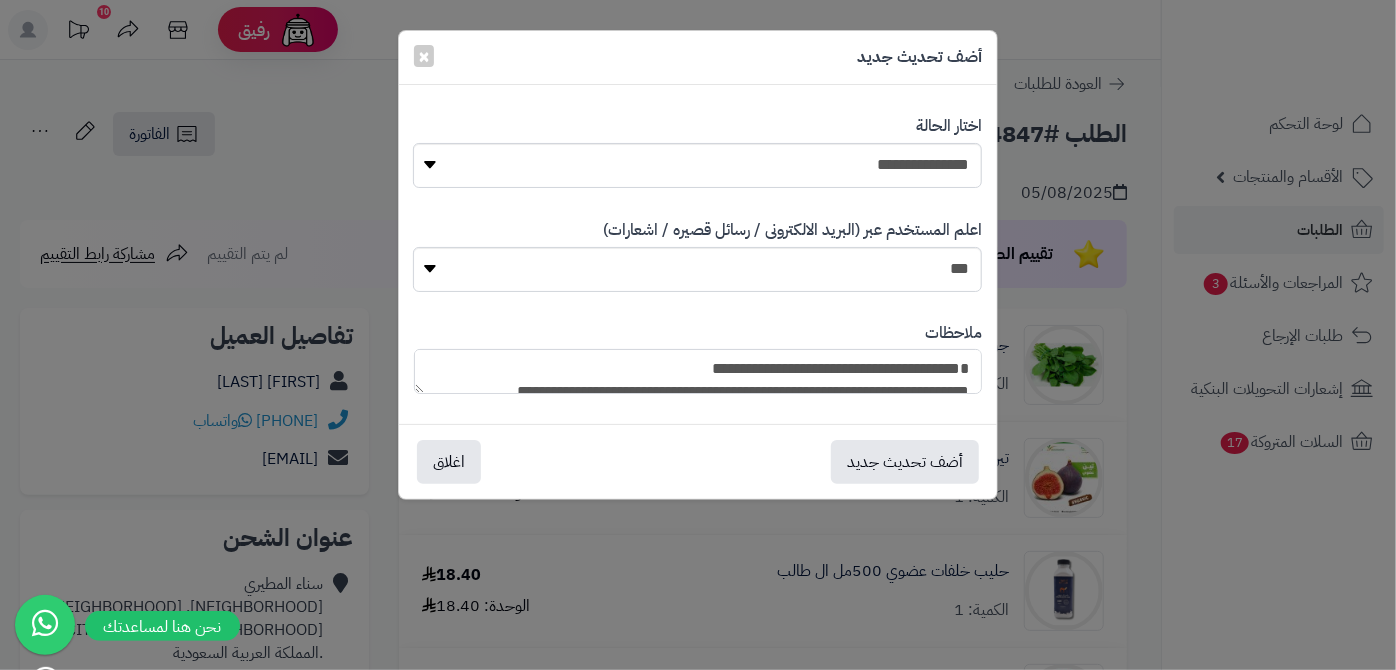scroll, scrollTop: 216, scrollLeft: 0, axis: vertical 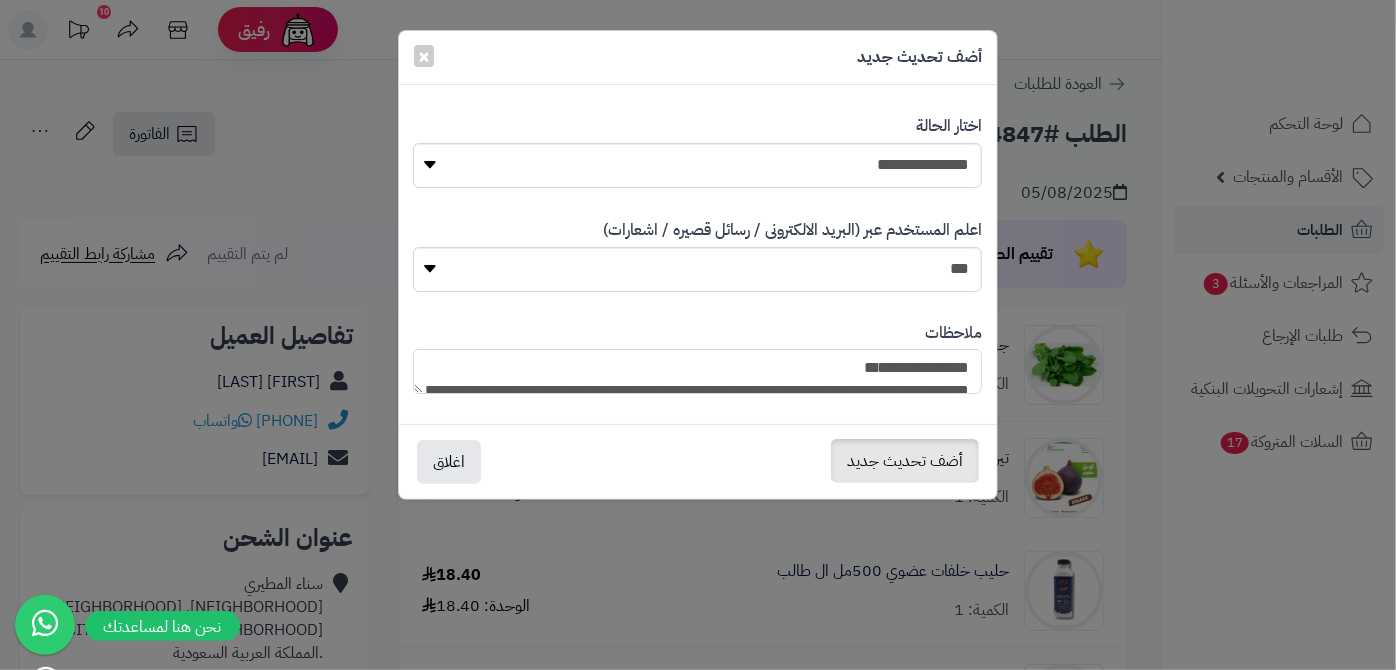 type on "**********" 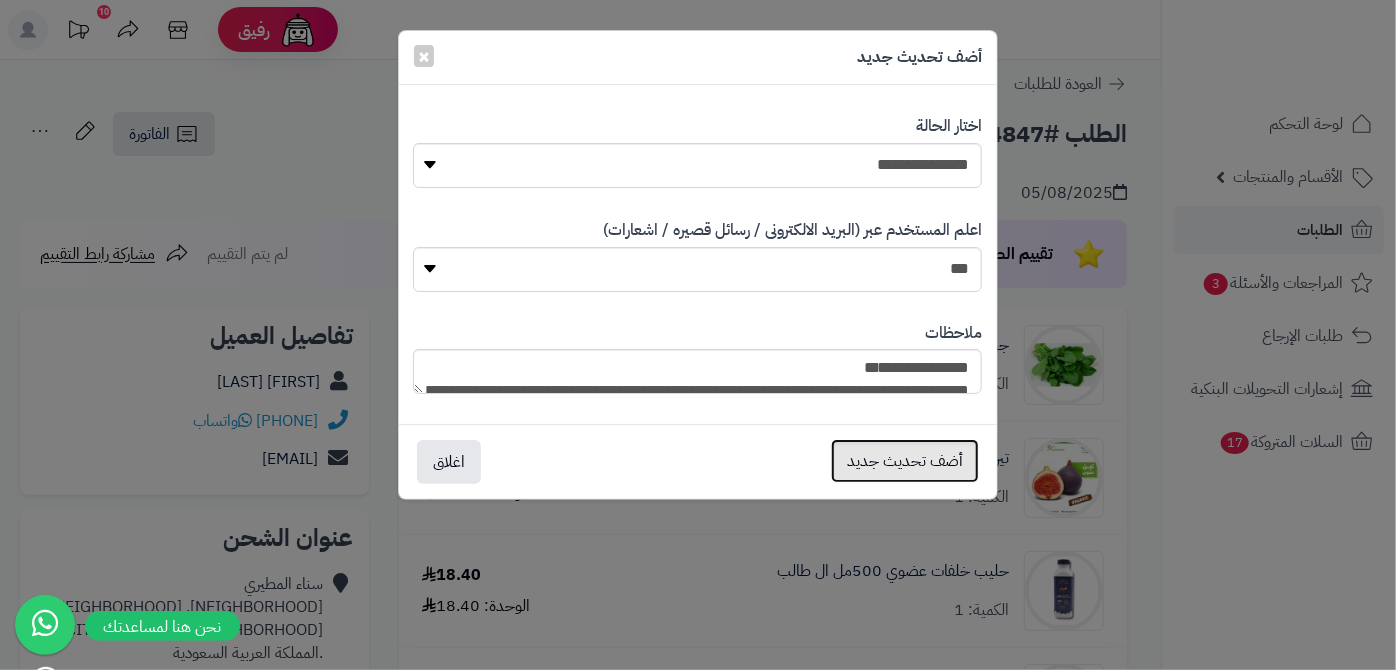 click on "أضف تحديث جديد" at bounding box center [905, 461] 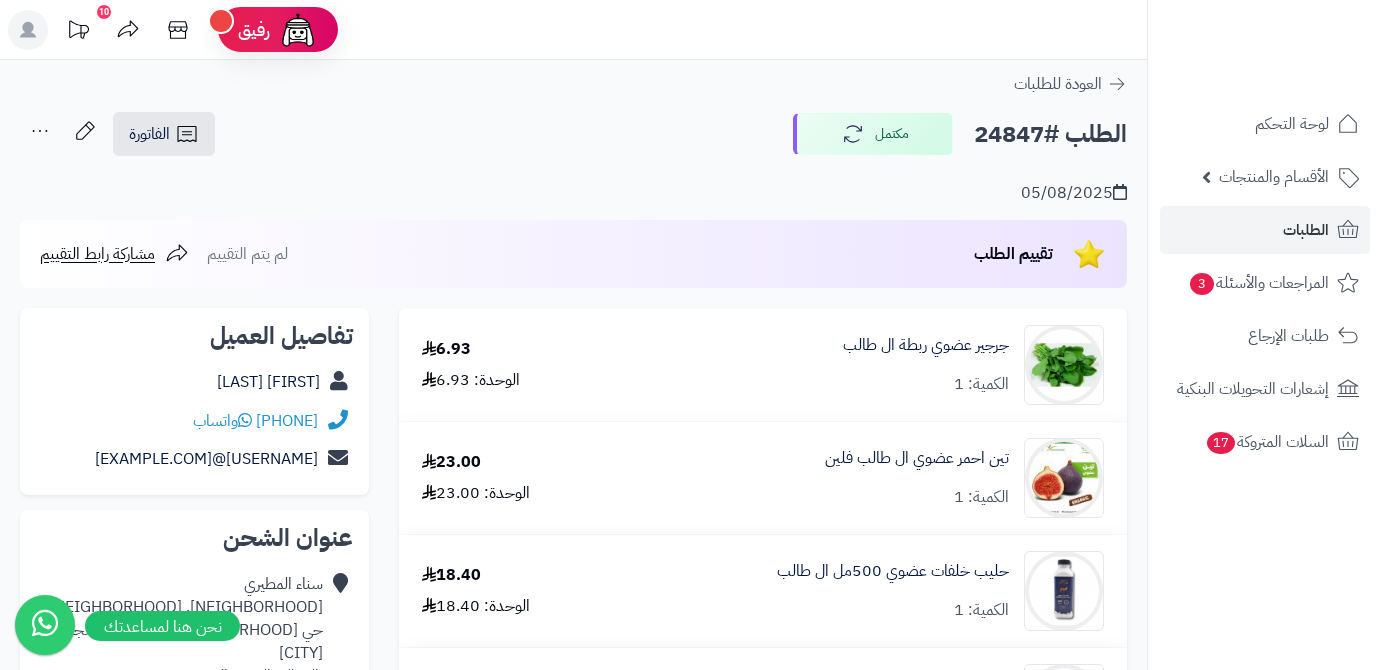 scroll, scrollTop: 0, scrollLeft: 0, axis: both 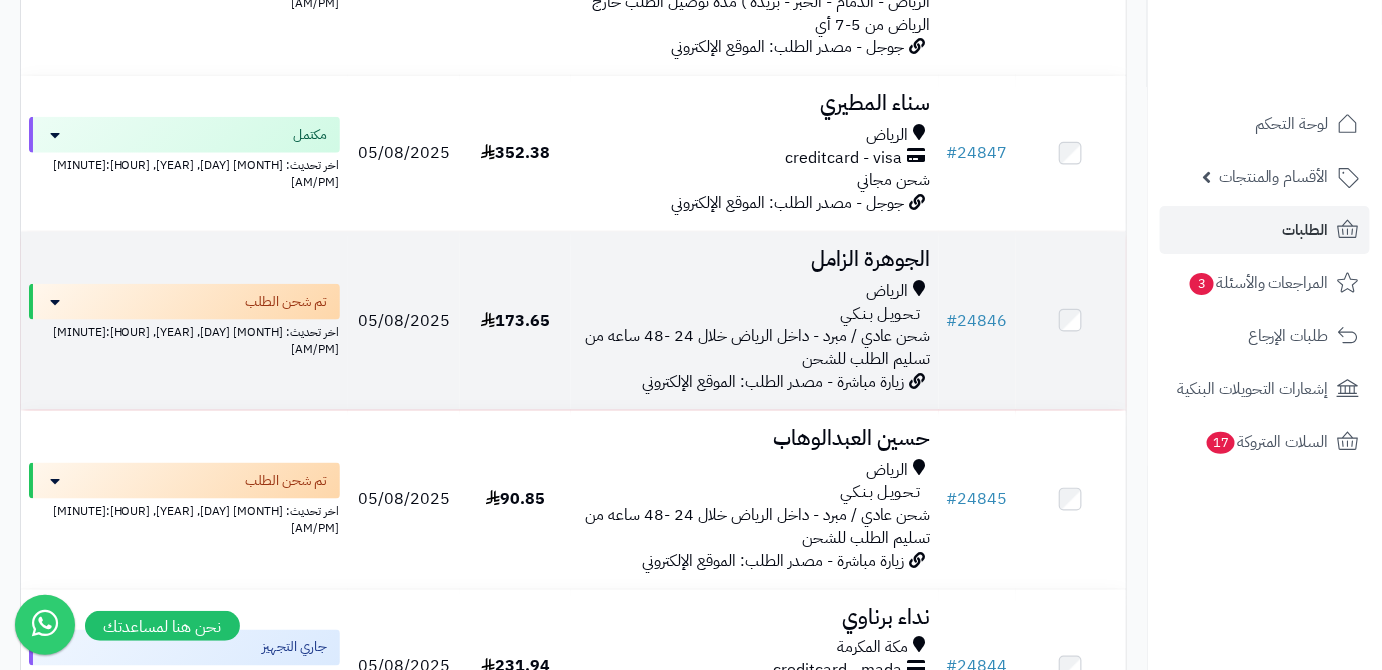 click on "الجوهرة  الزامل" at bounding box center [755, 259] 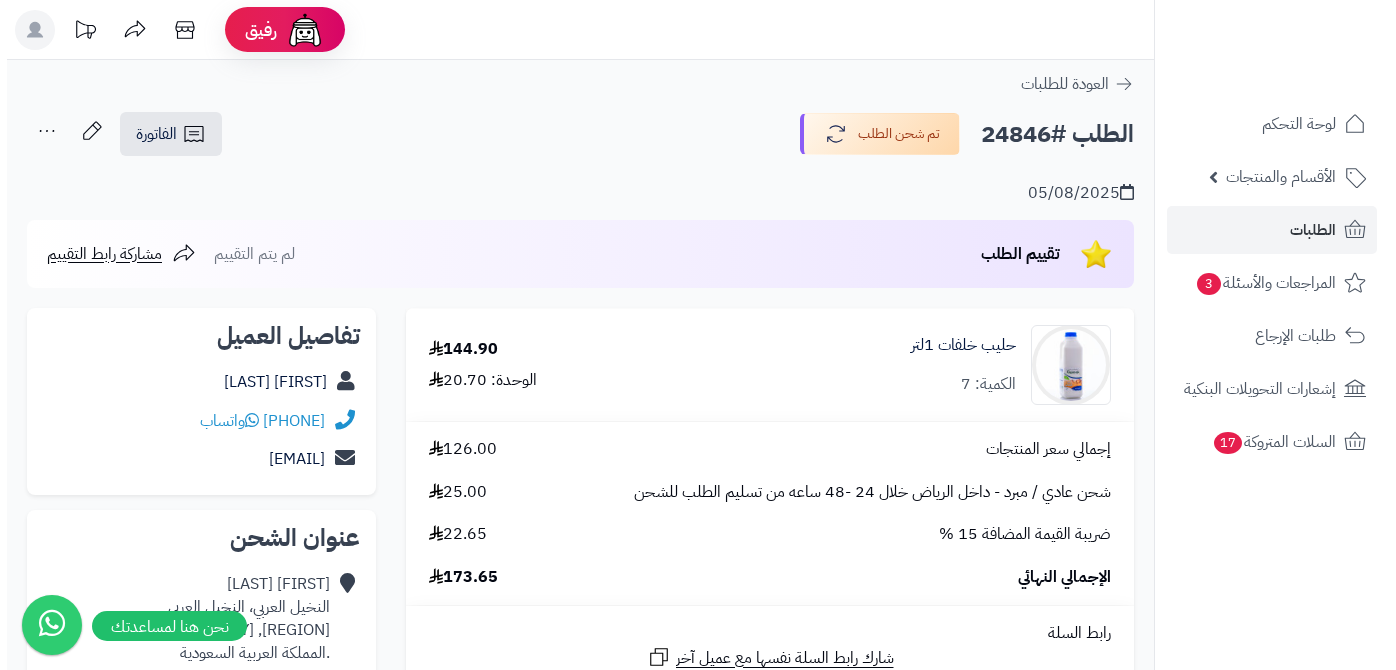 scroll, scrollTop: 0, scrollLeft: 0, axis: both 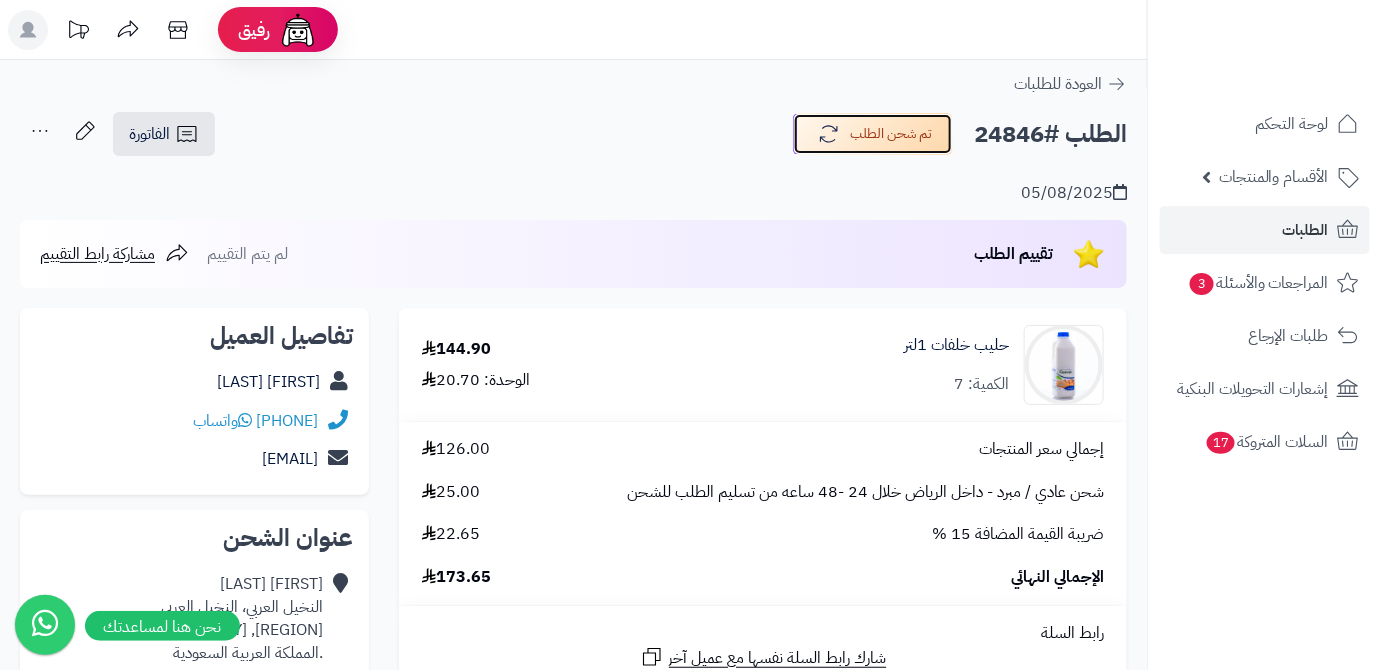click on "تم شحن الطلب" at bounding box center (873, 134) 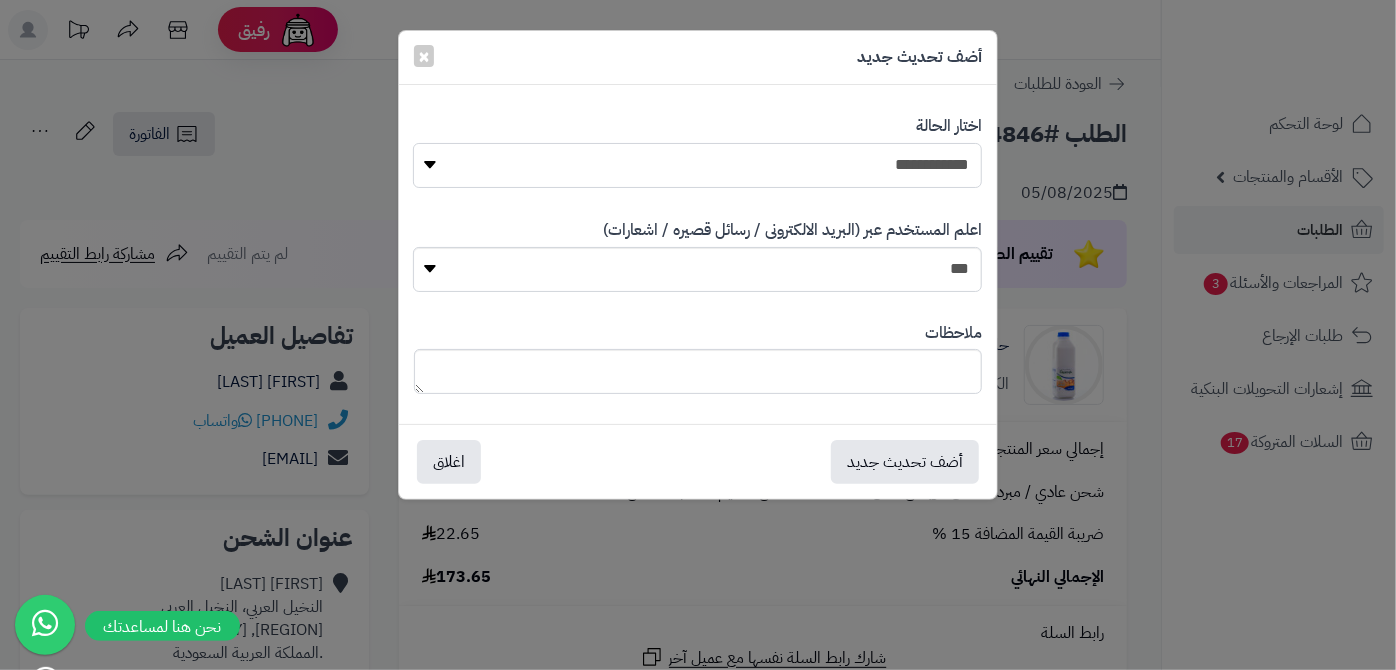 click on "**********" at bounding box center [697, 165] 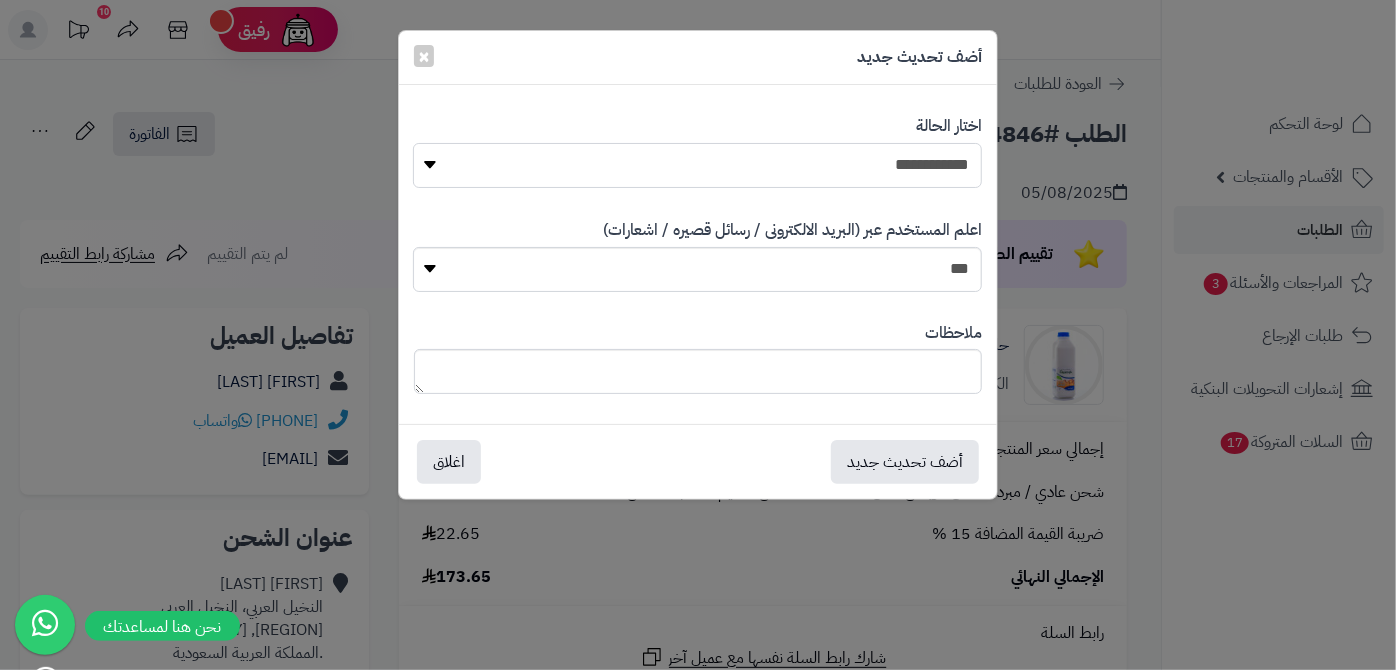 select on "*" 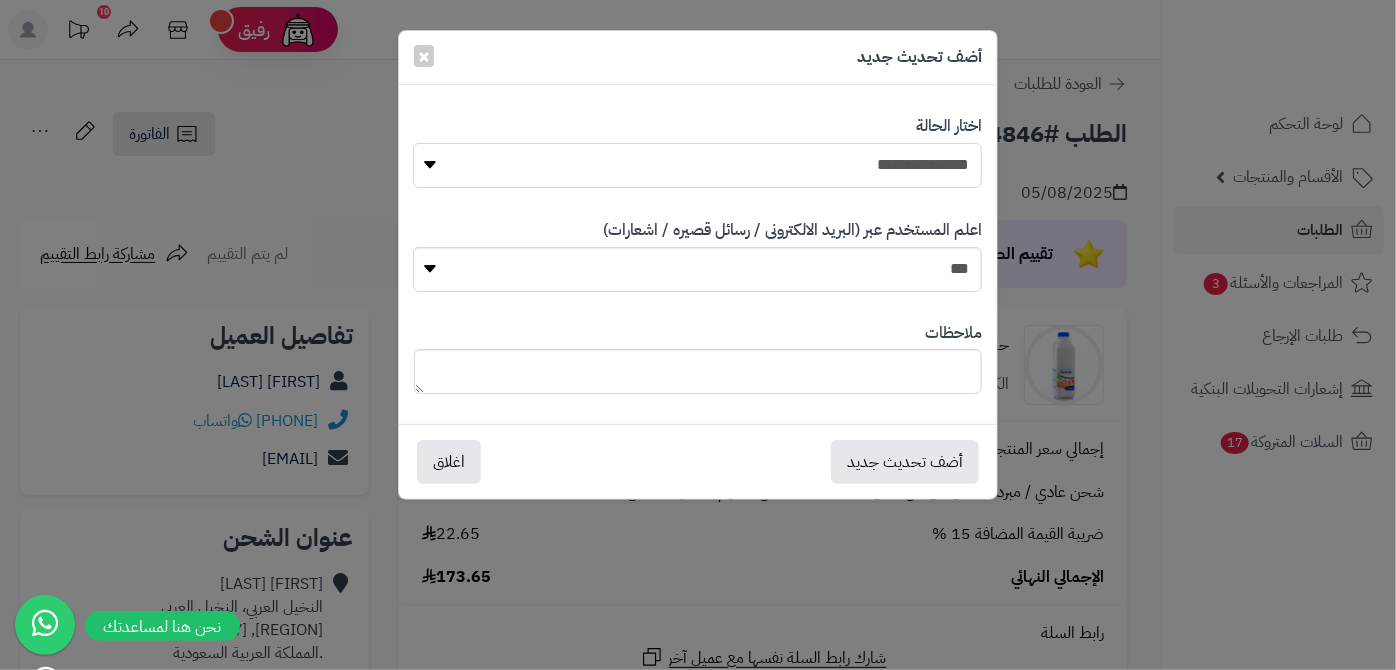 click on "**********" at bounding box center (697, 165) 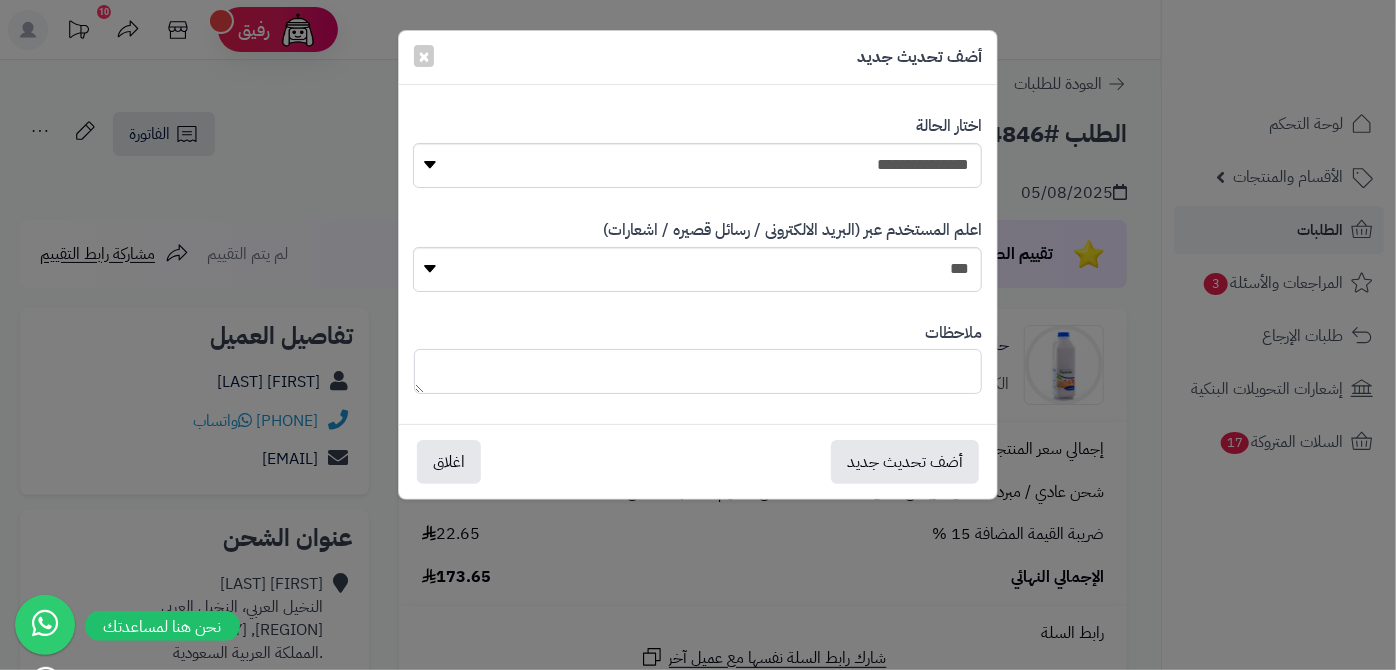 paste on "**********" 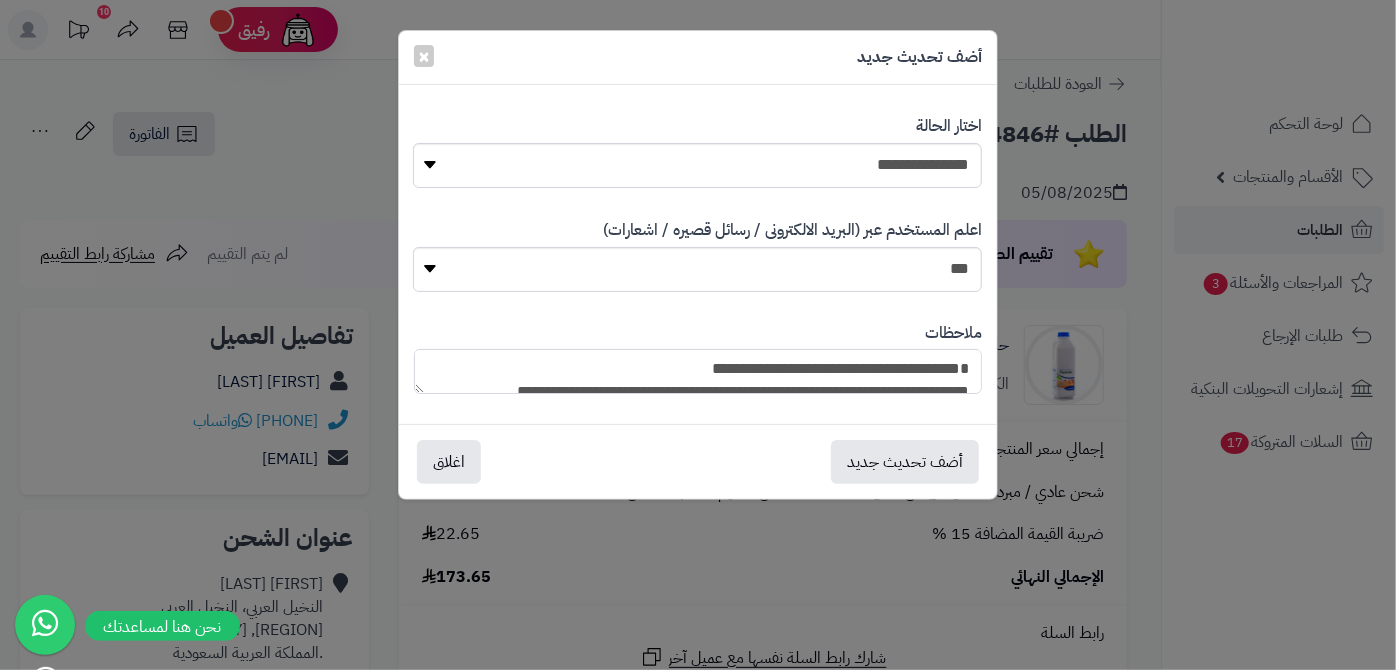 scroll, scrollTop: 216, scrollLeft: 0, axis: vertical 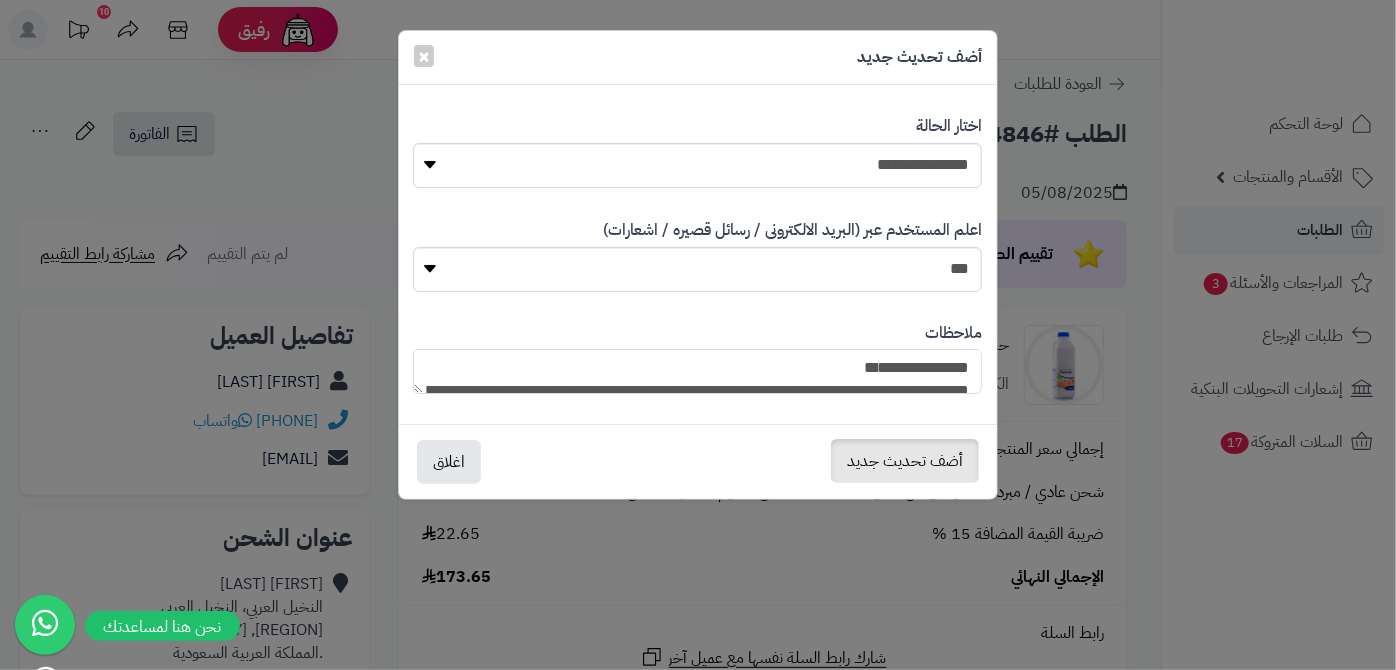 type on "**********" 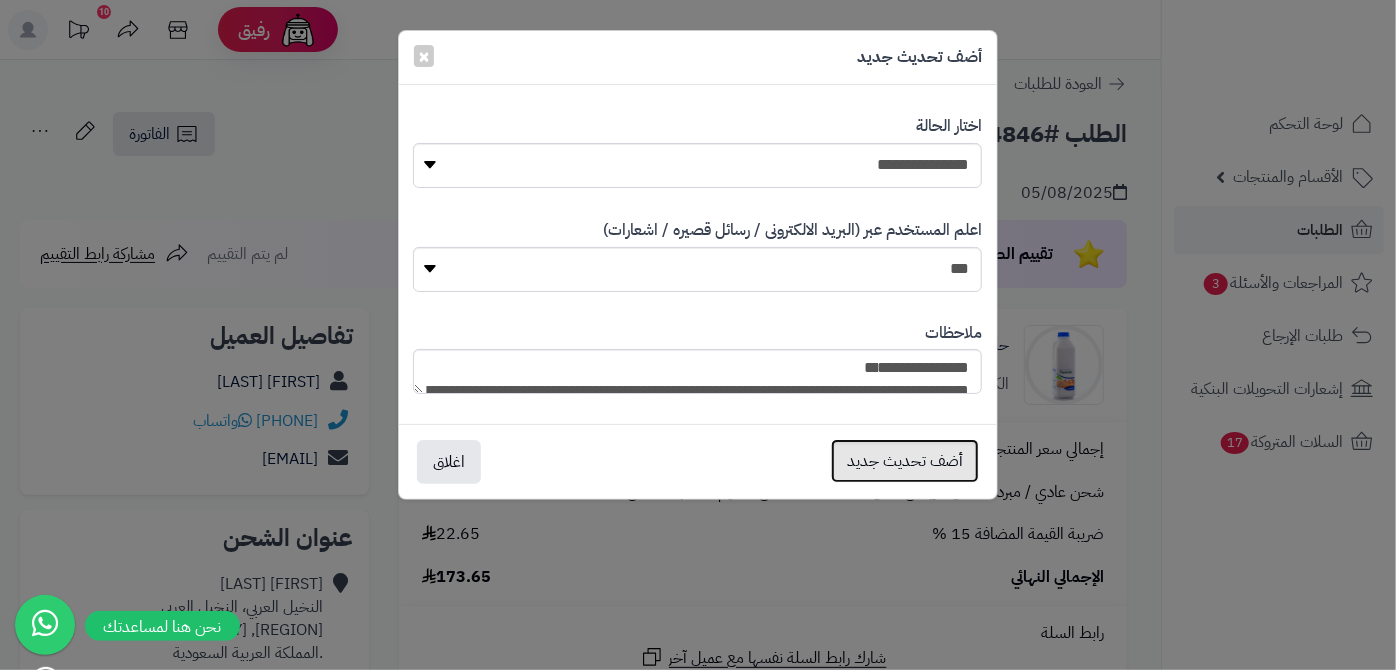 click on "أضف تحديث جديد" at bounding box center (905, 461) 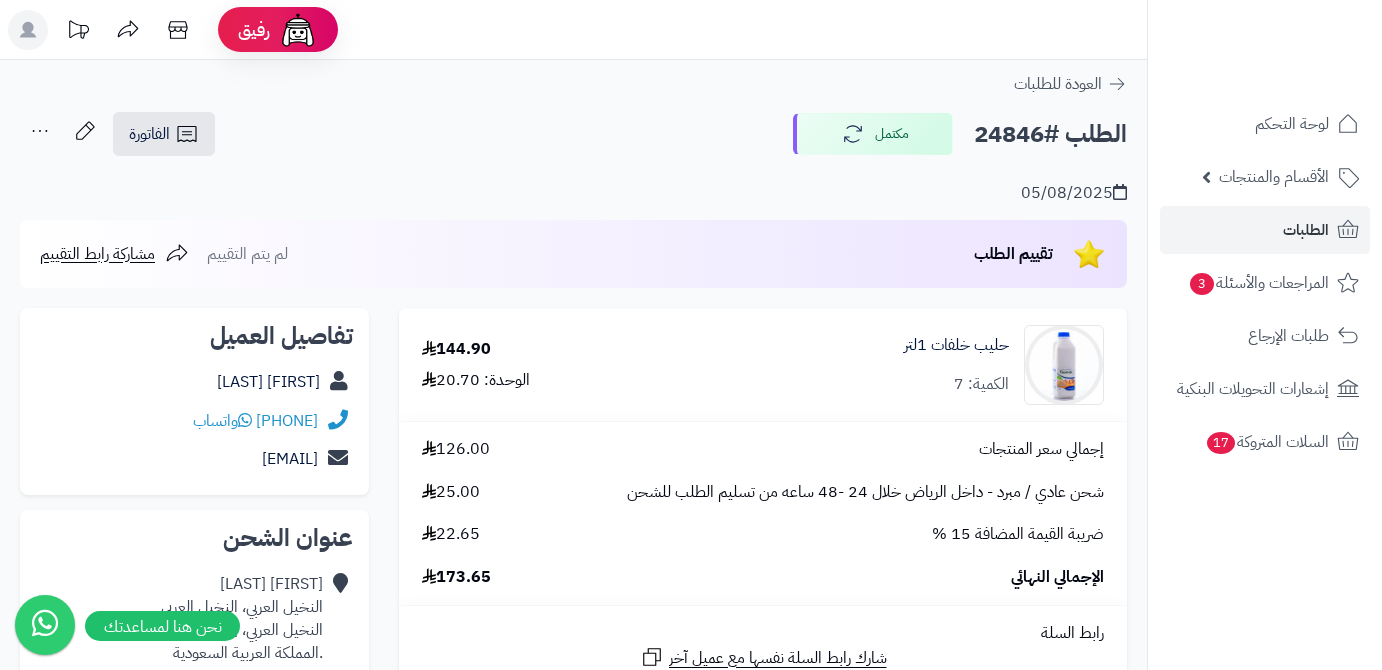 scroll, scrollTop: 0, scrollLeft: 0, axis: both 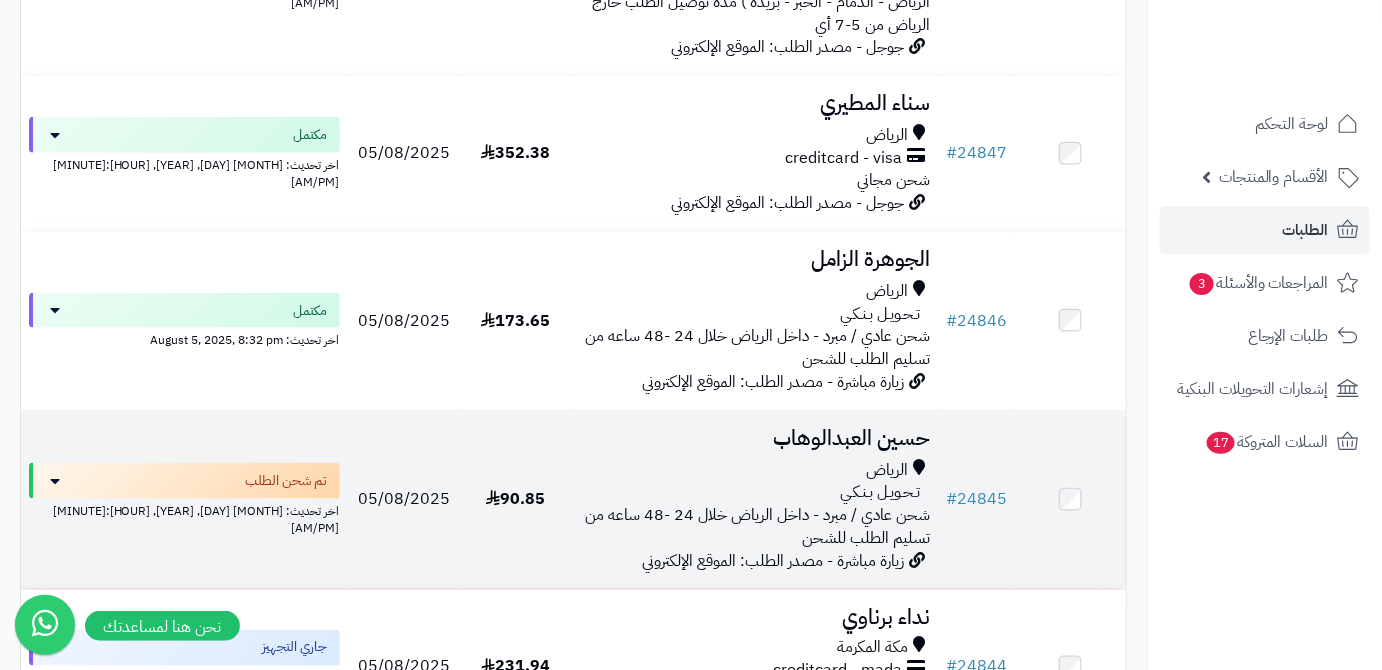 click on "حسين العبدالوهاب" at bounding box center (755, 438) 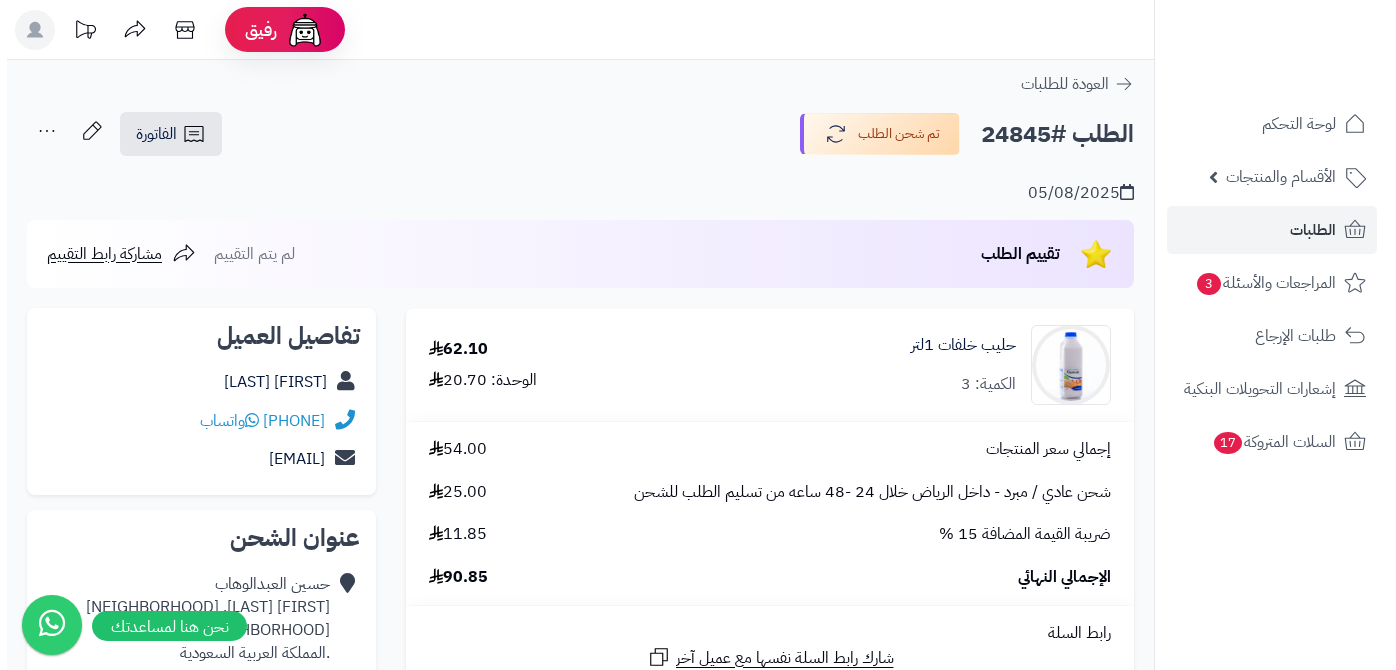 scroll, scrollTop: 0, scrollLeft: 0, axis: both 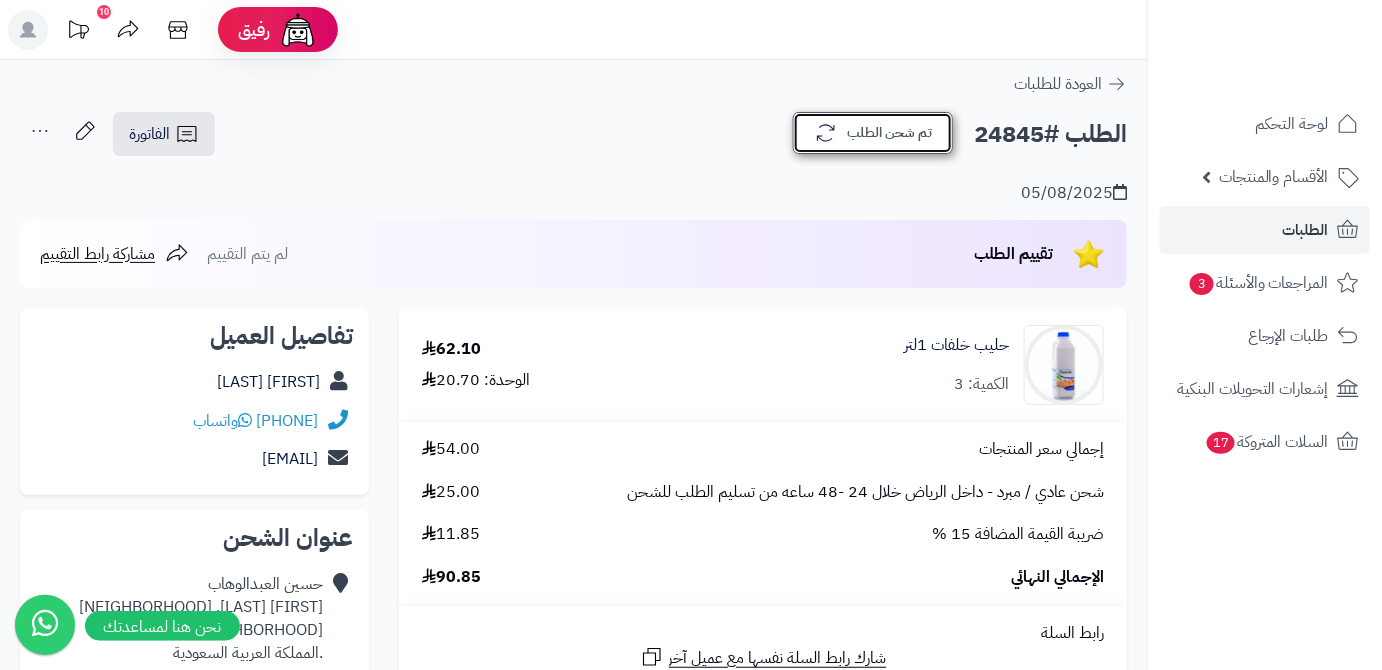 click on "تم شحن الطلب" at bounding box center (873, 133) 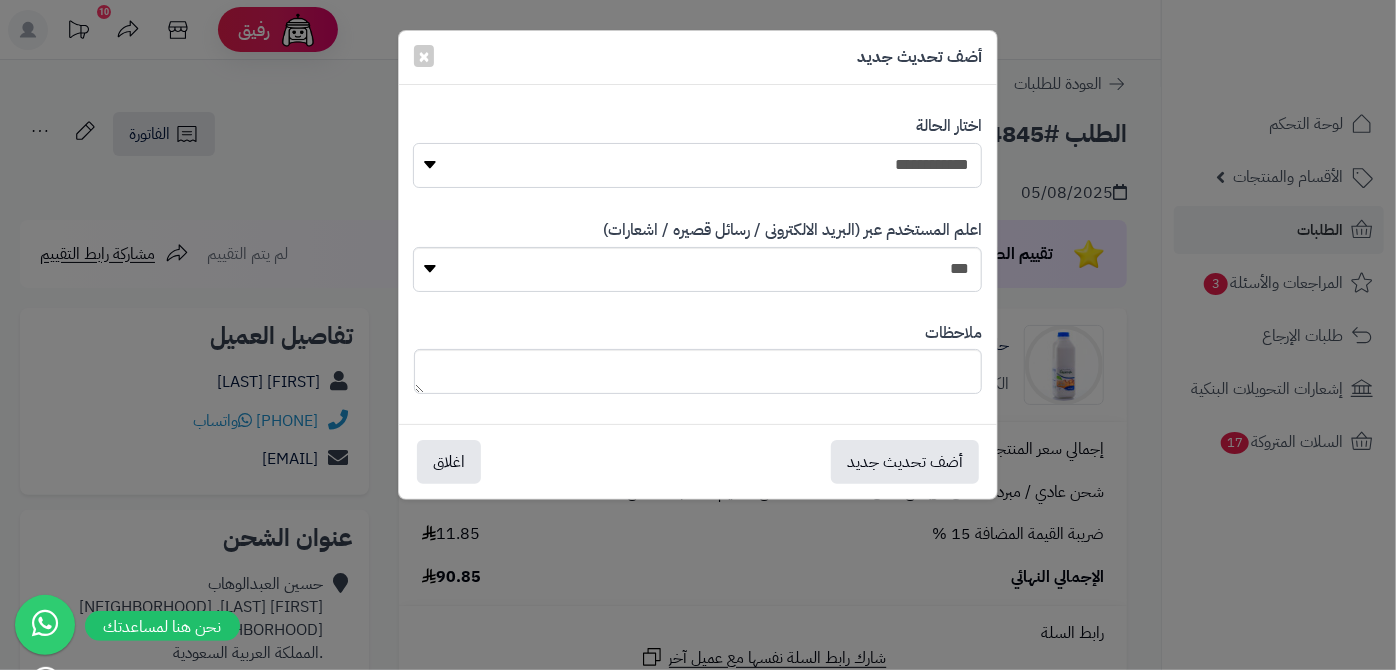 click on "**********" at bounding box center (697, 165) 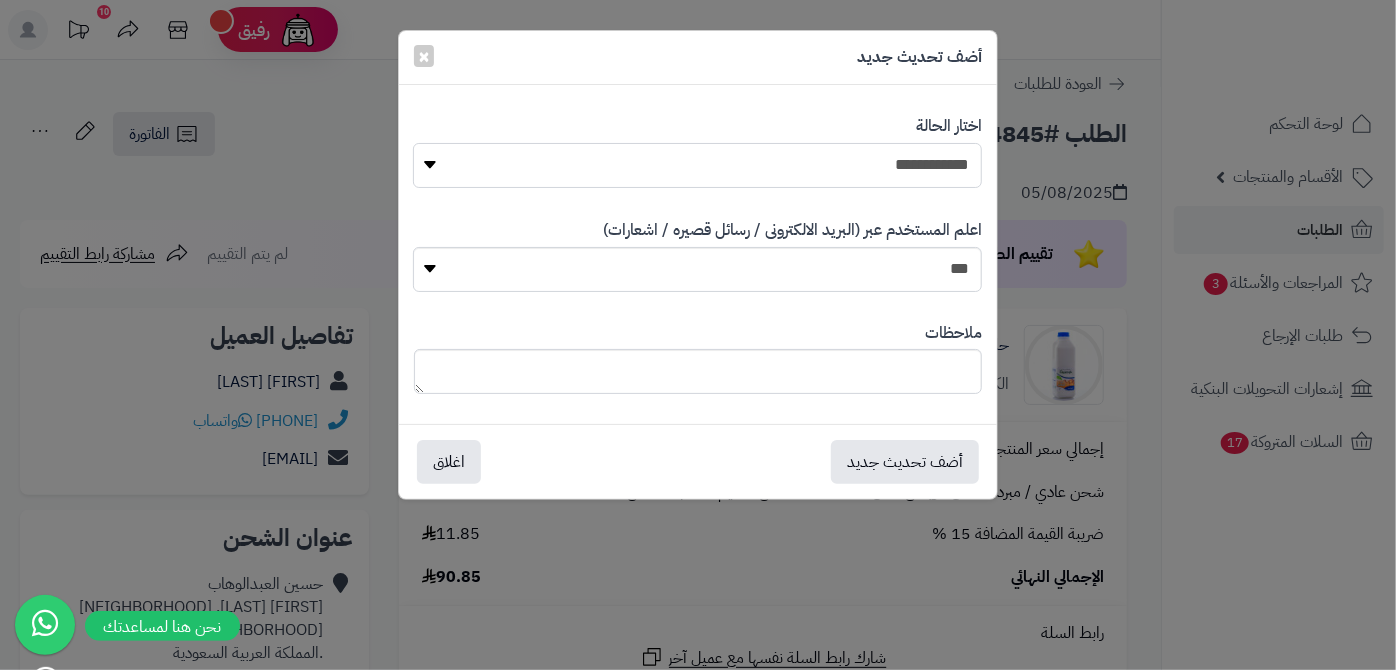 select on "*" 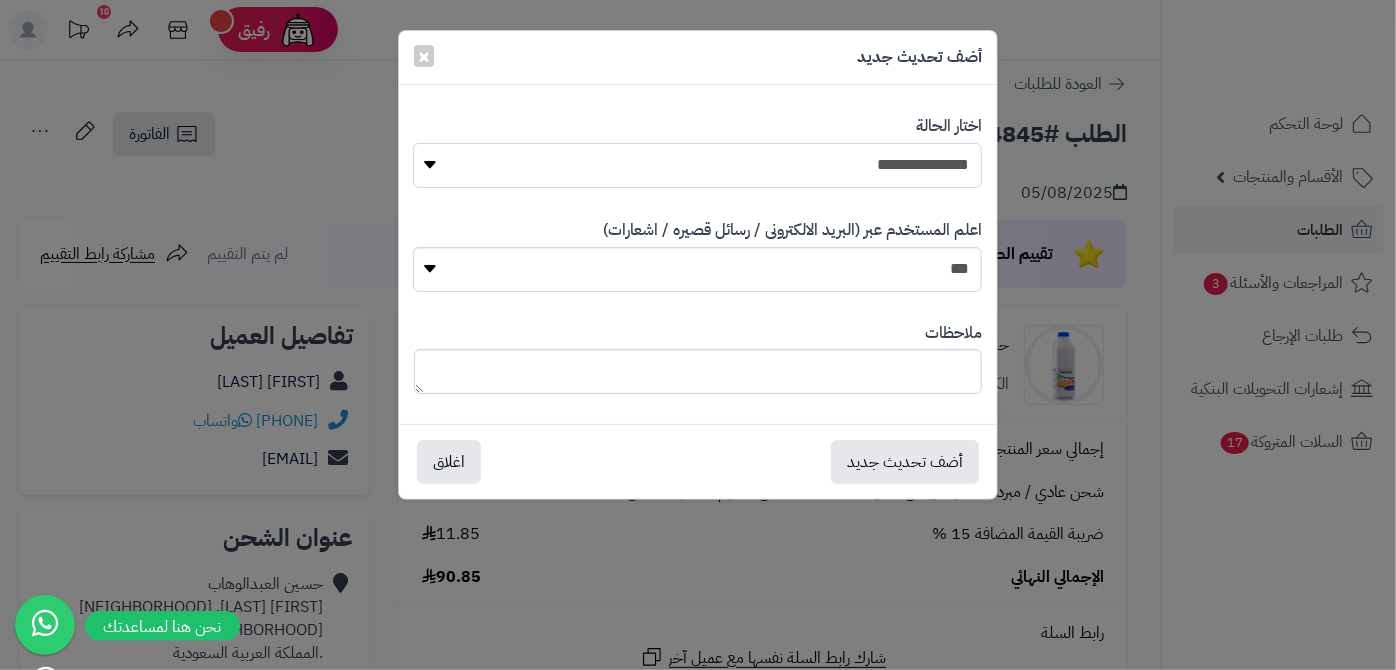 click on "**********" at bounding box center (697, 165) 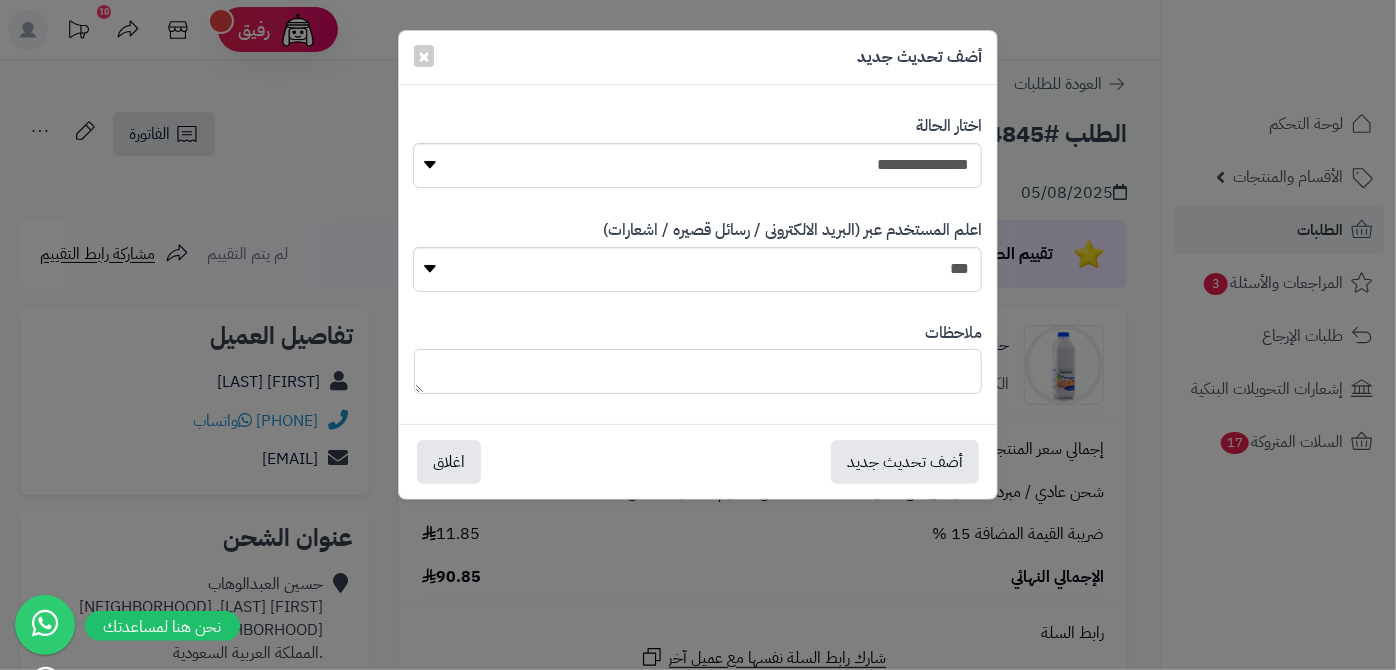 paste on "**********" 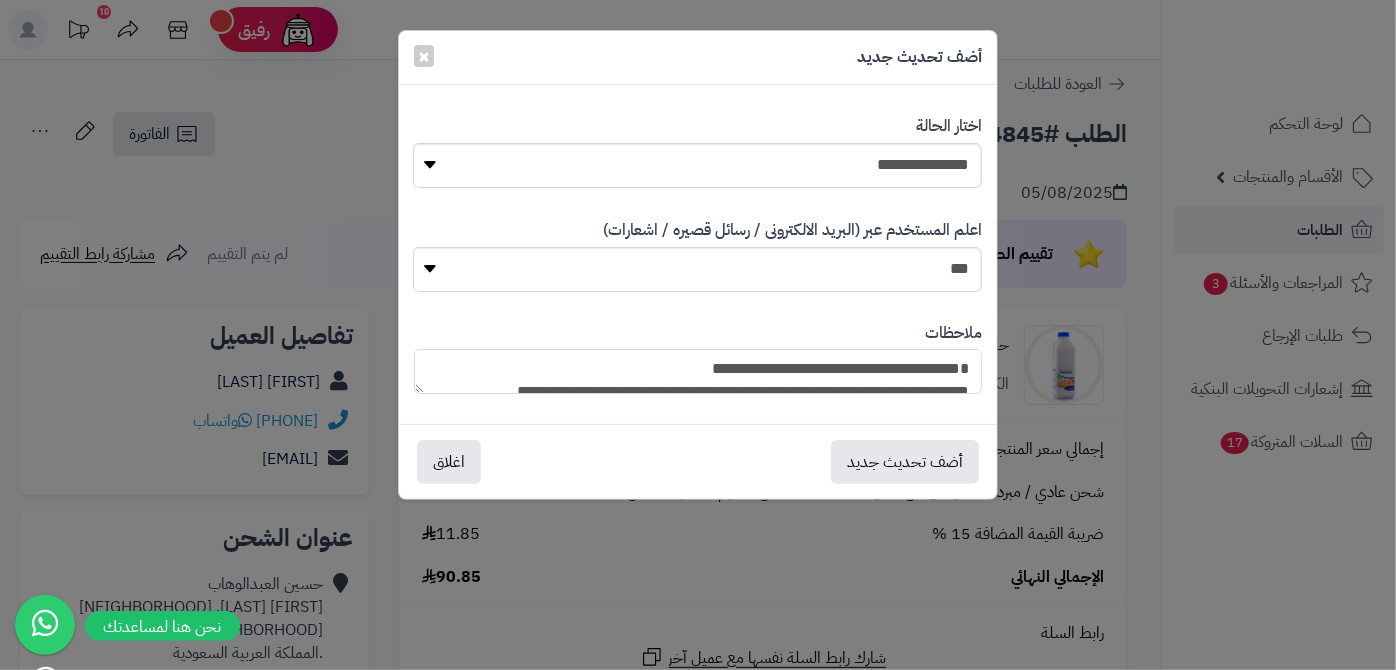 scroll, scrollTop: 216, scrollLeft: 0, axis: vertical 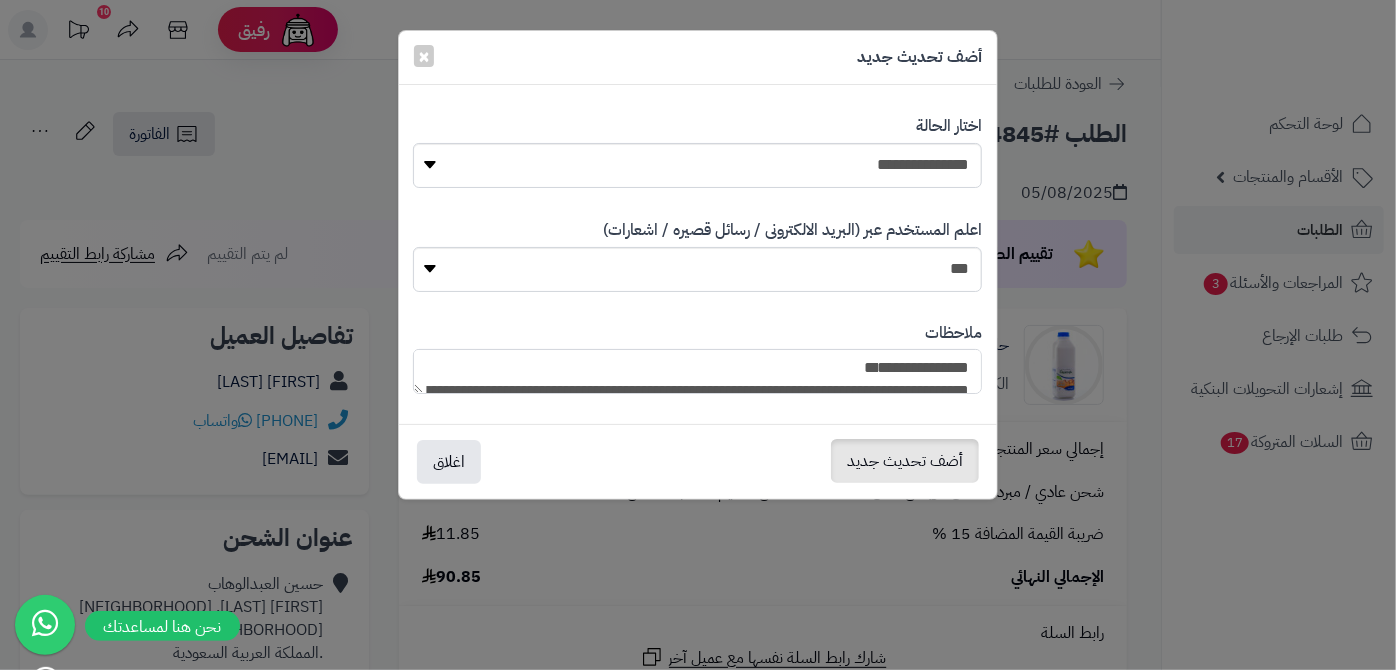 type on "**********" 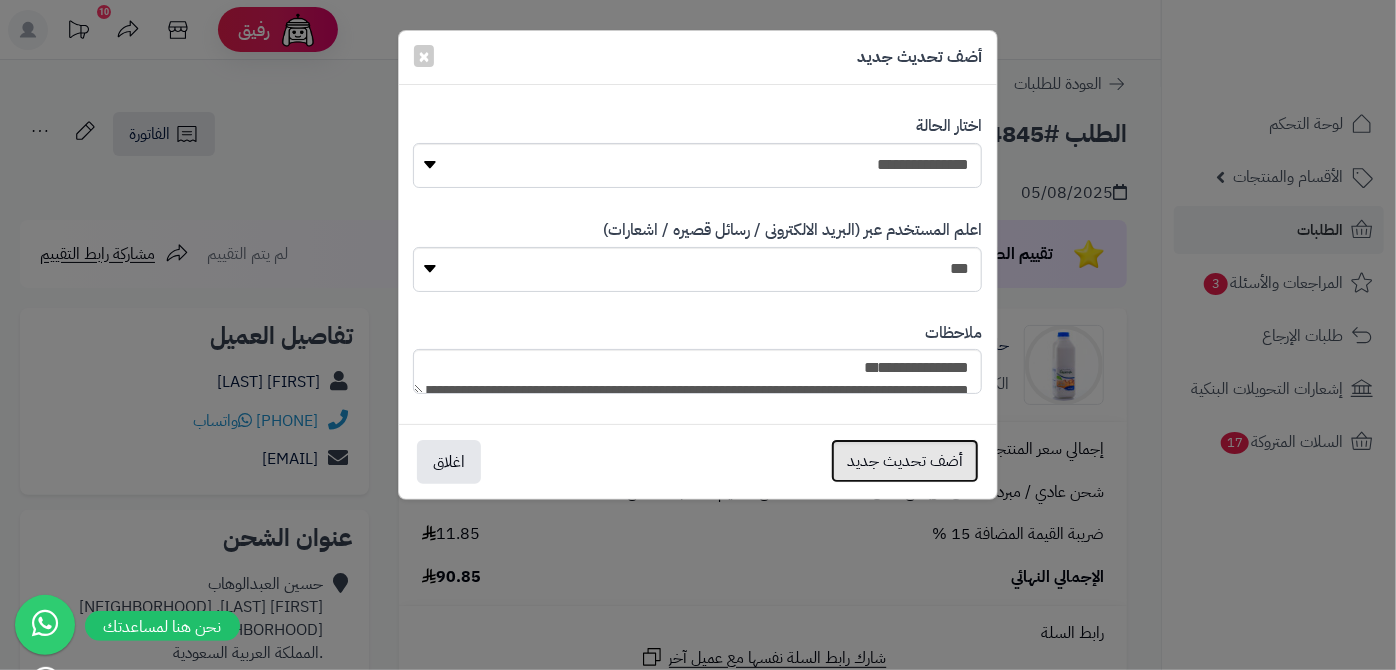 click on "أضف تحديث جديد" at bounding box center [905, 461] 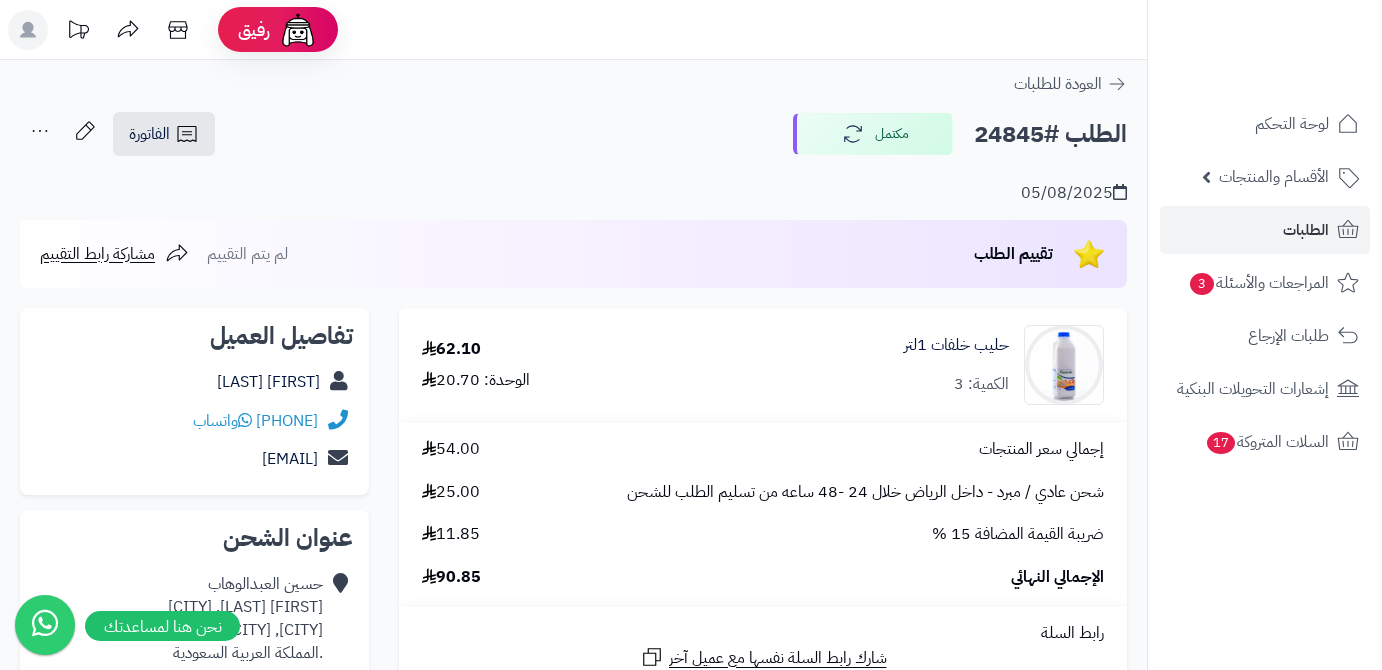 scroll, scrollTop: 0, scrollLeft: 0, axis: both 